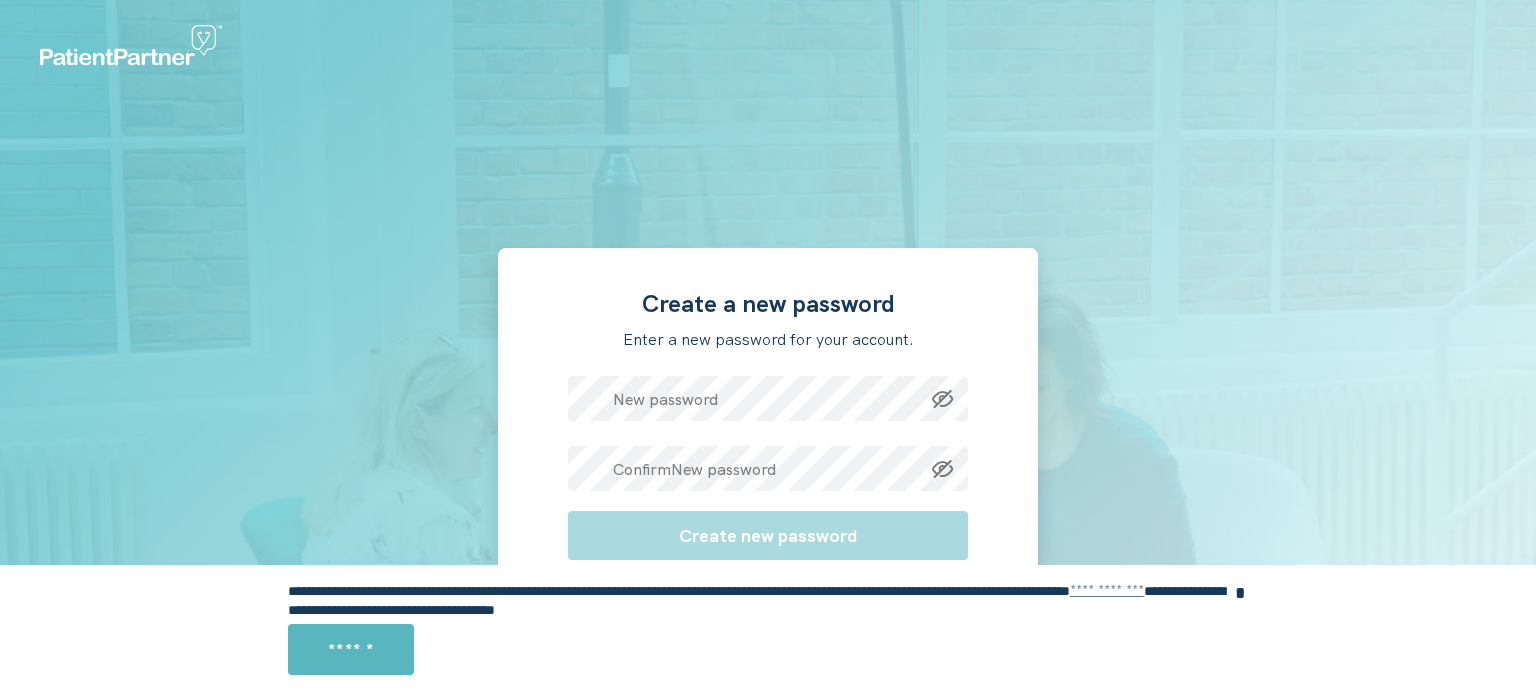 scroll, scrollTop: 0, scrollLeft: 0, axis: both 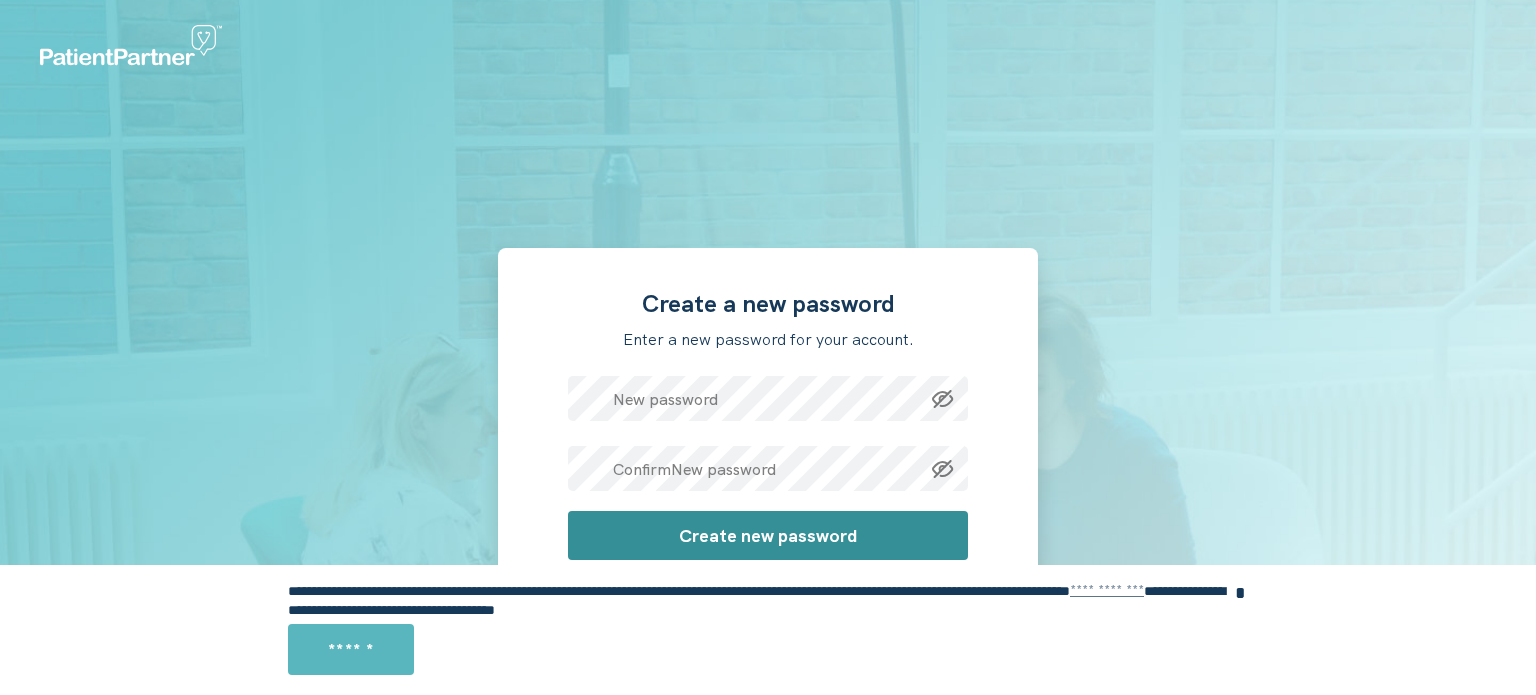 click on "Create new password" 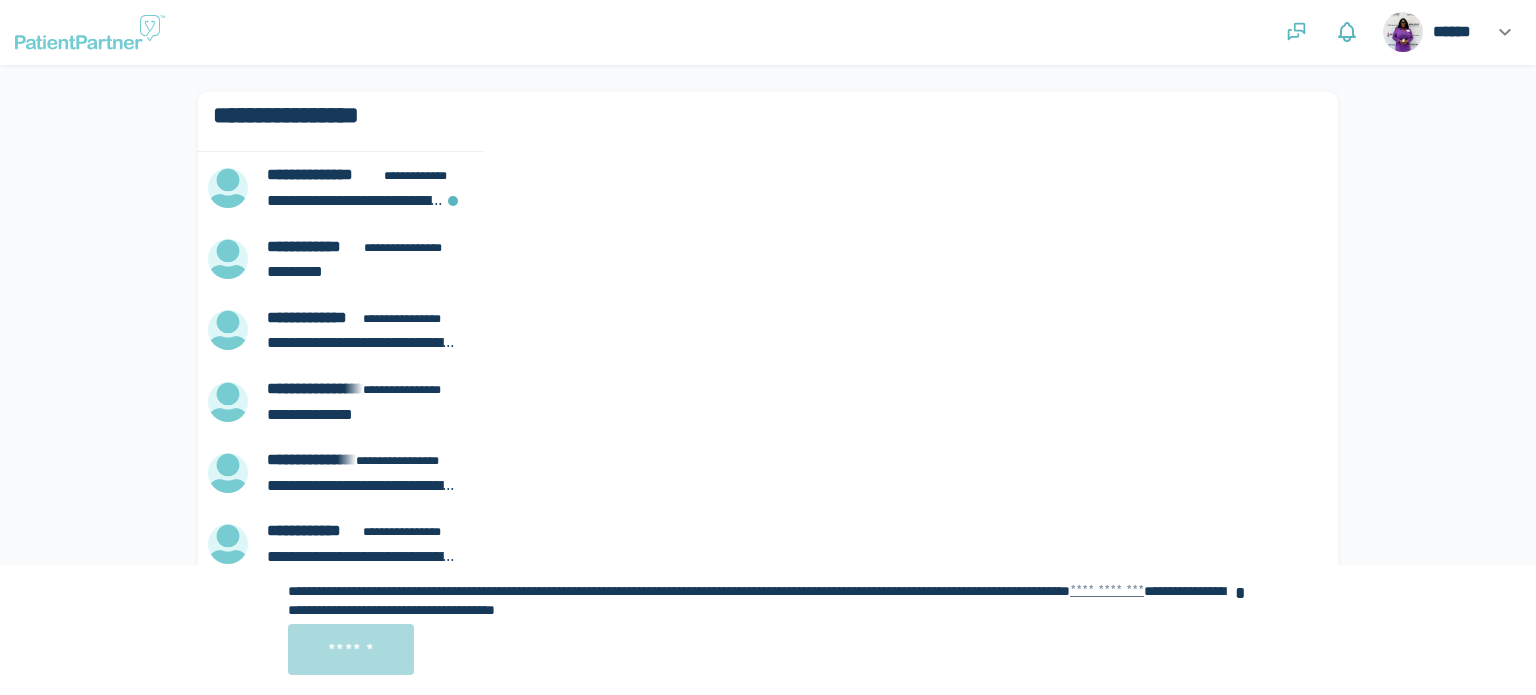click on "******" at bounding box center (351, 649) 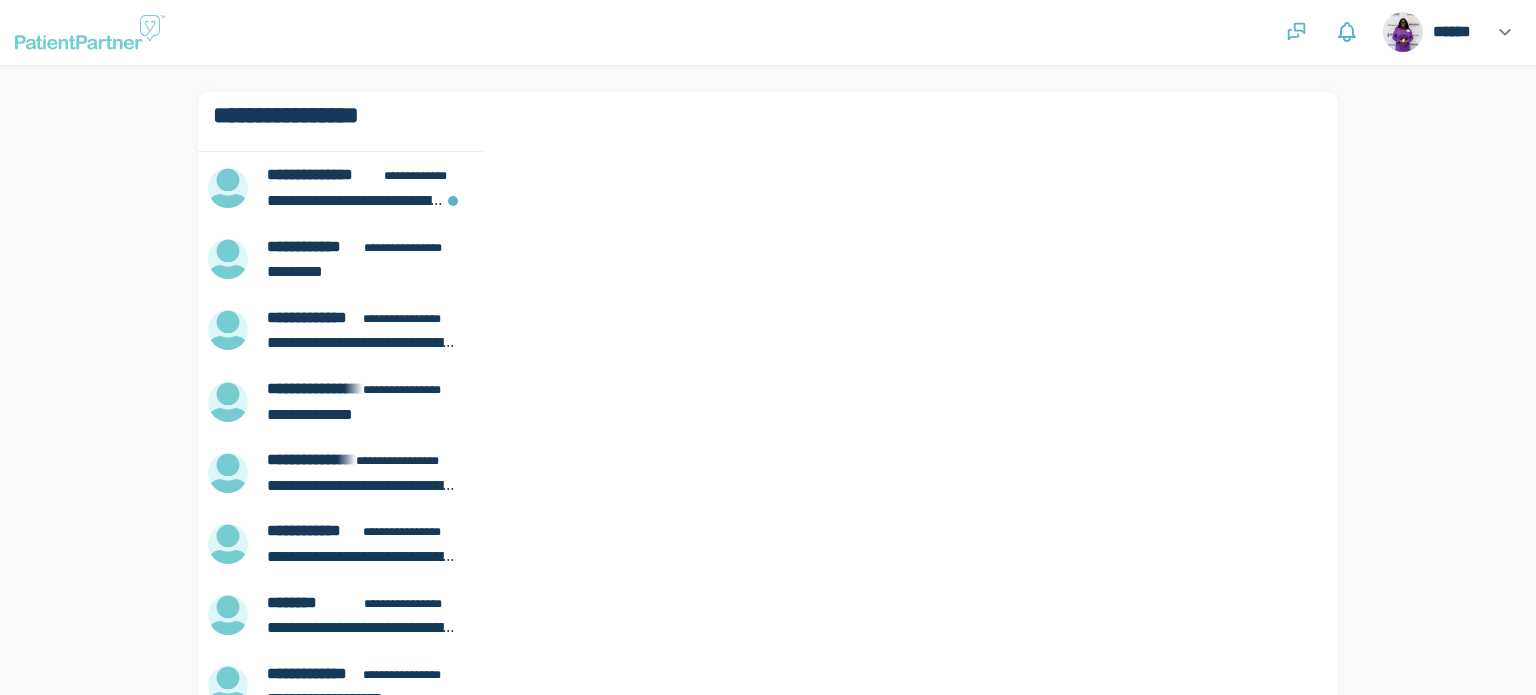click on "**********" at bounding box center [354, 175] 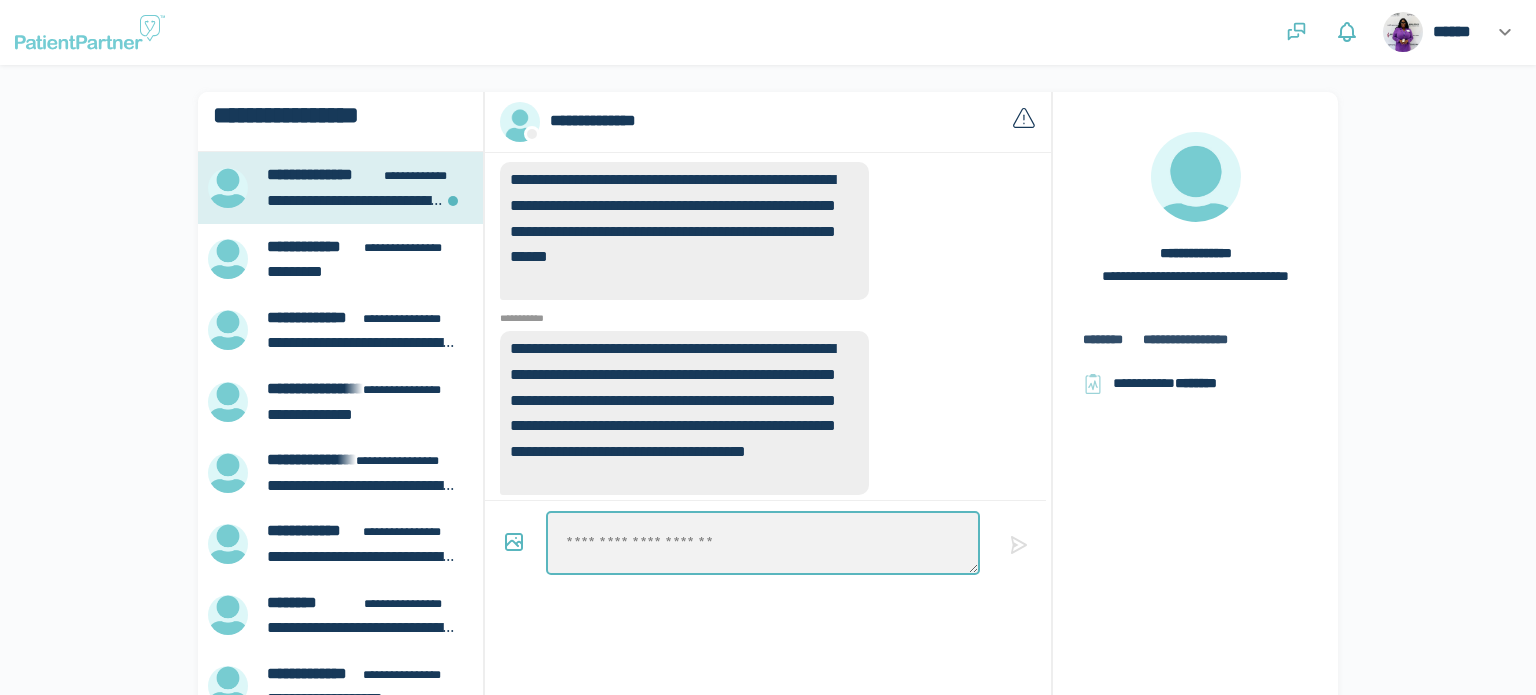 click at bounding box center [762, 543] 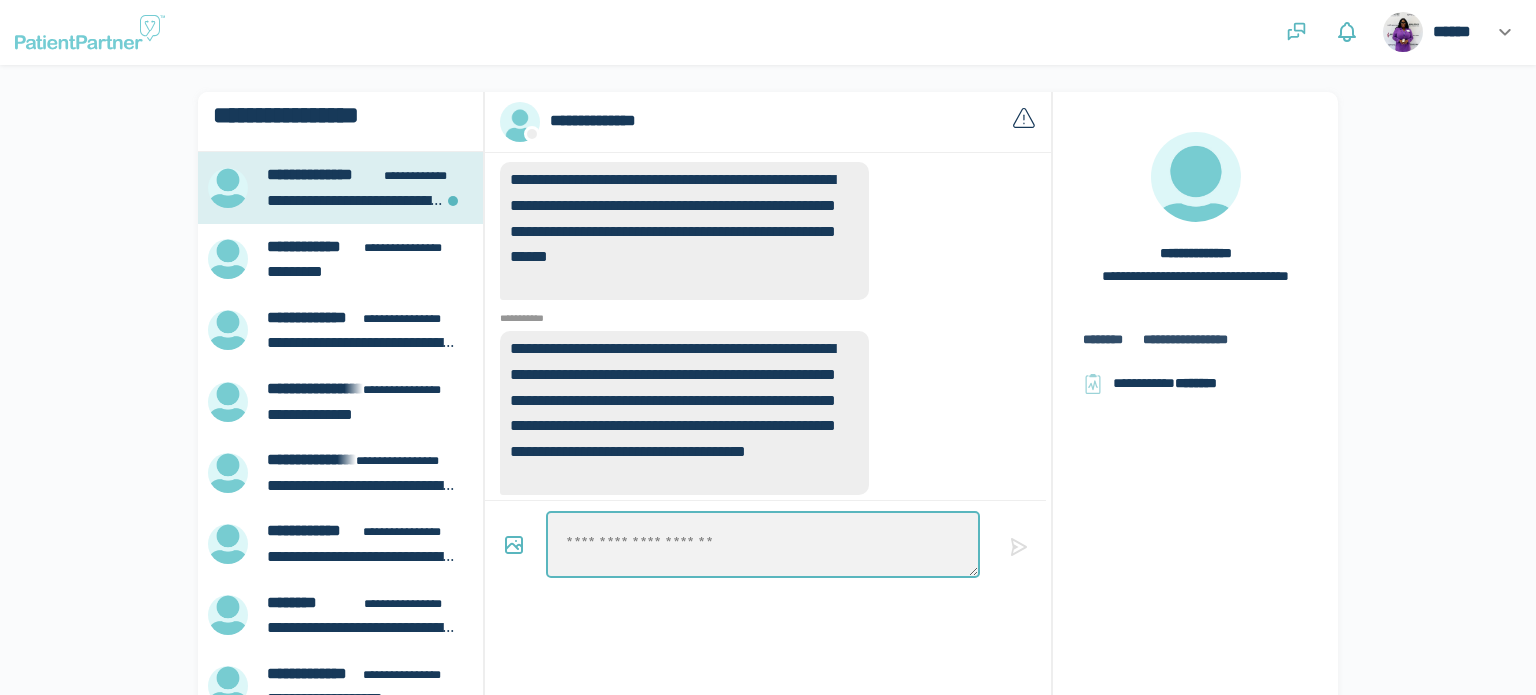 type on "*" 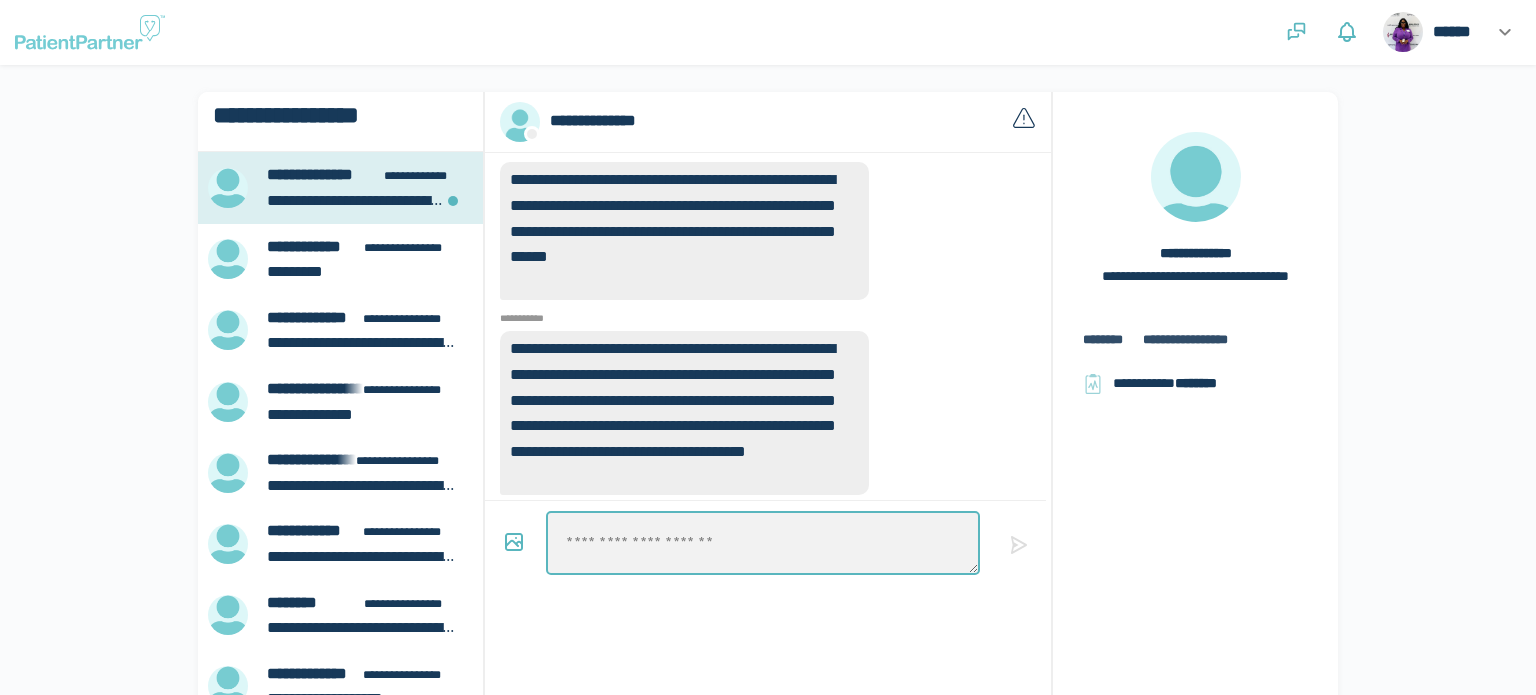 type on "*" 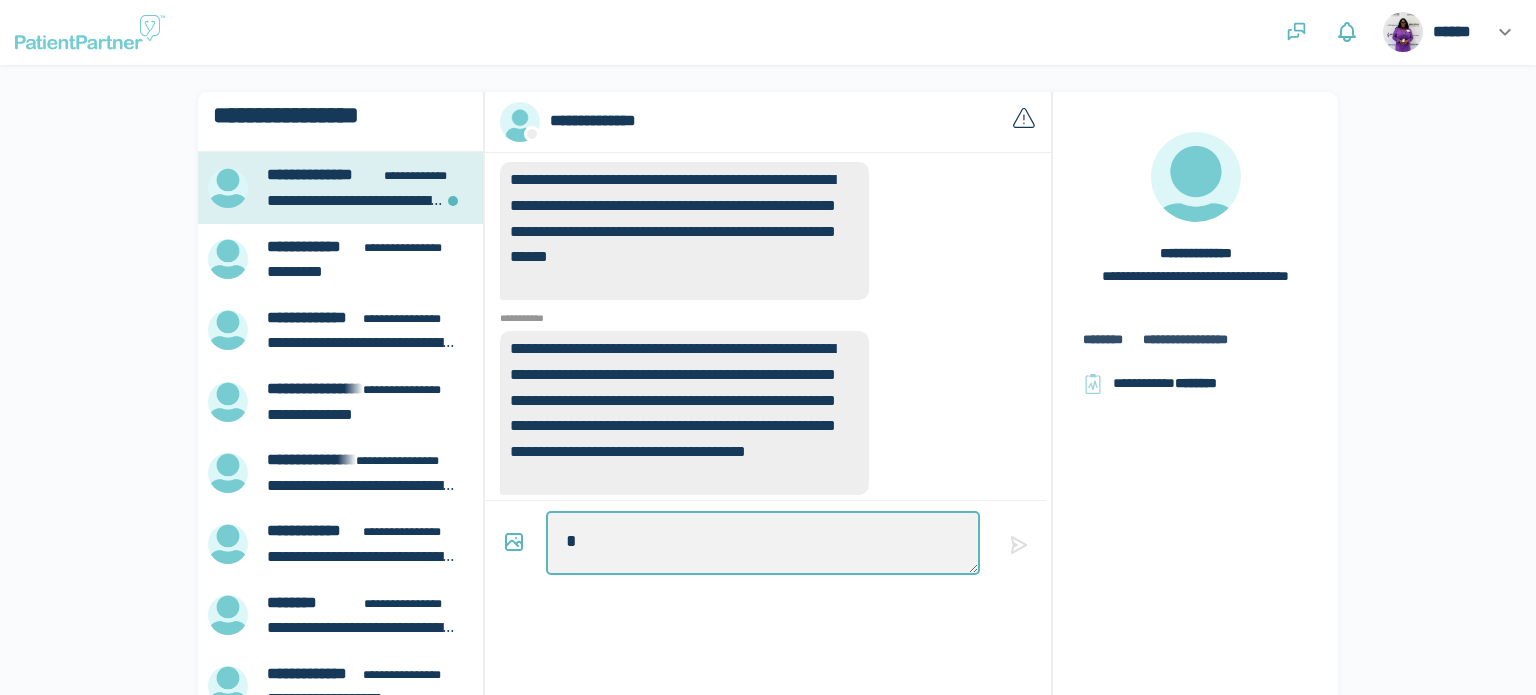 type on "*" 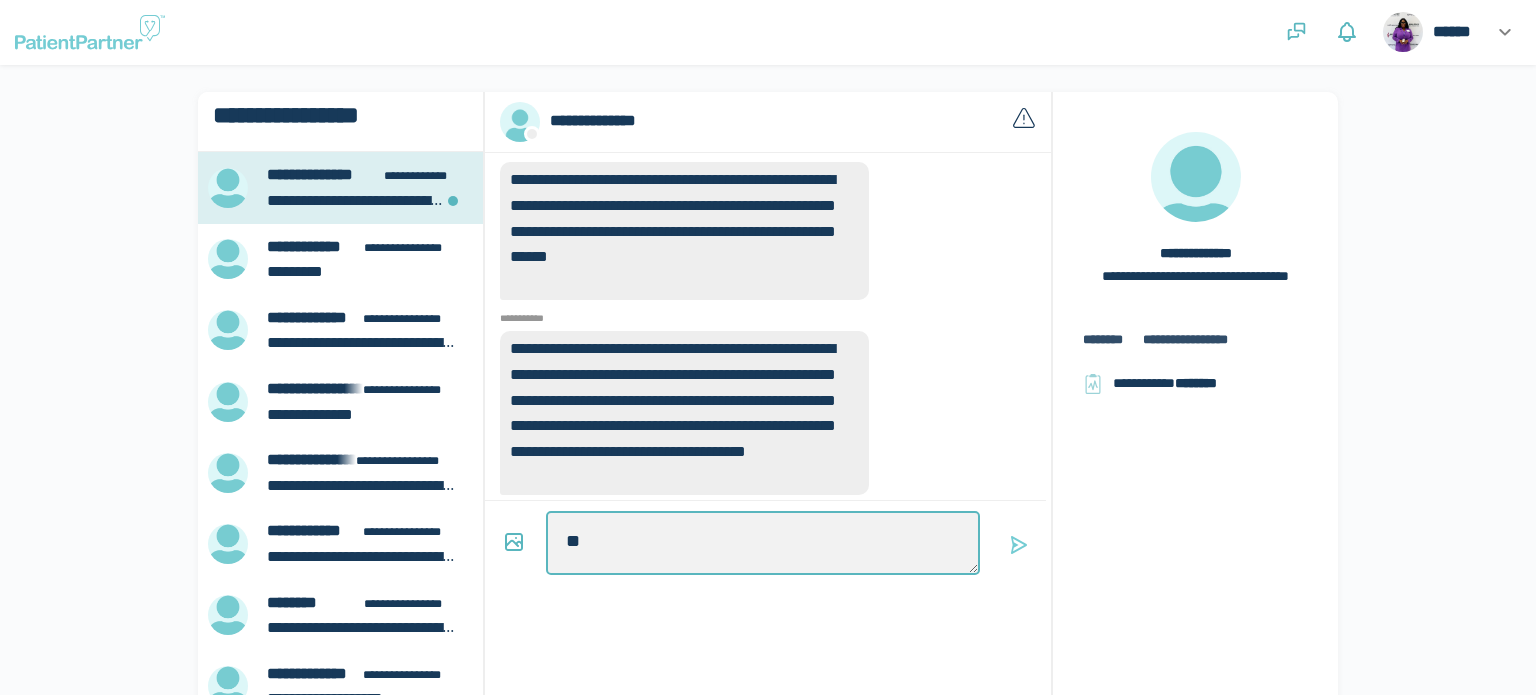type on "*" 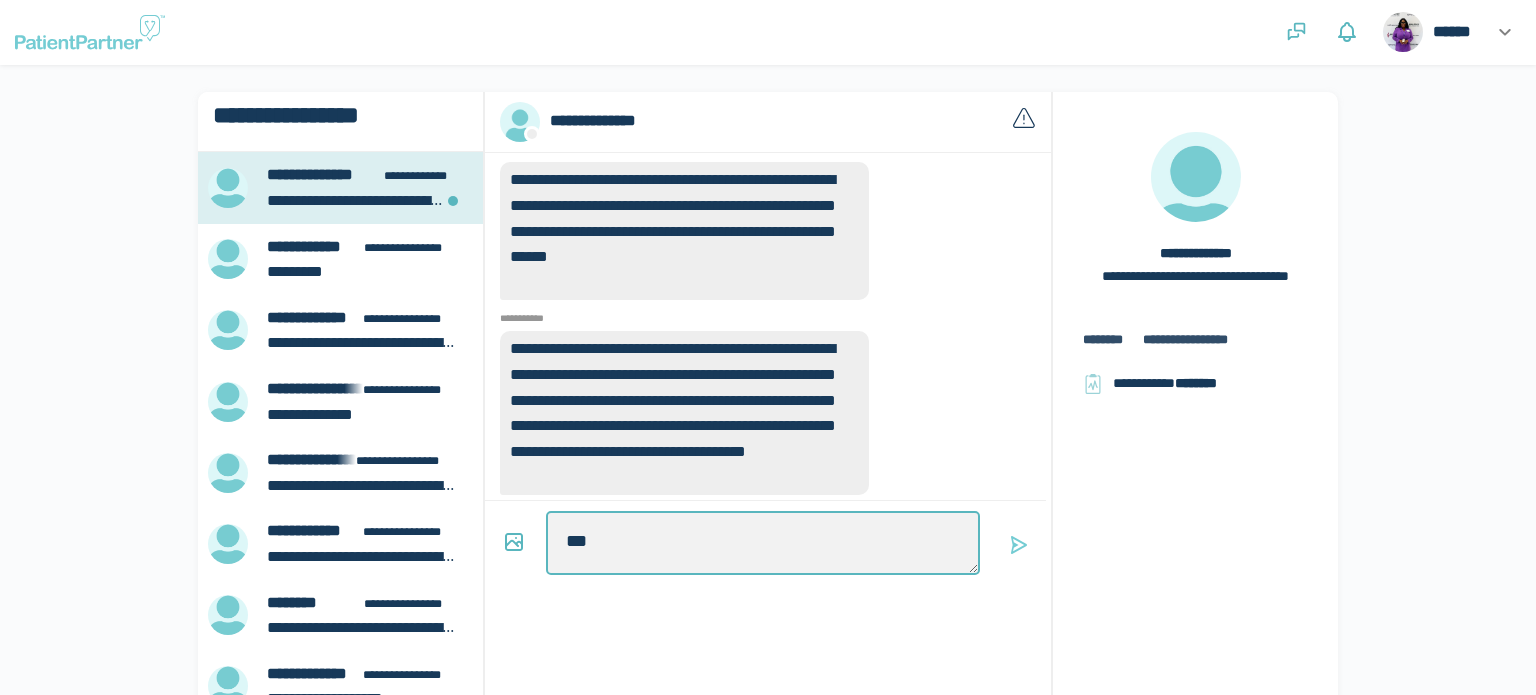 type on "*" 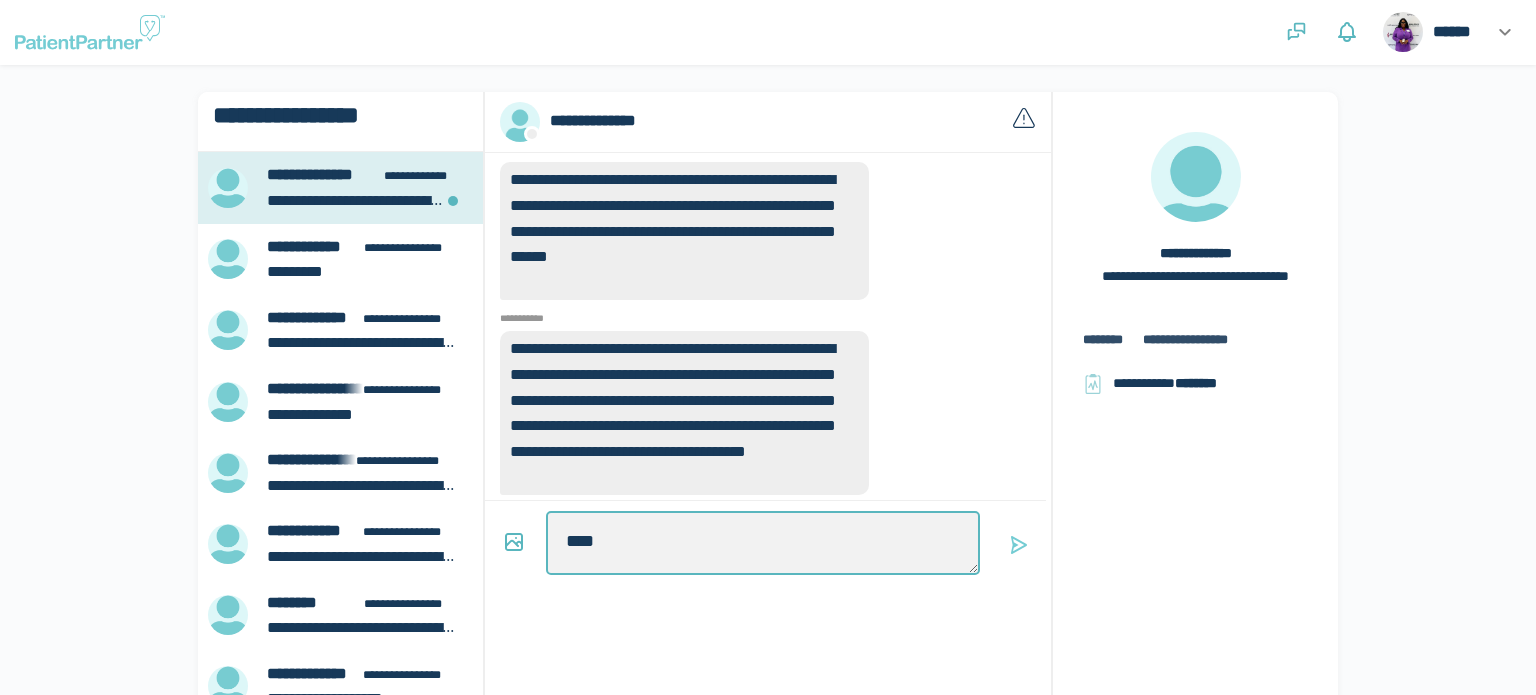 type on "*" 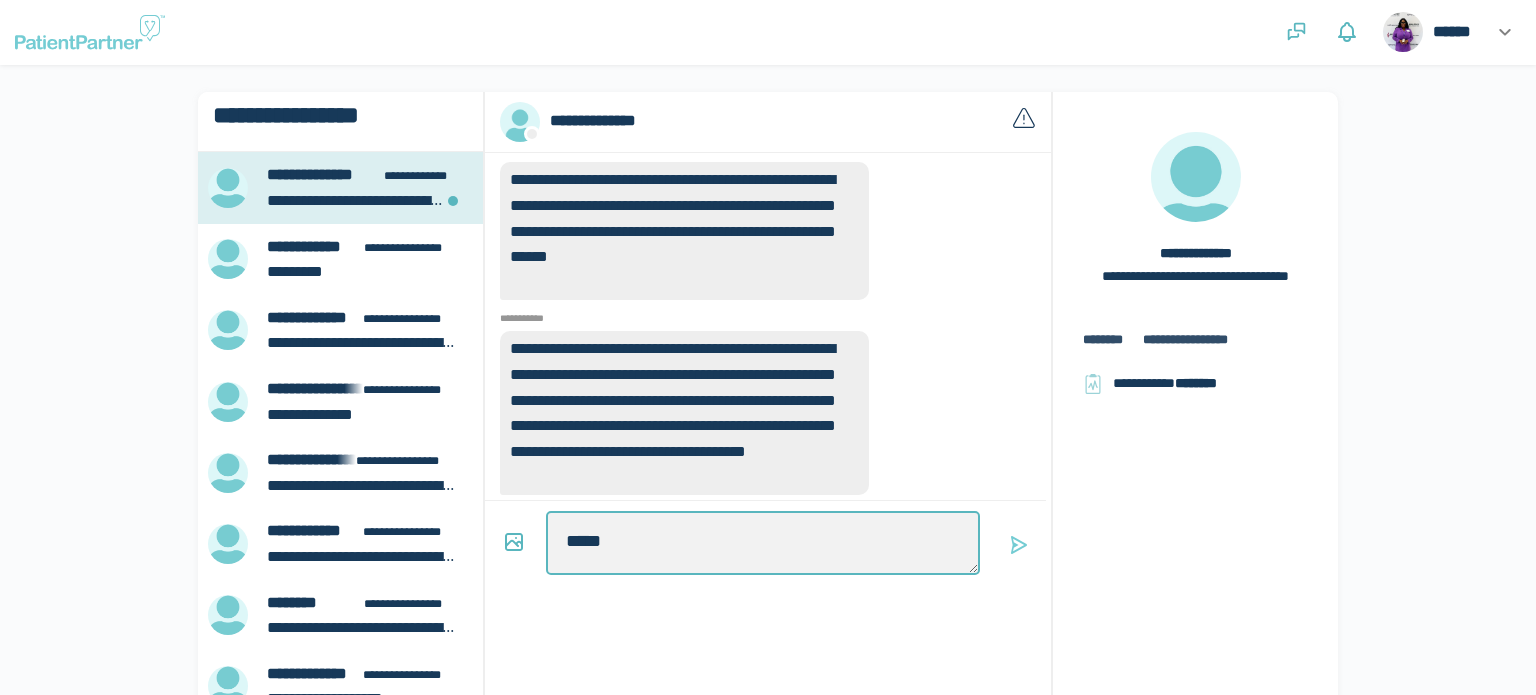 type on "*" 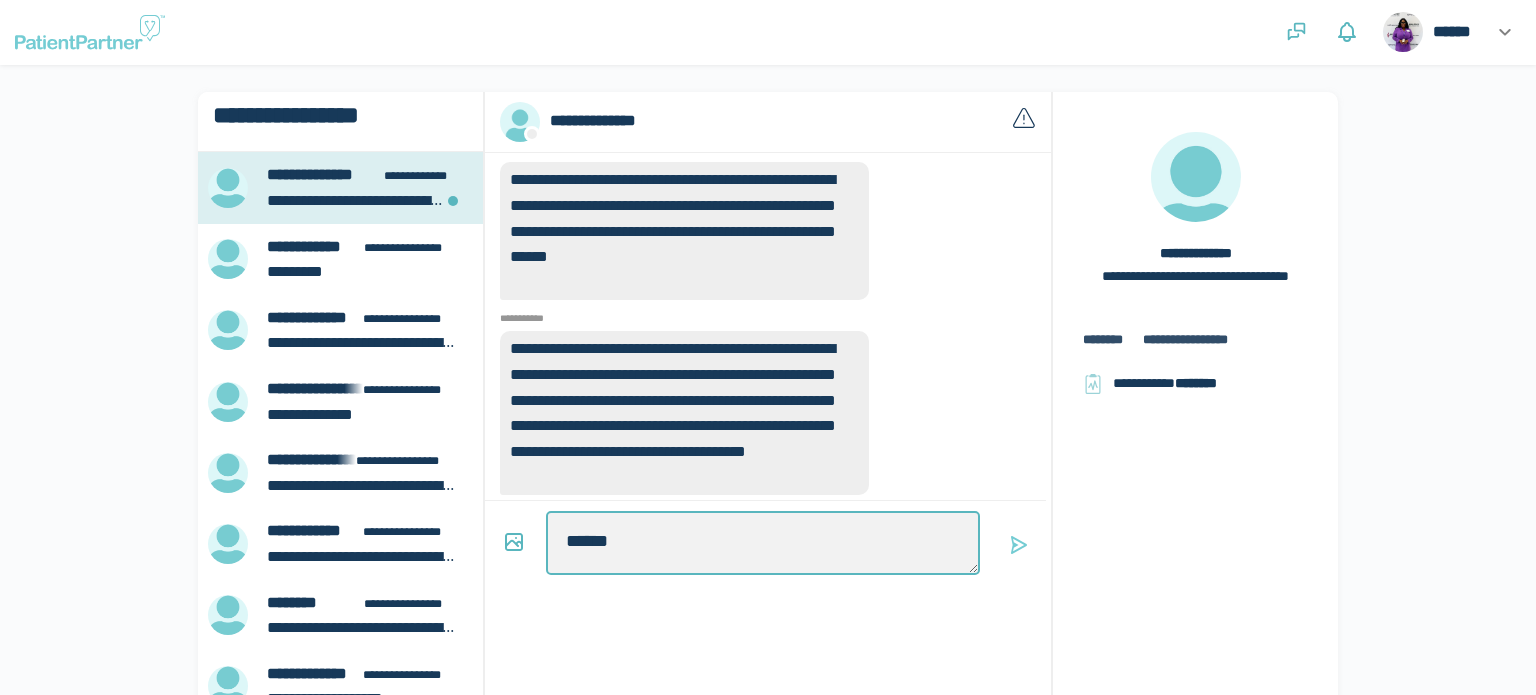type on "*" 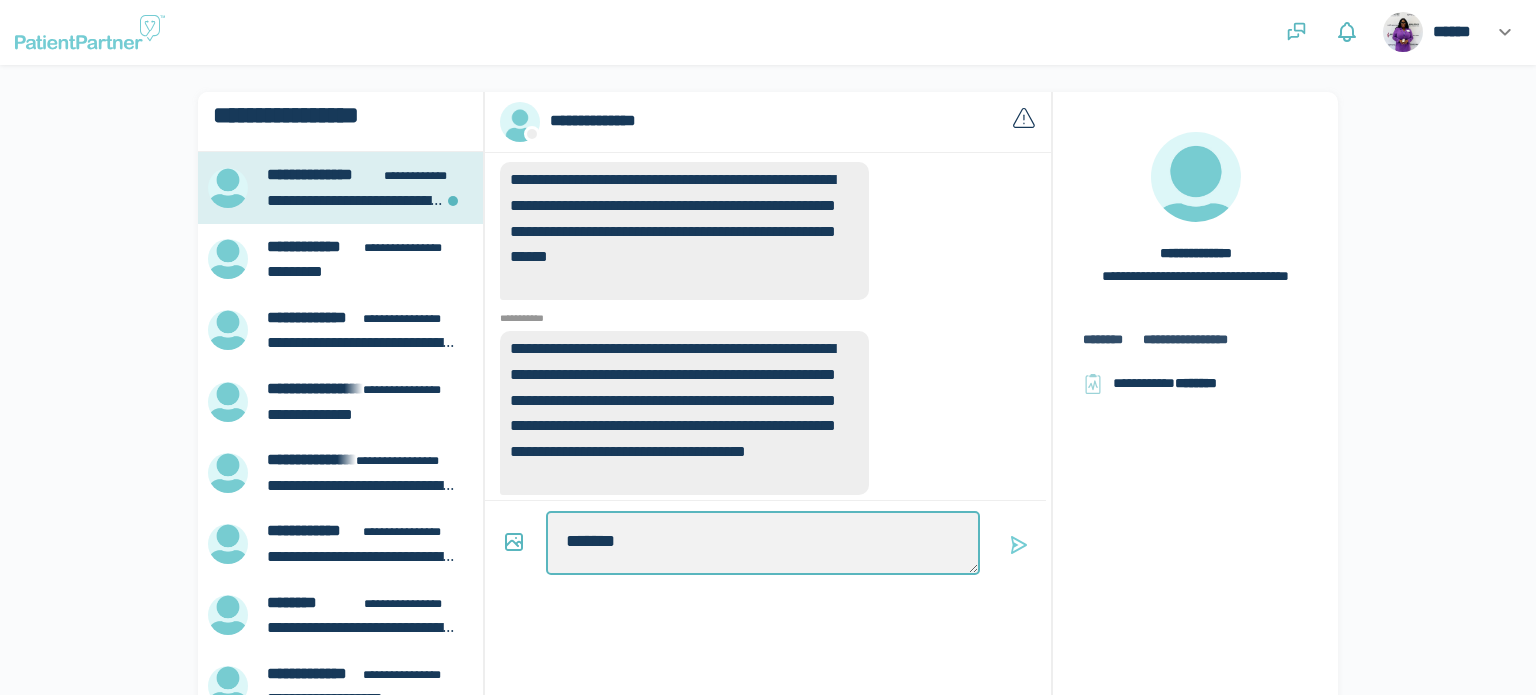 type on "********" 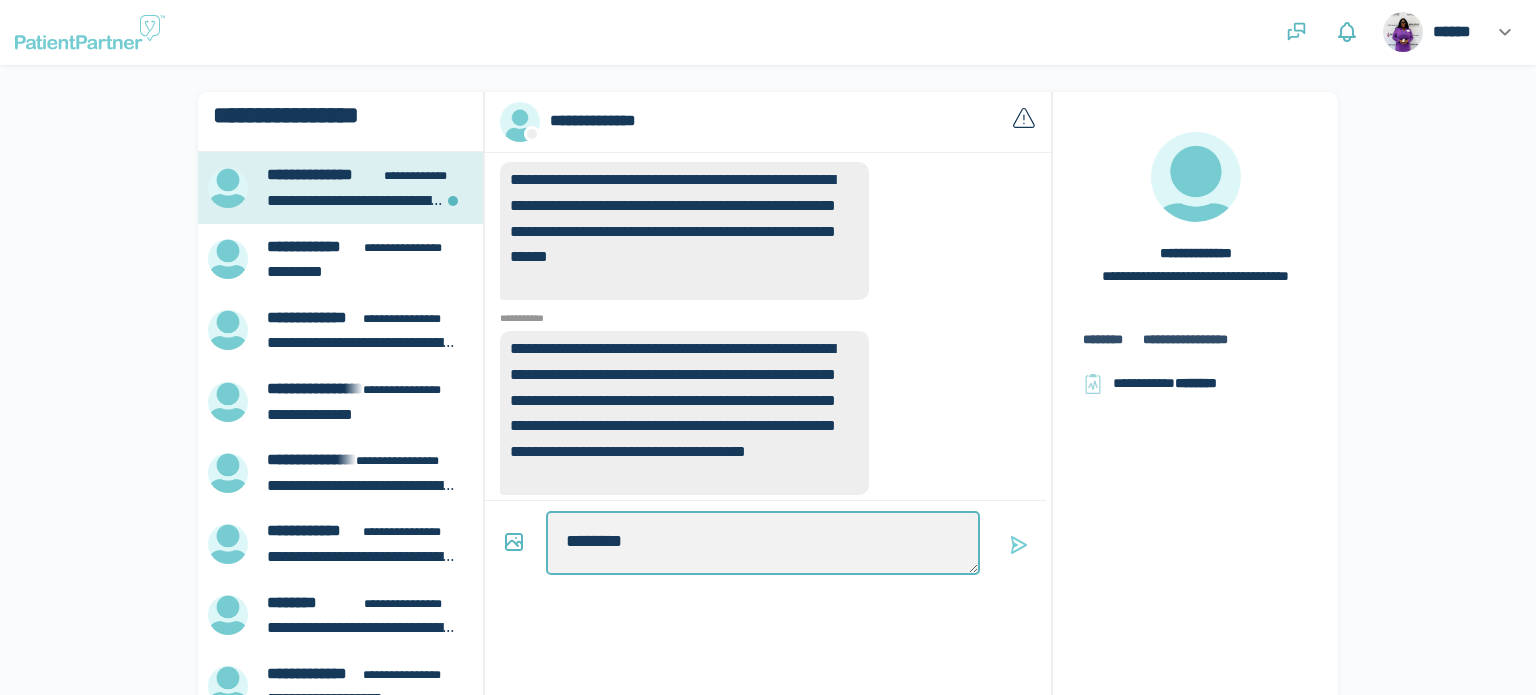 type on "*" 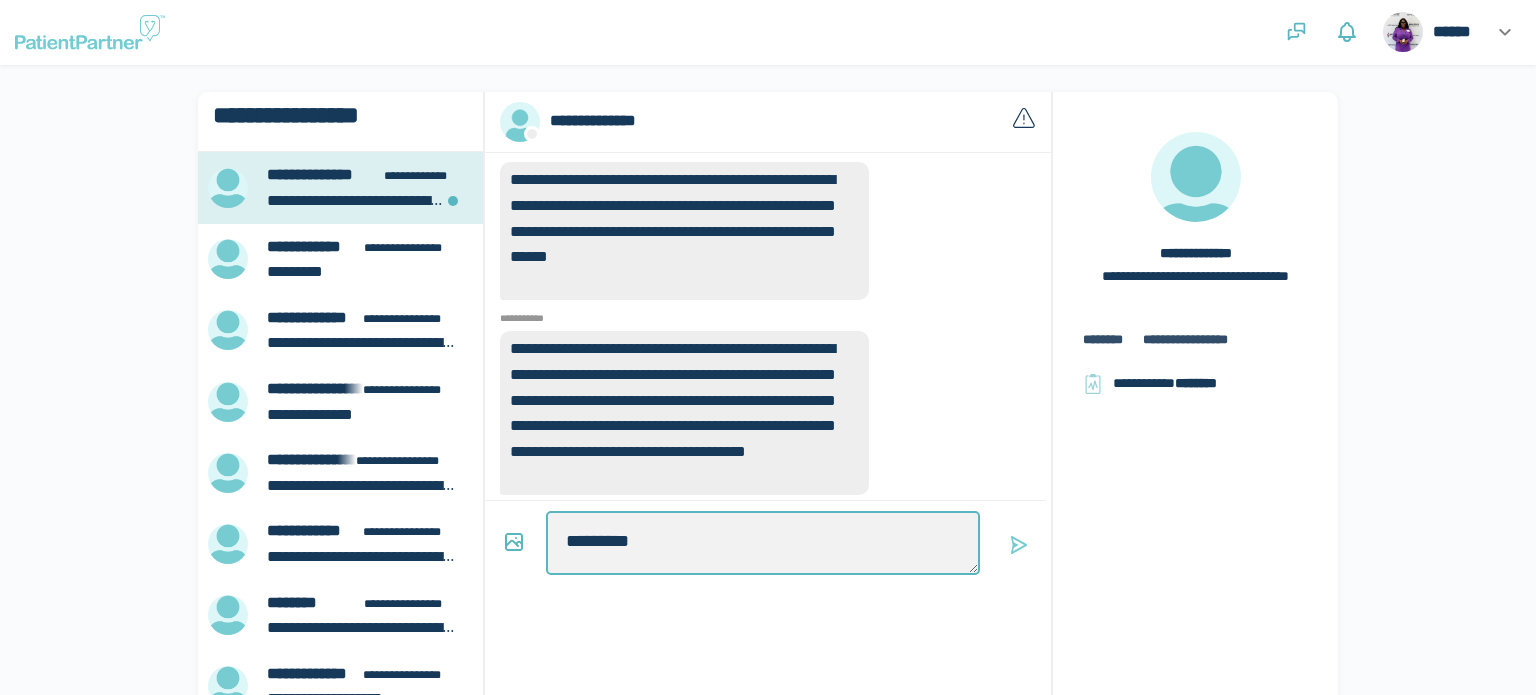 type on "*" 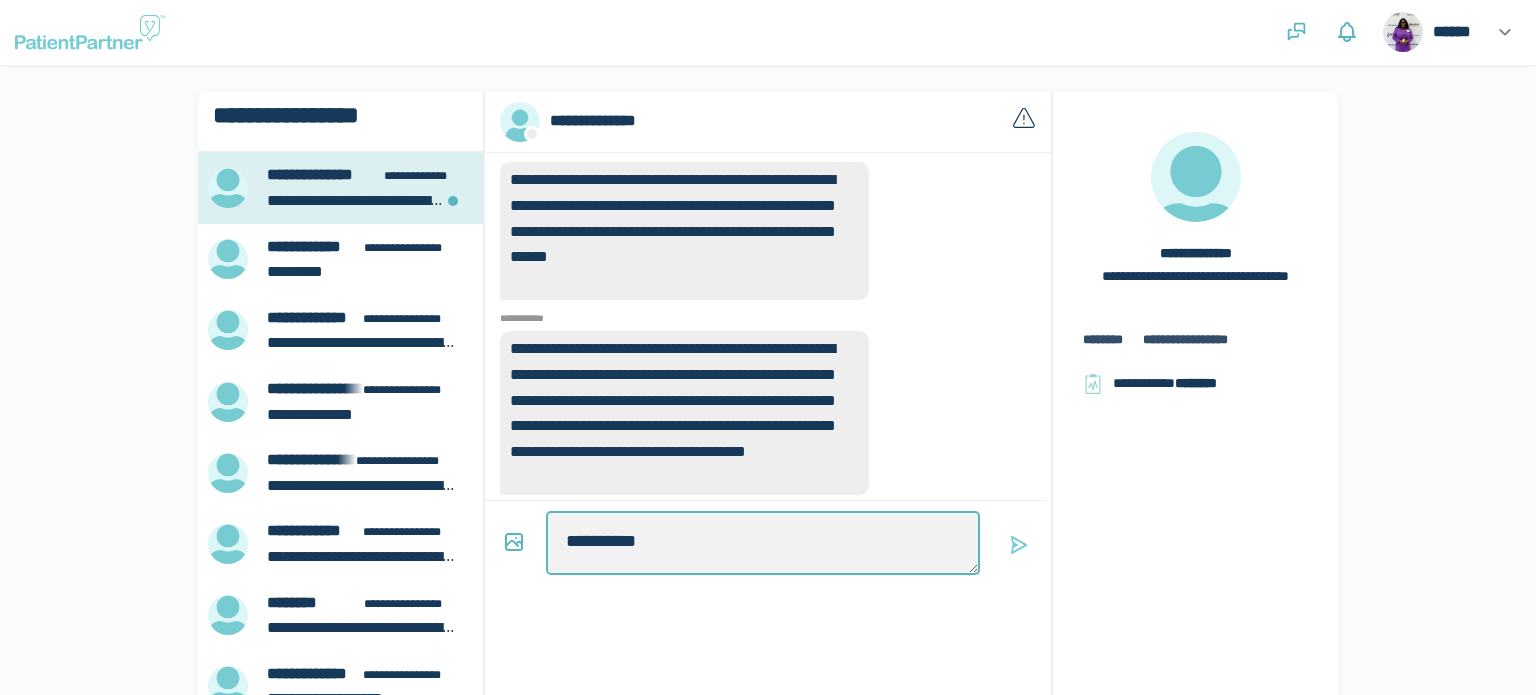 type on "*" 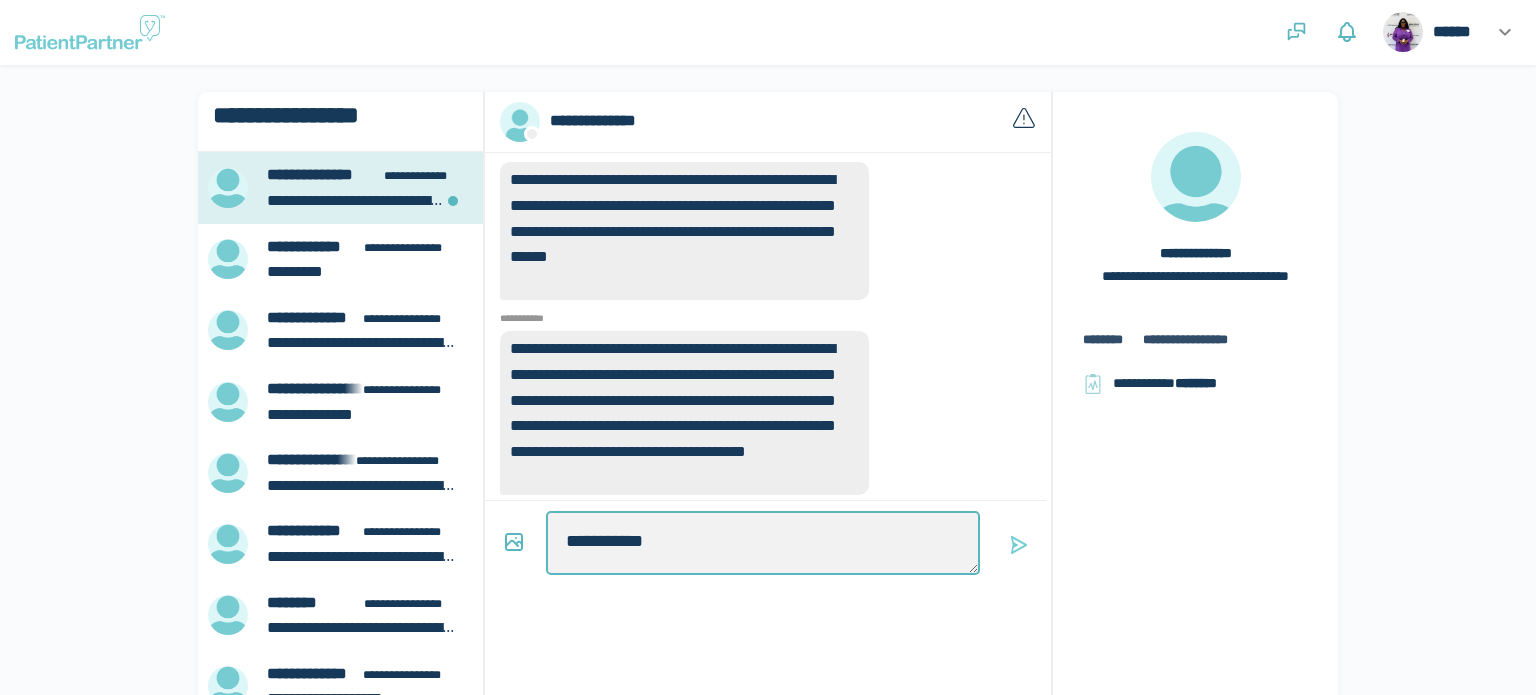 type on "*" 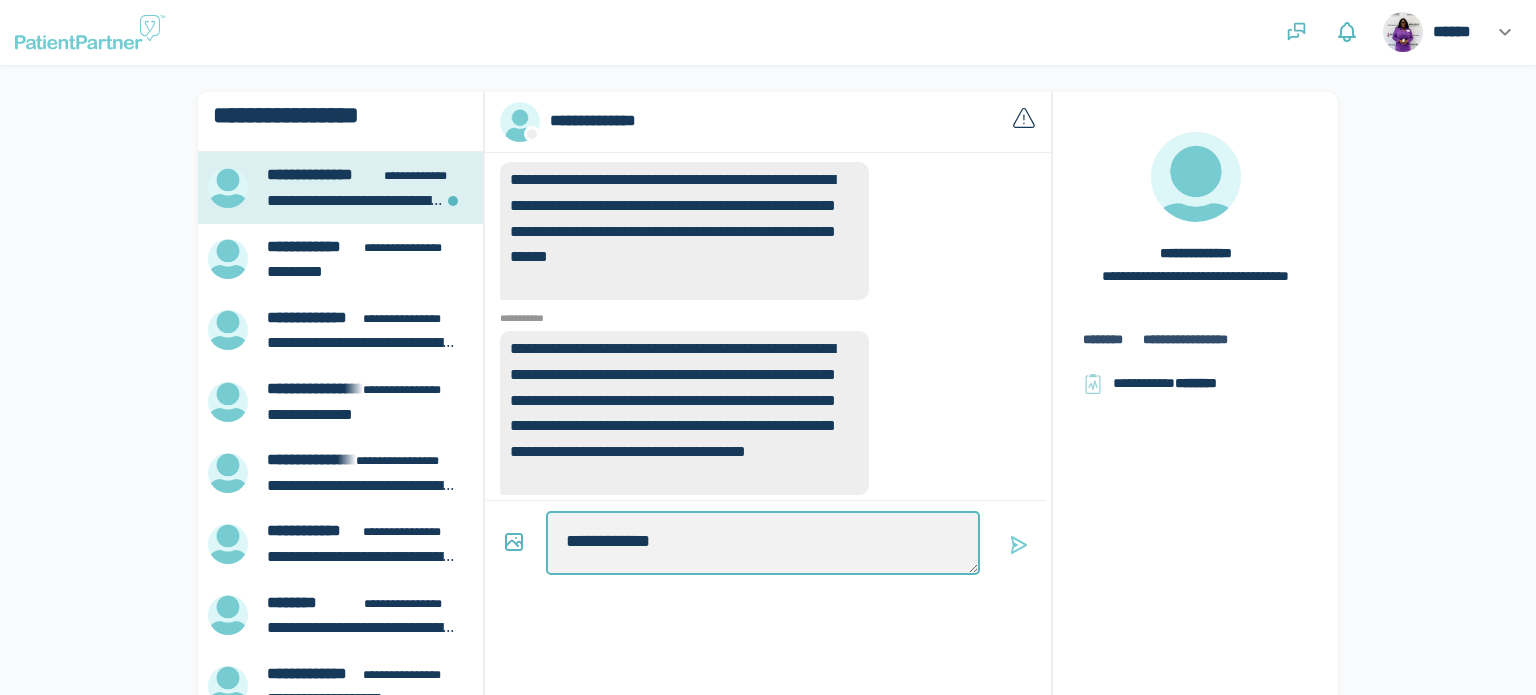 type on "*" 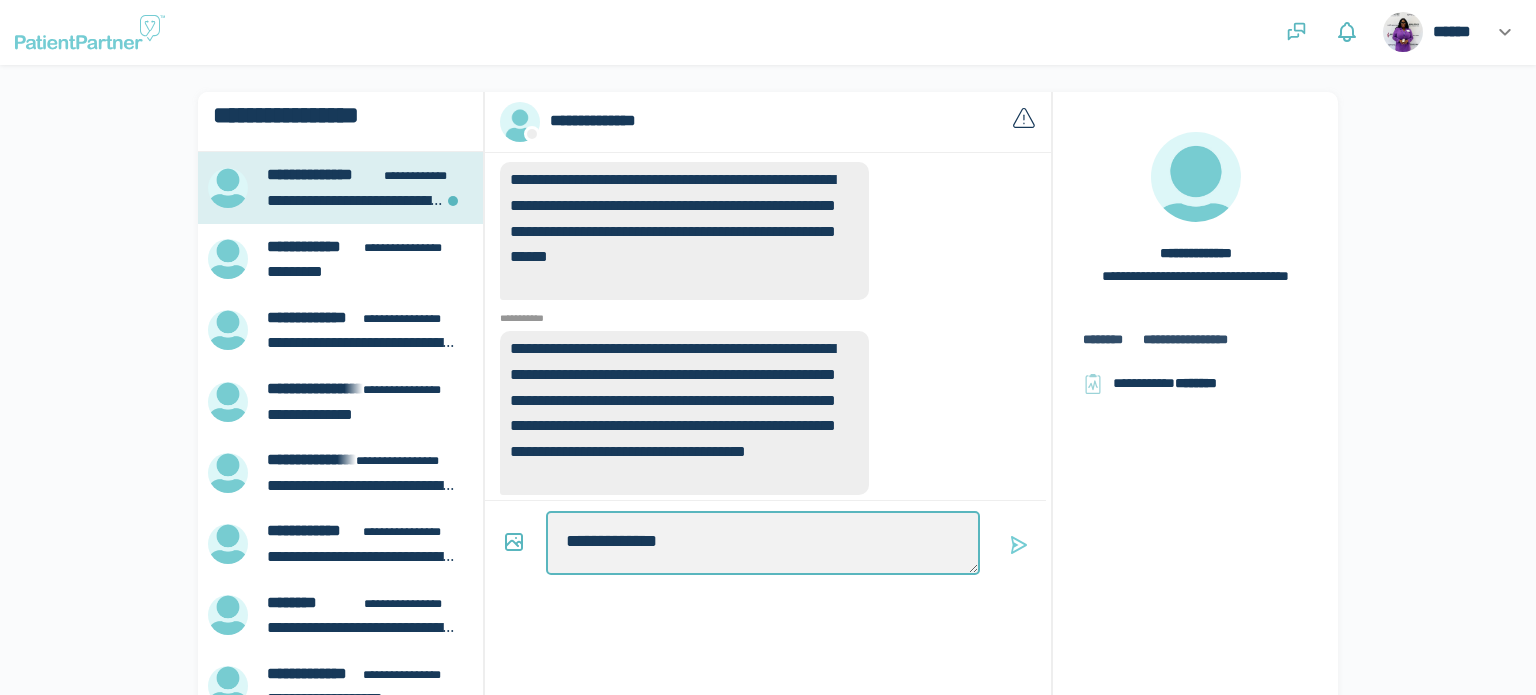 type on "*" 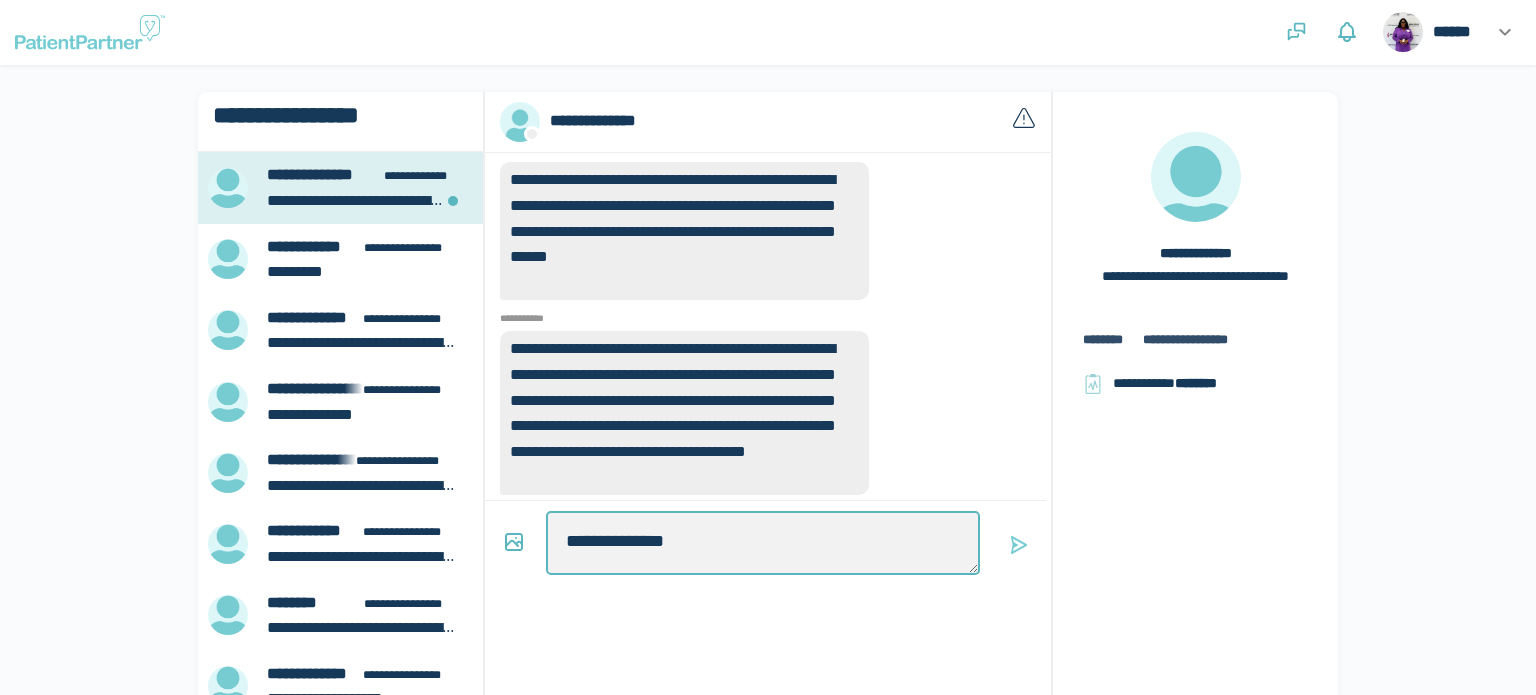 type on "*" 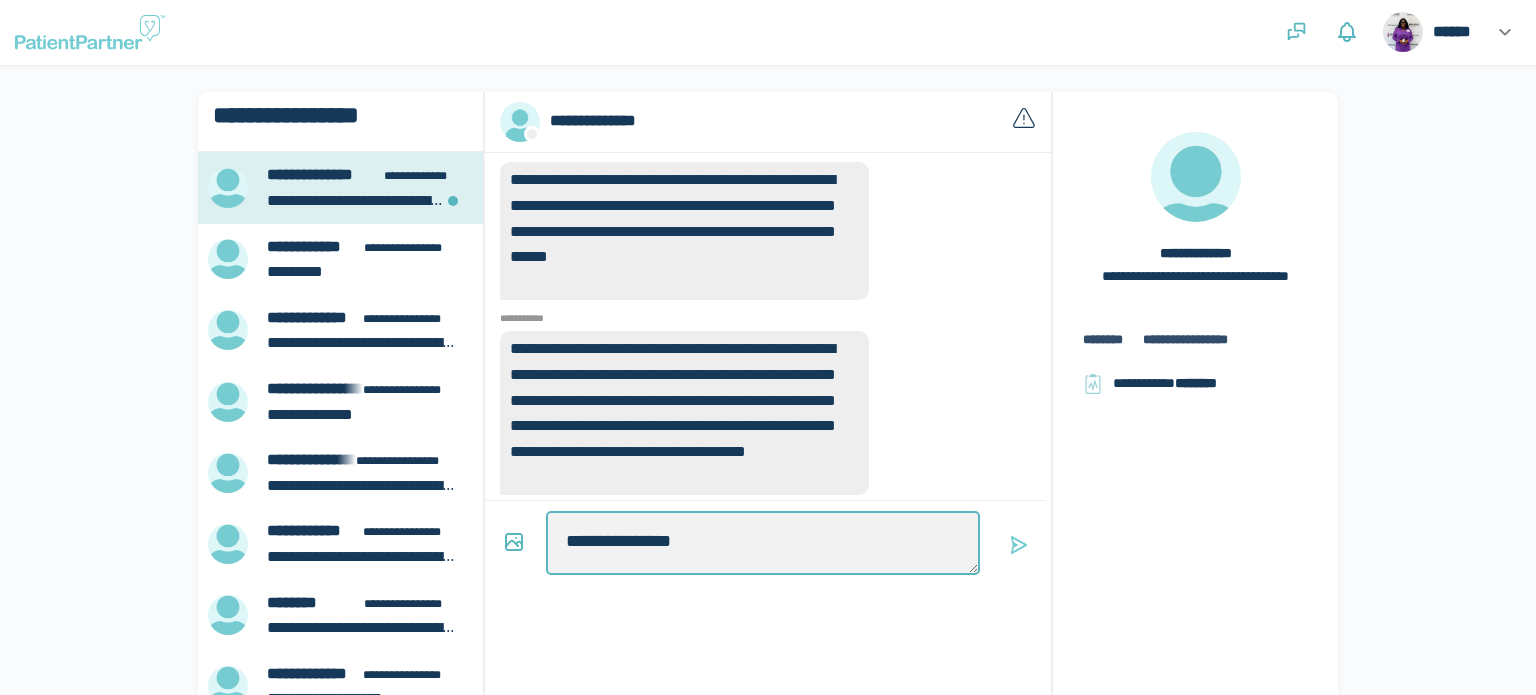 type on "*" 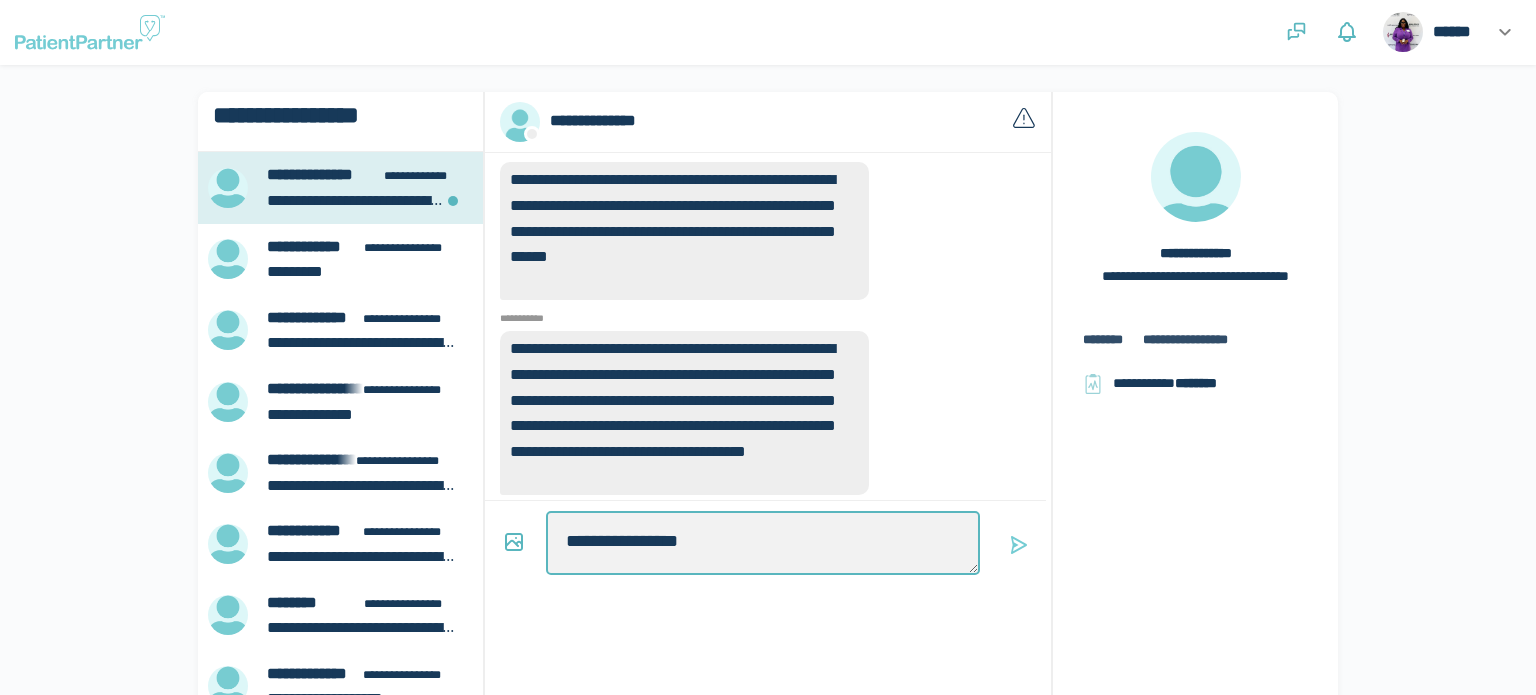 type on "*" 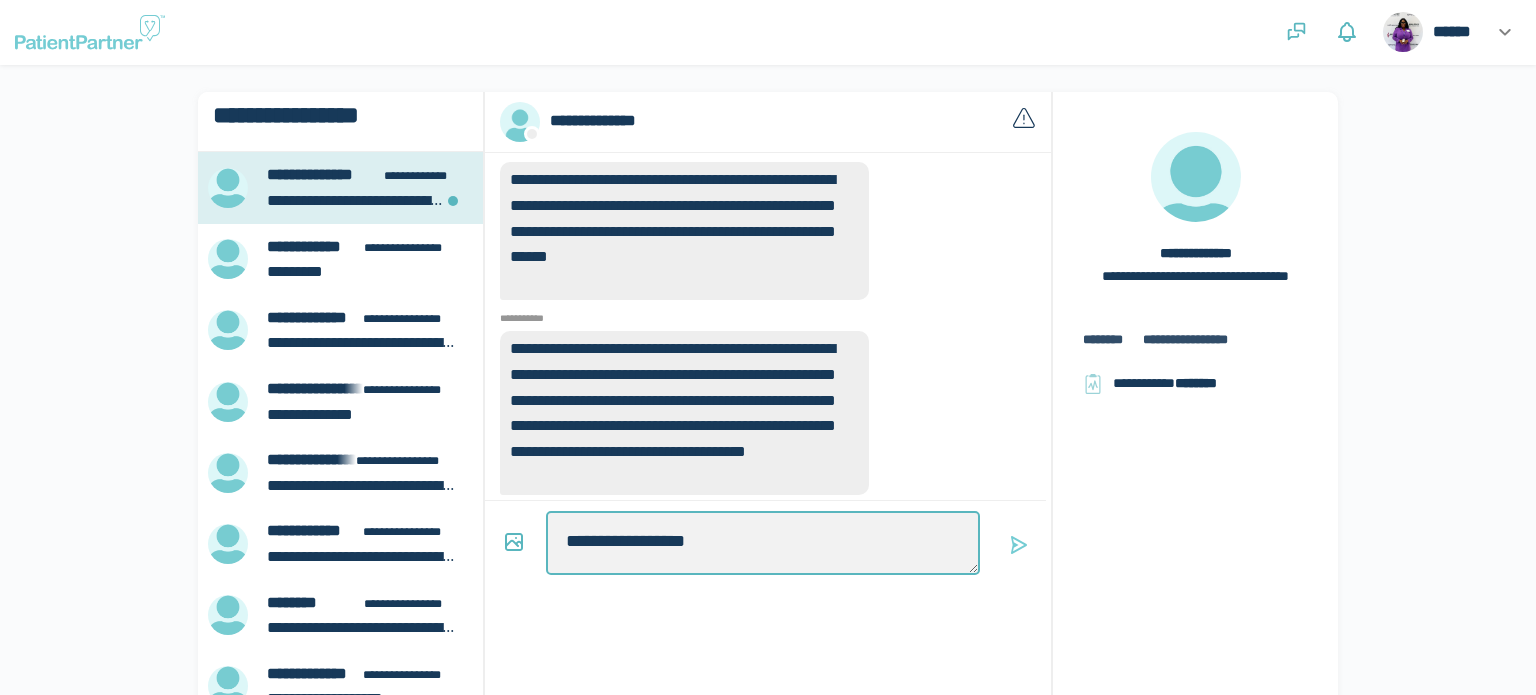 type on "*" 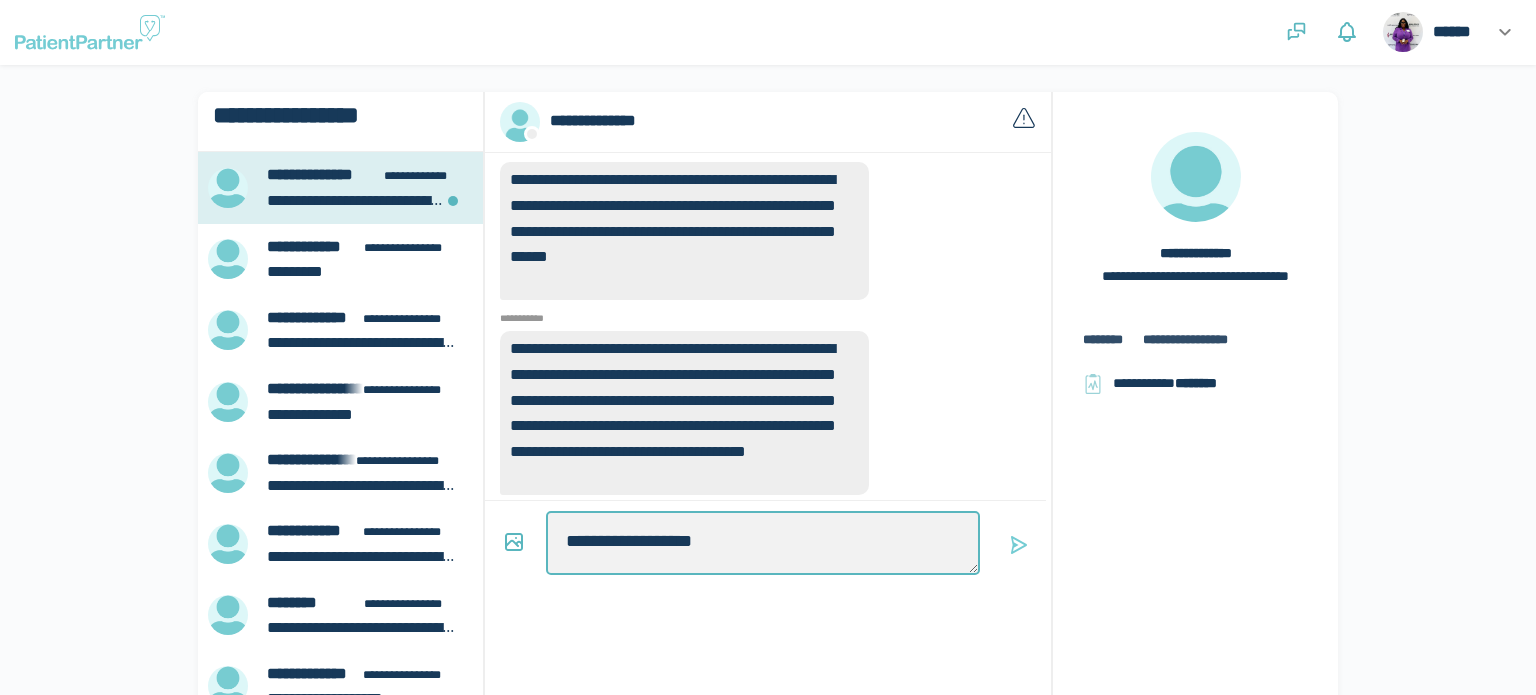 type on "*" 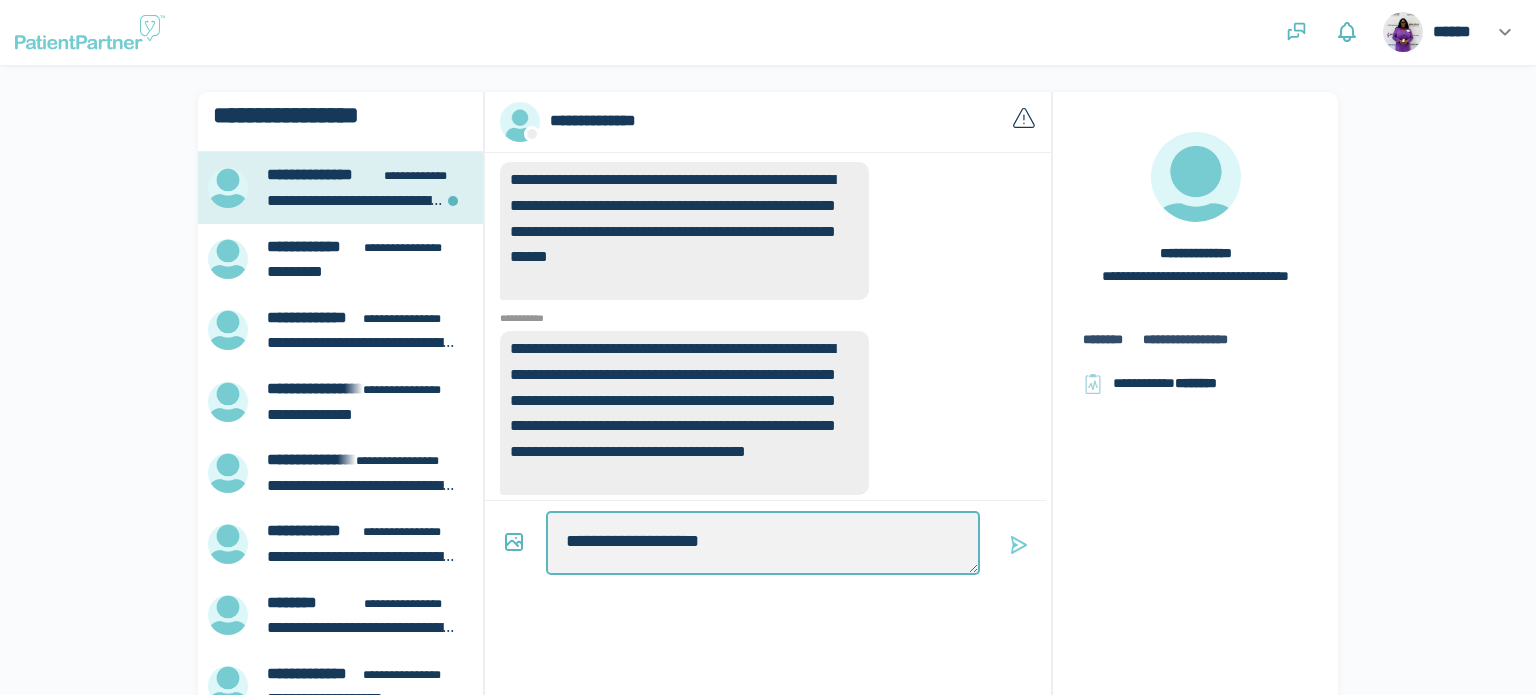type on "*" 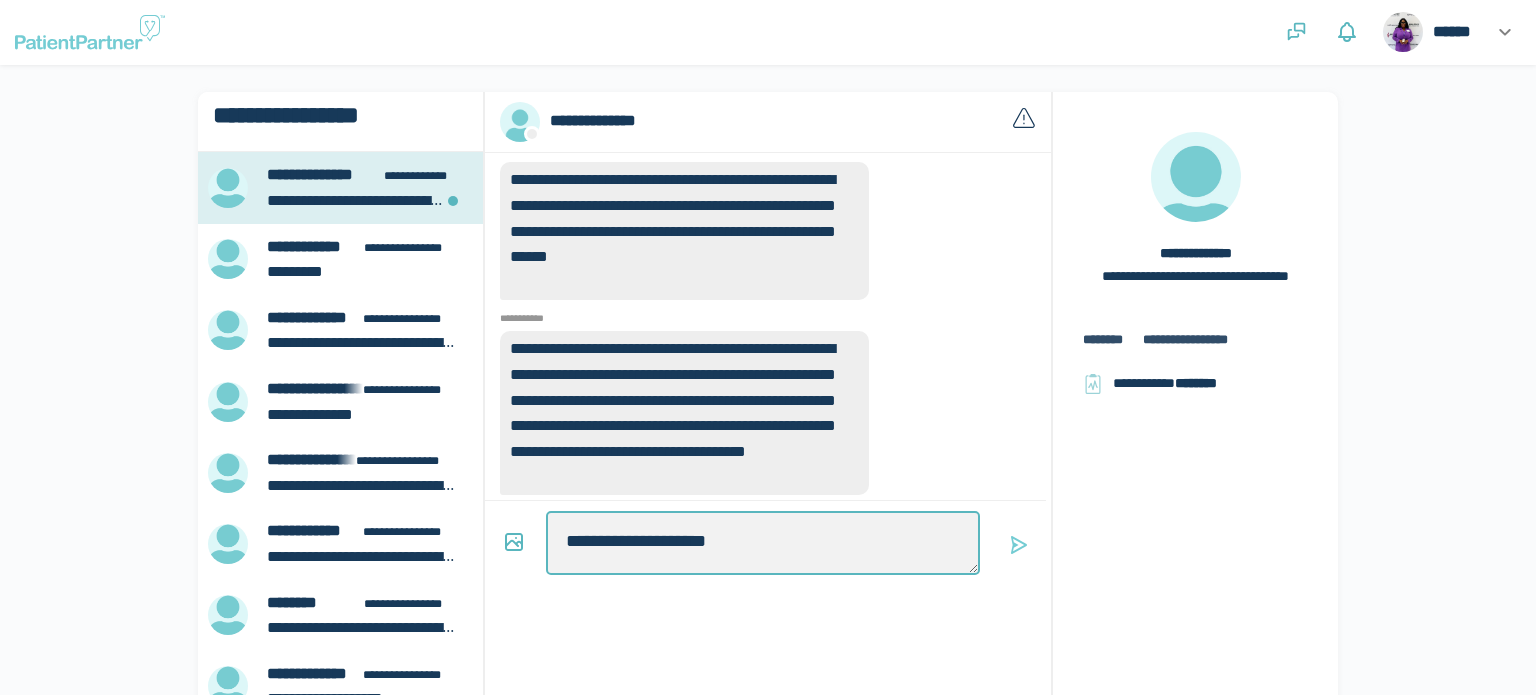 type on "*" 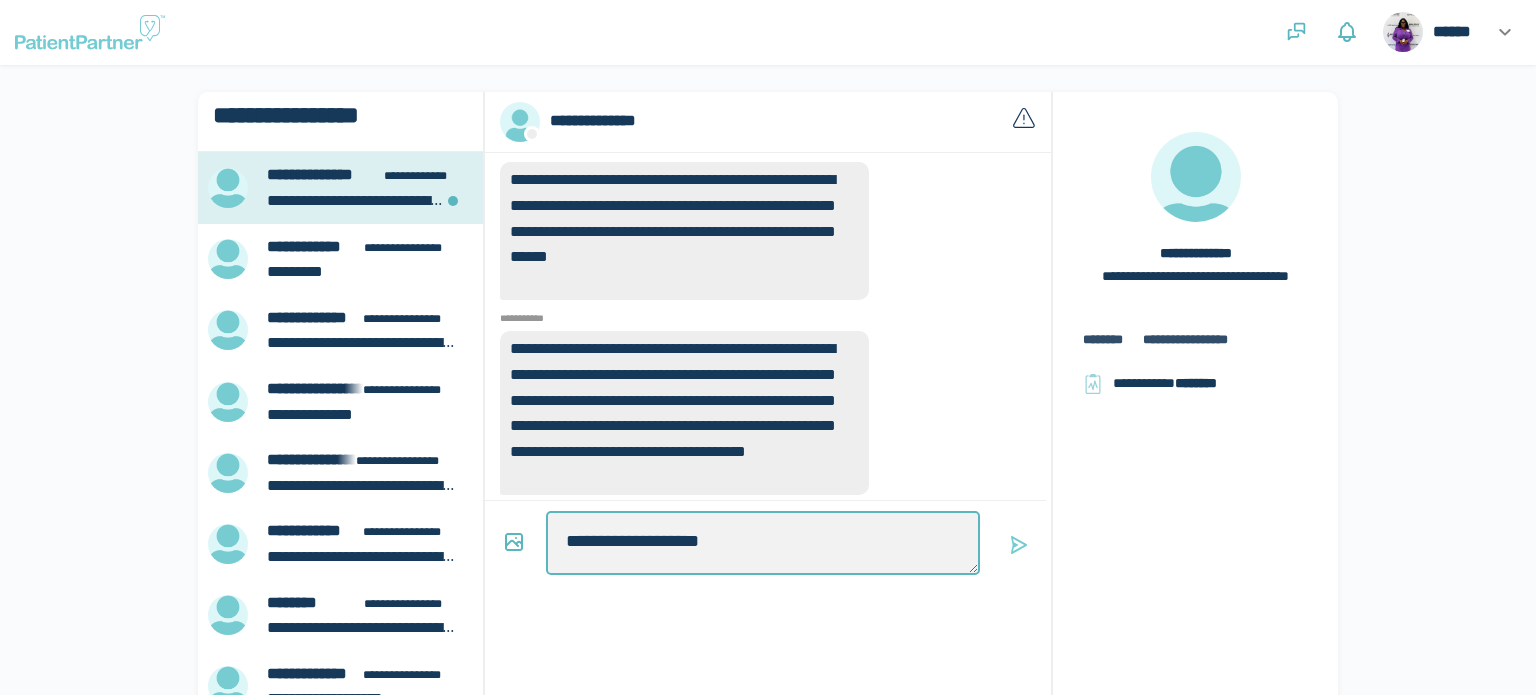 type on "*" 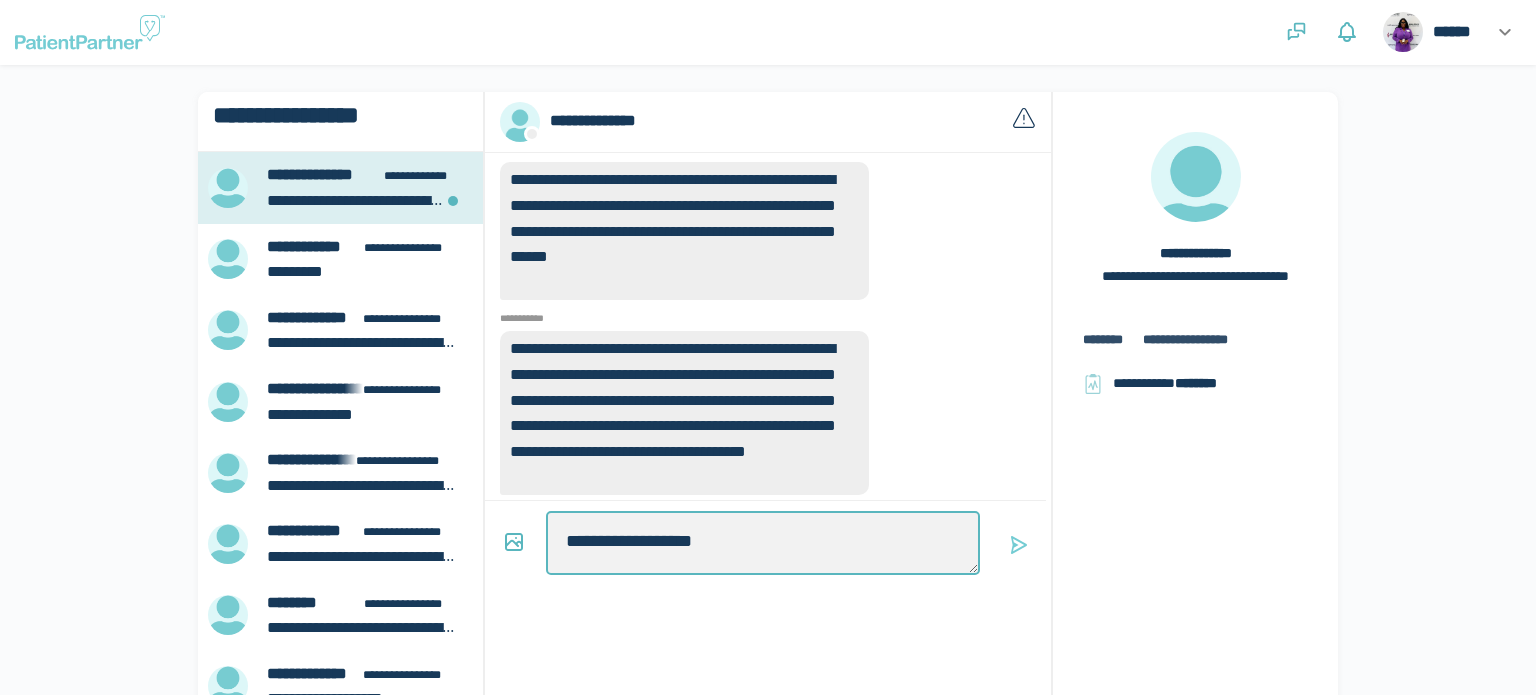 type on "*" 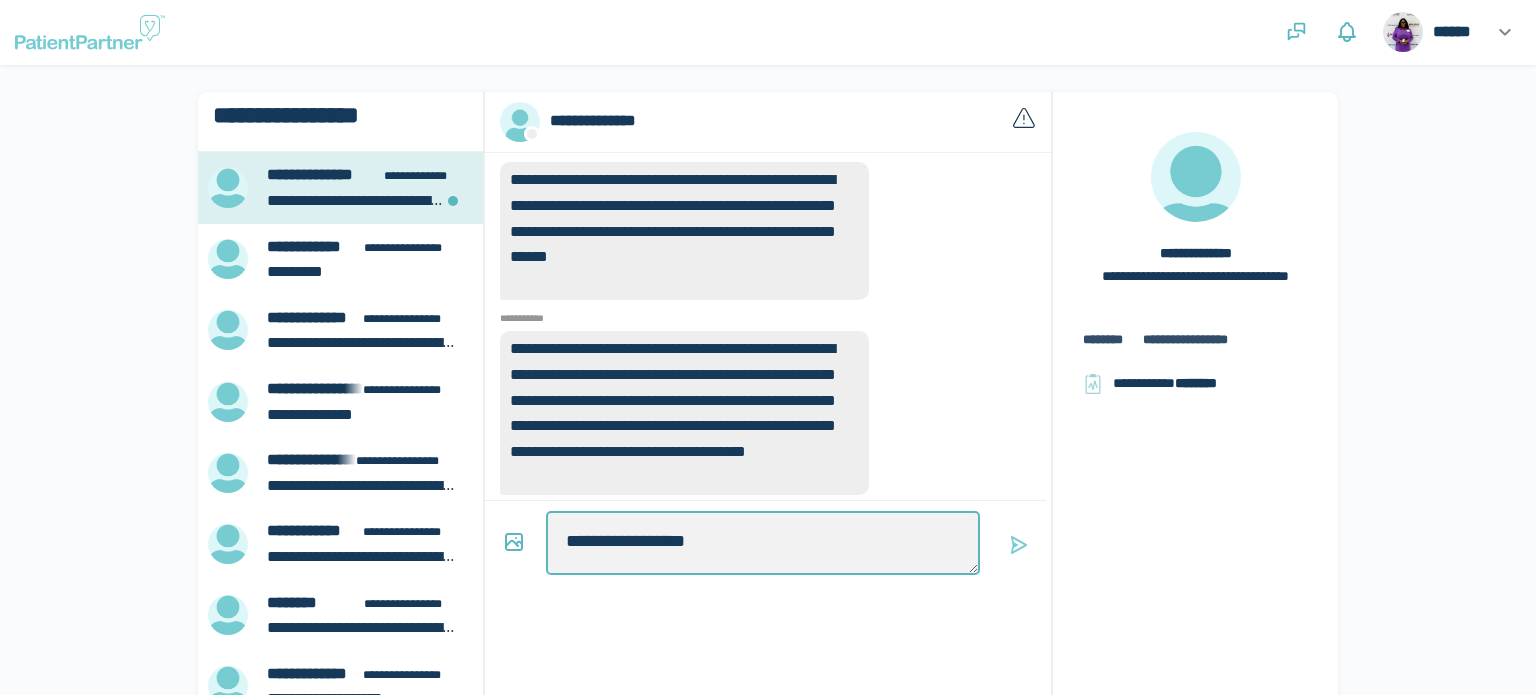 type on "*" 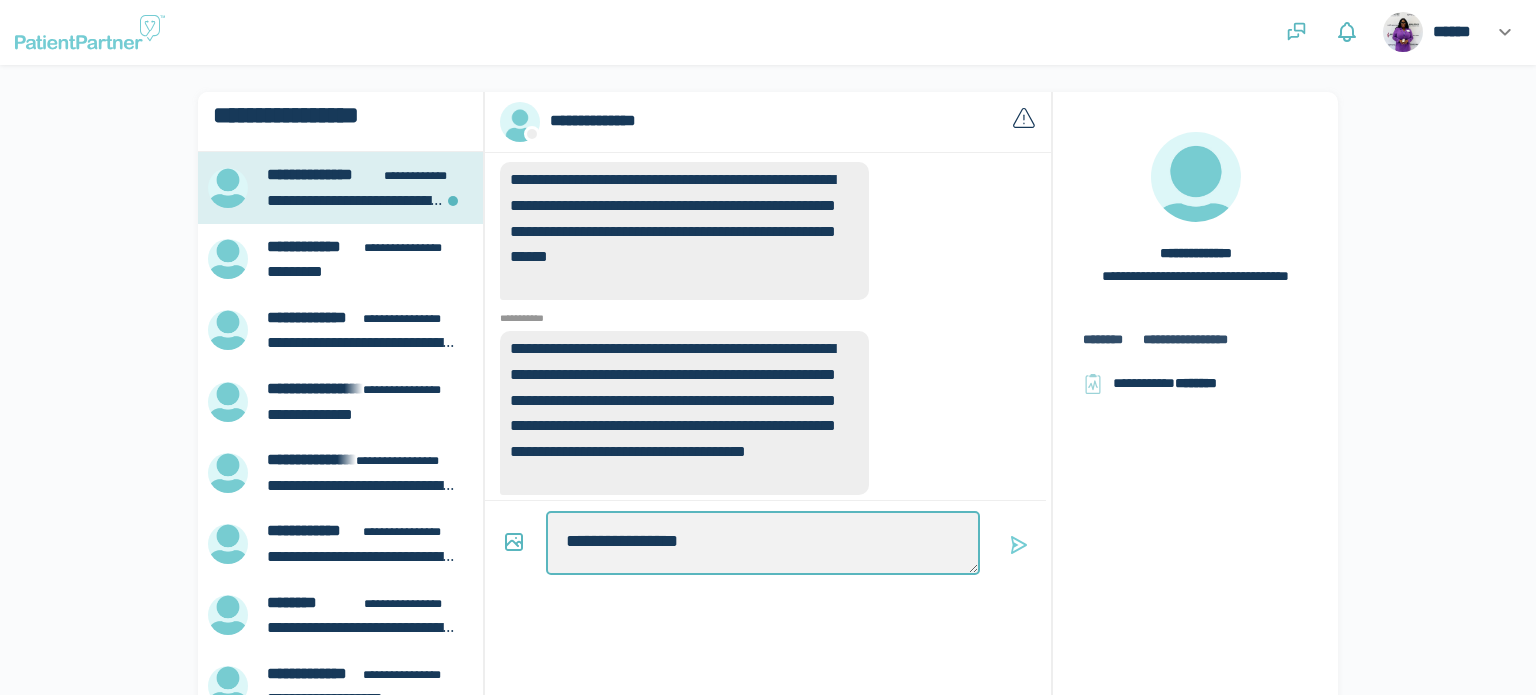 type on "*" 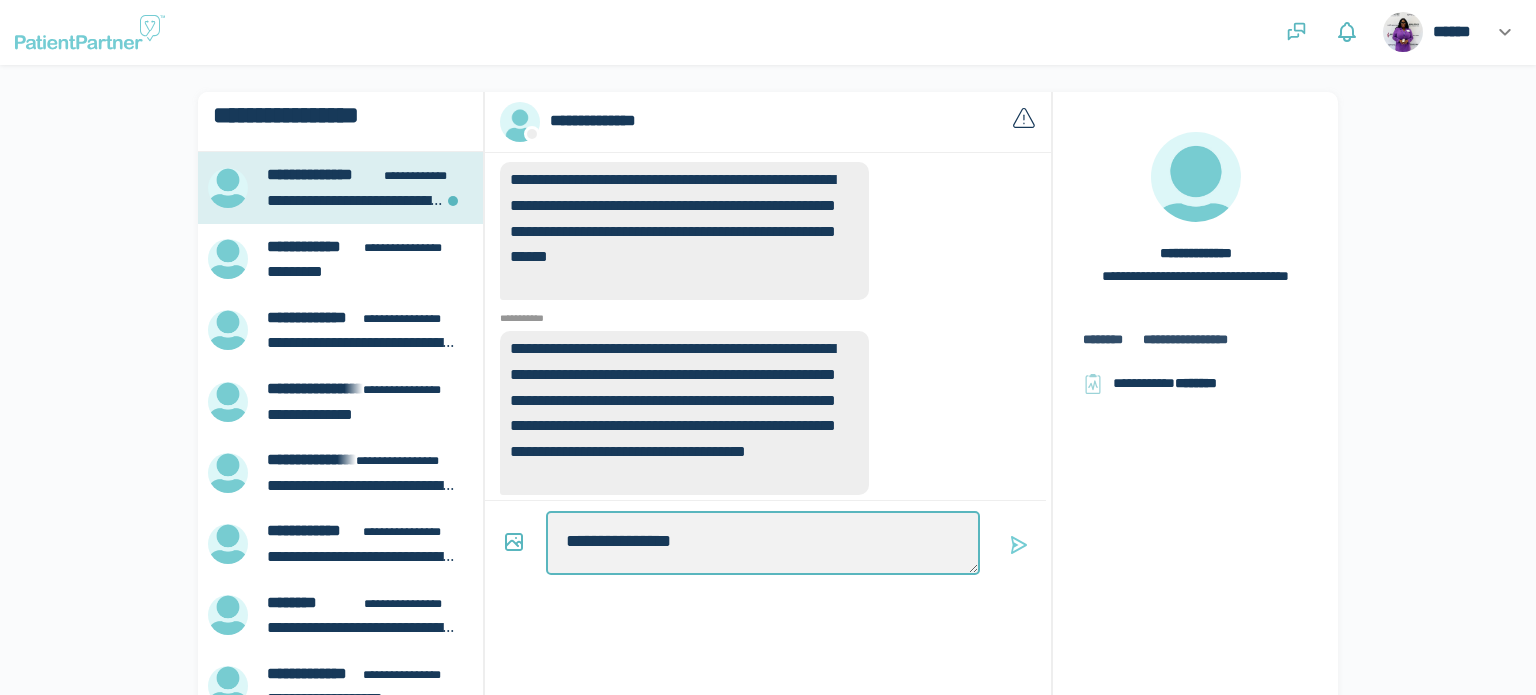 type on "*" 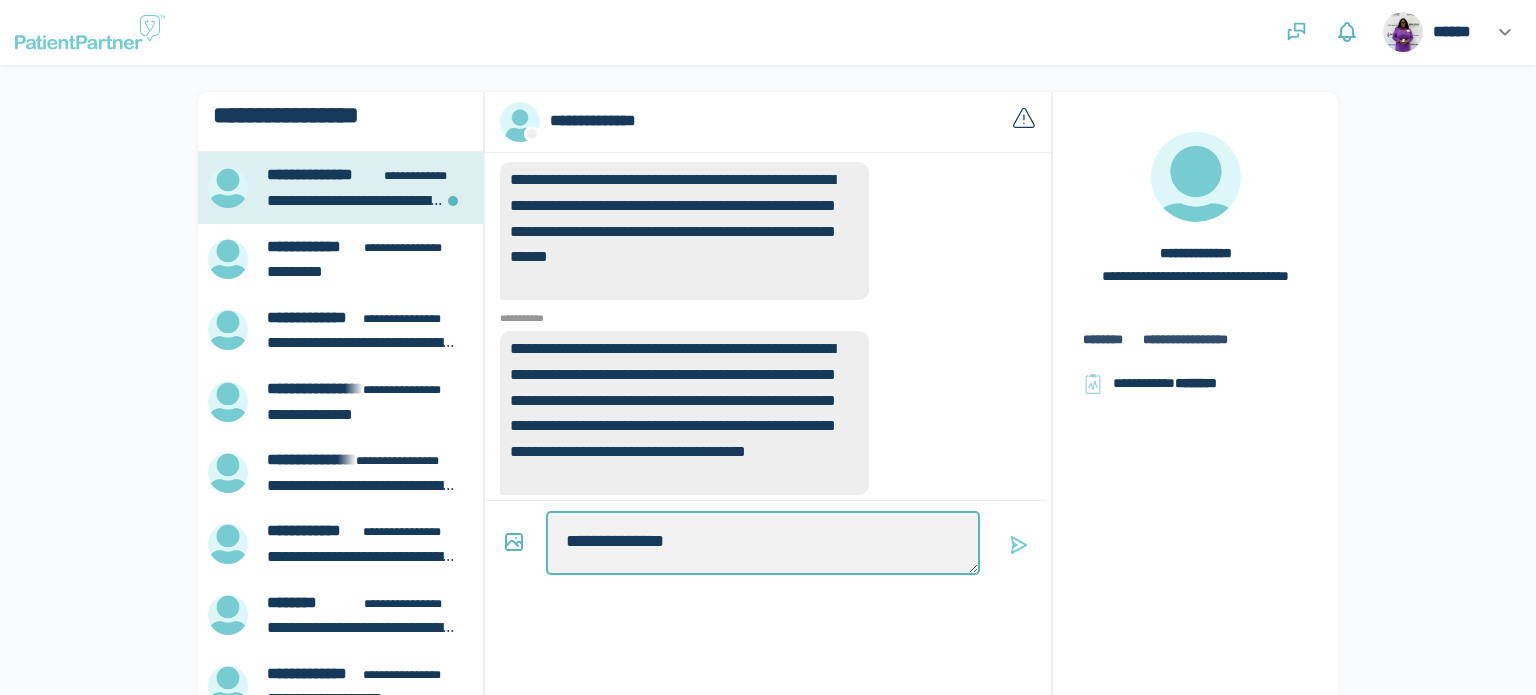 type on "*" 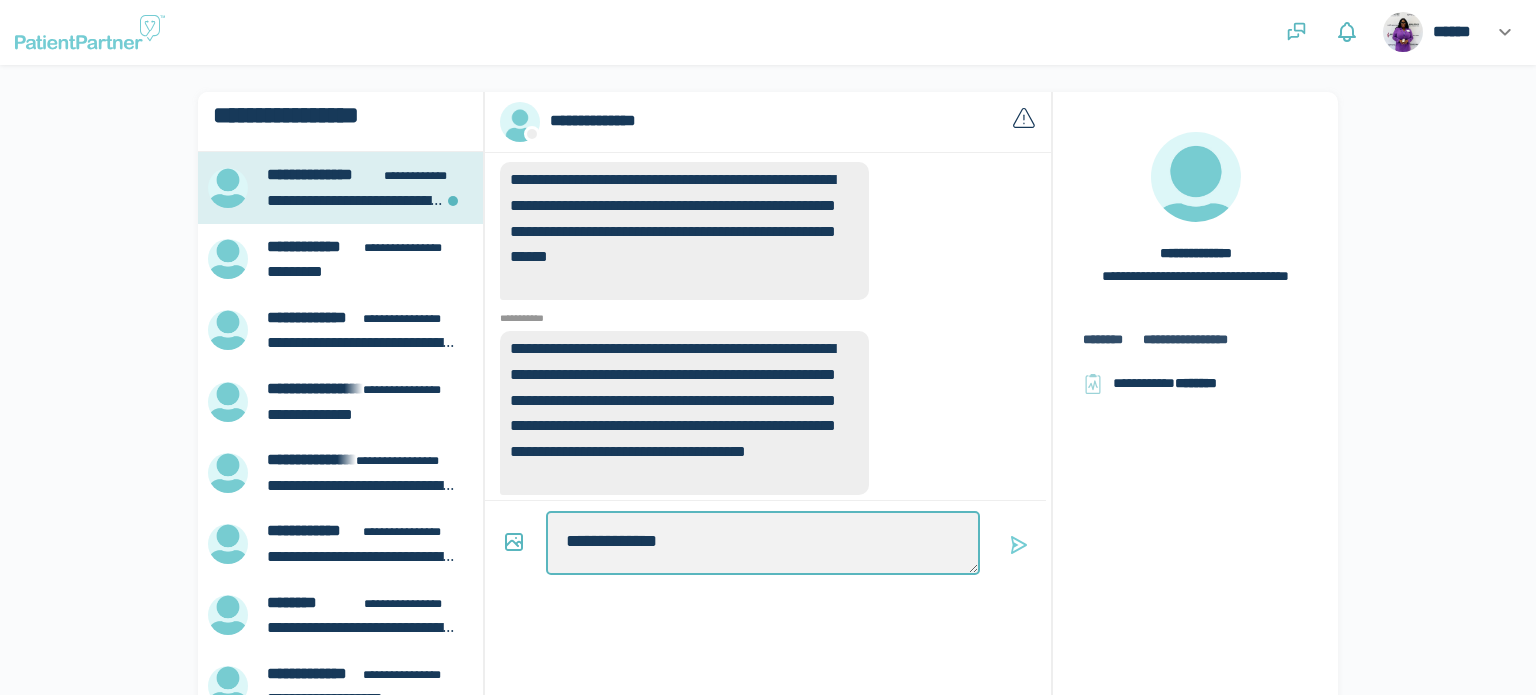 type on "*" 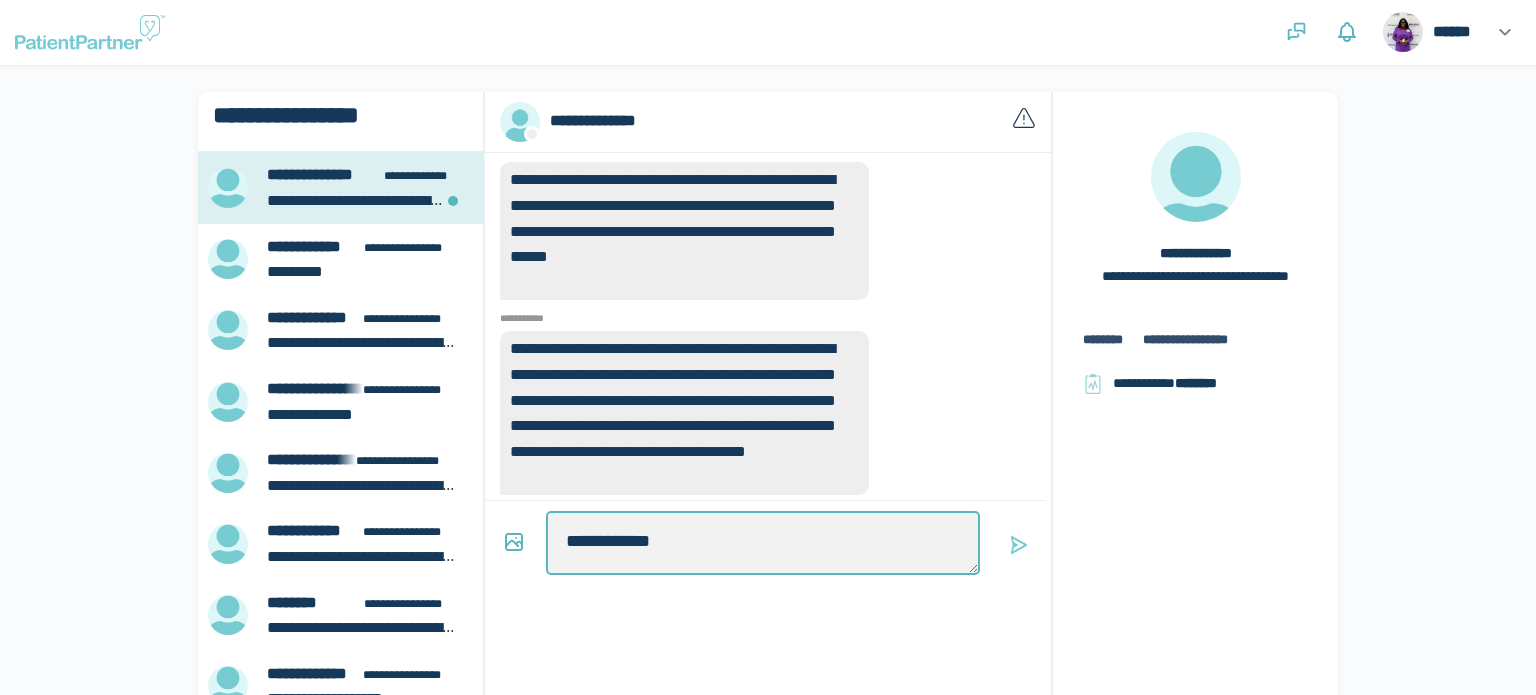 type on "*" 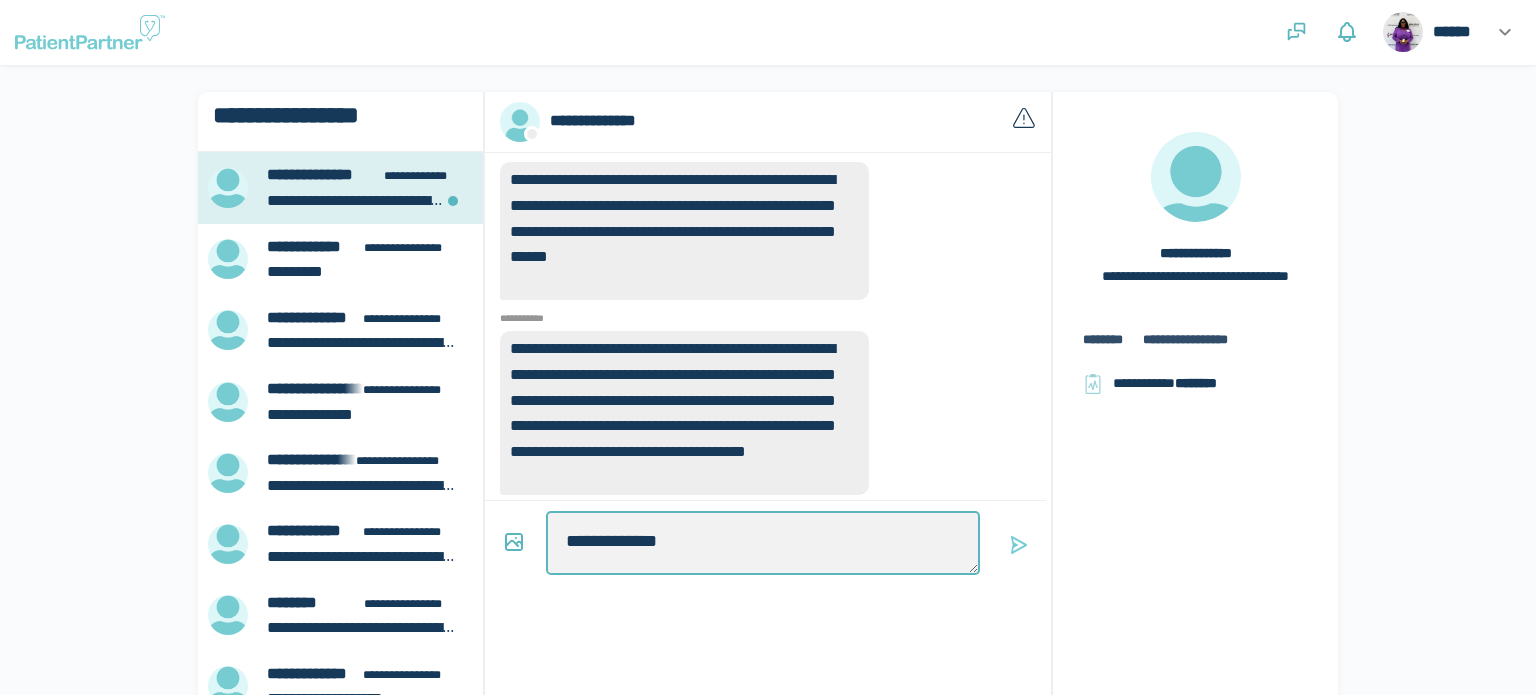 type on "*" 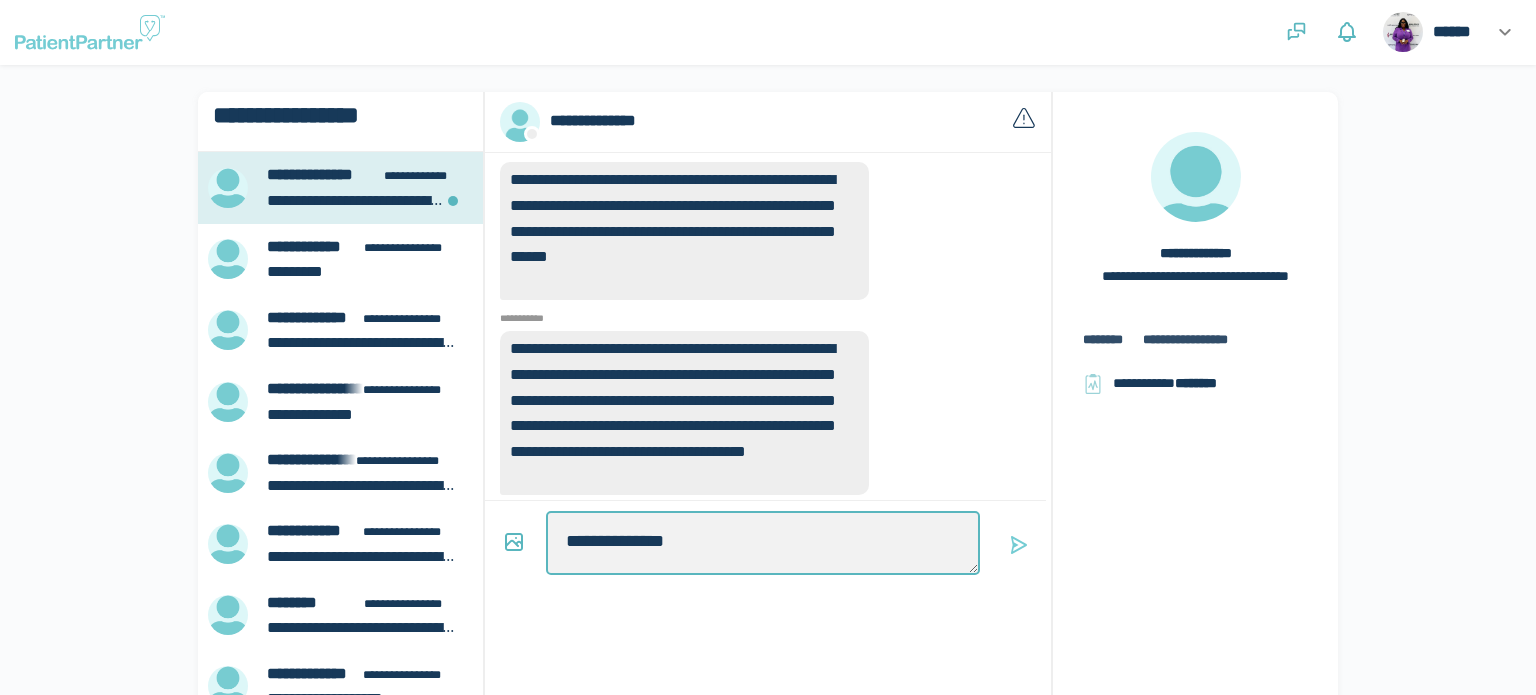type on "*" 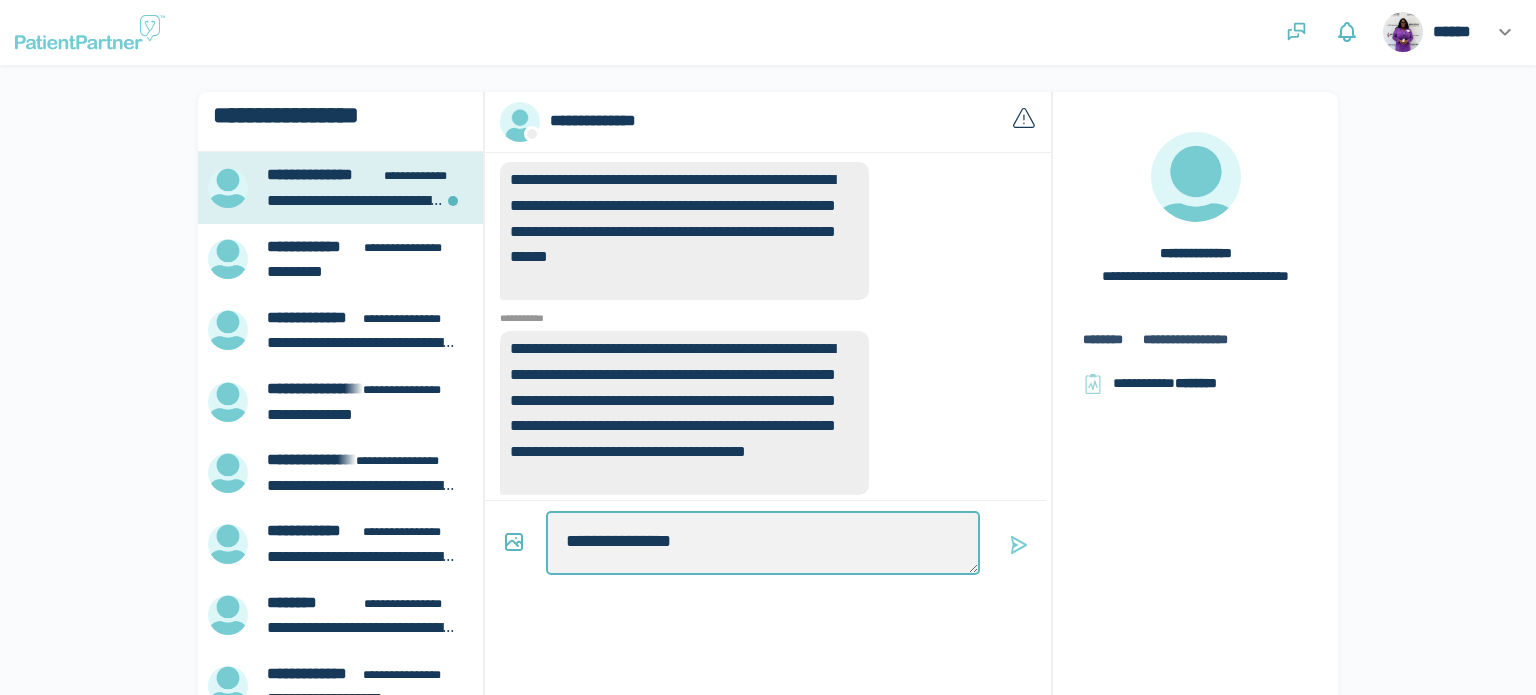 type on "**********" 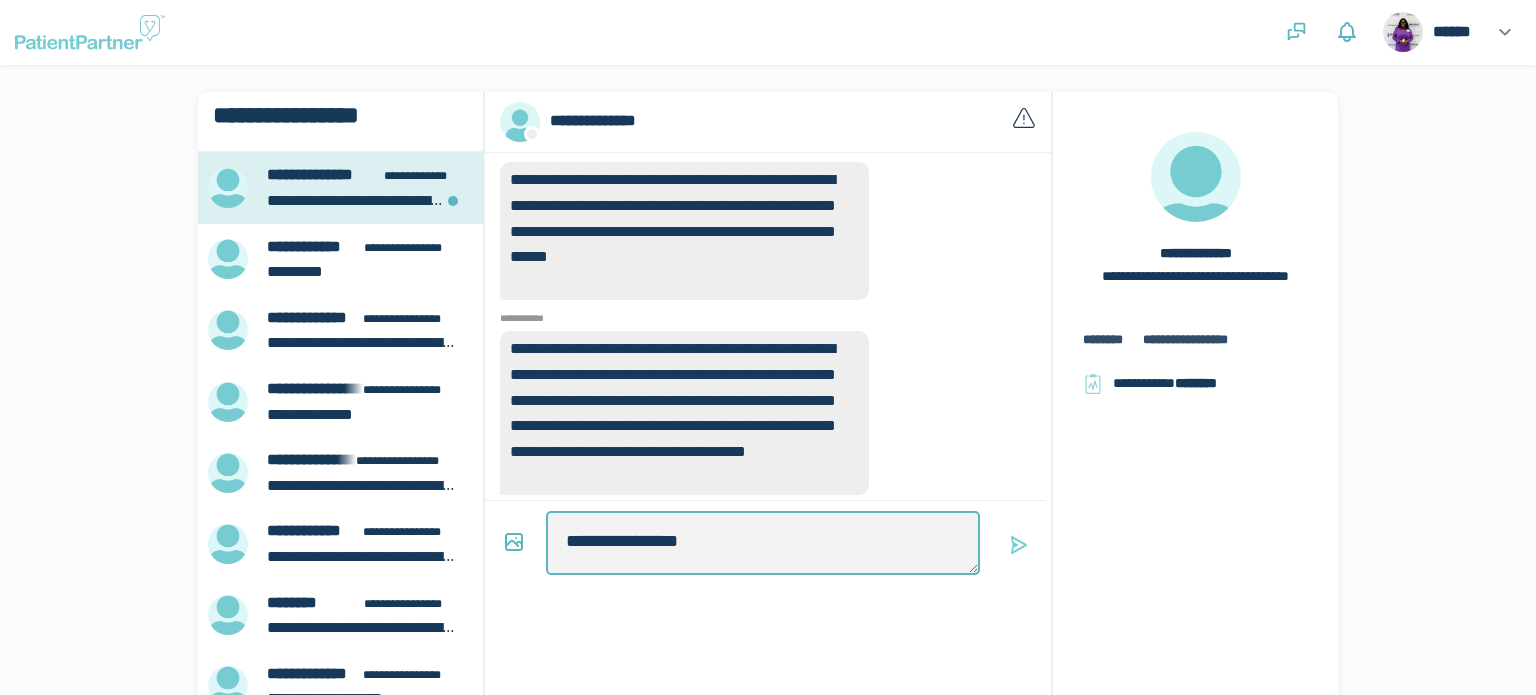 type on "*" 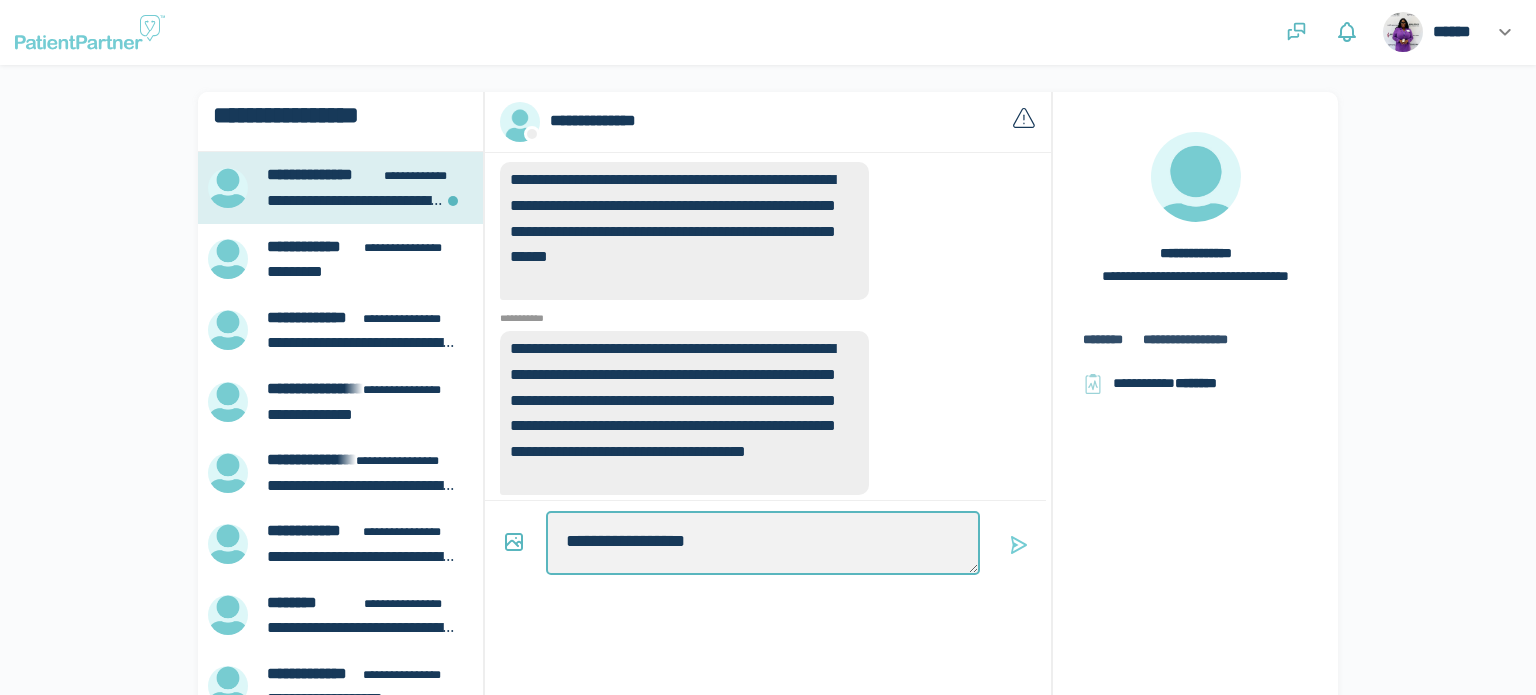 type on "*" 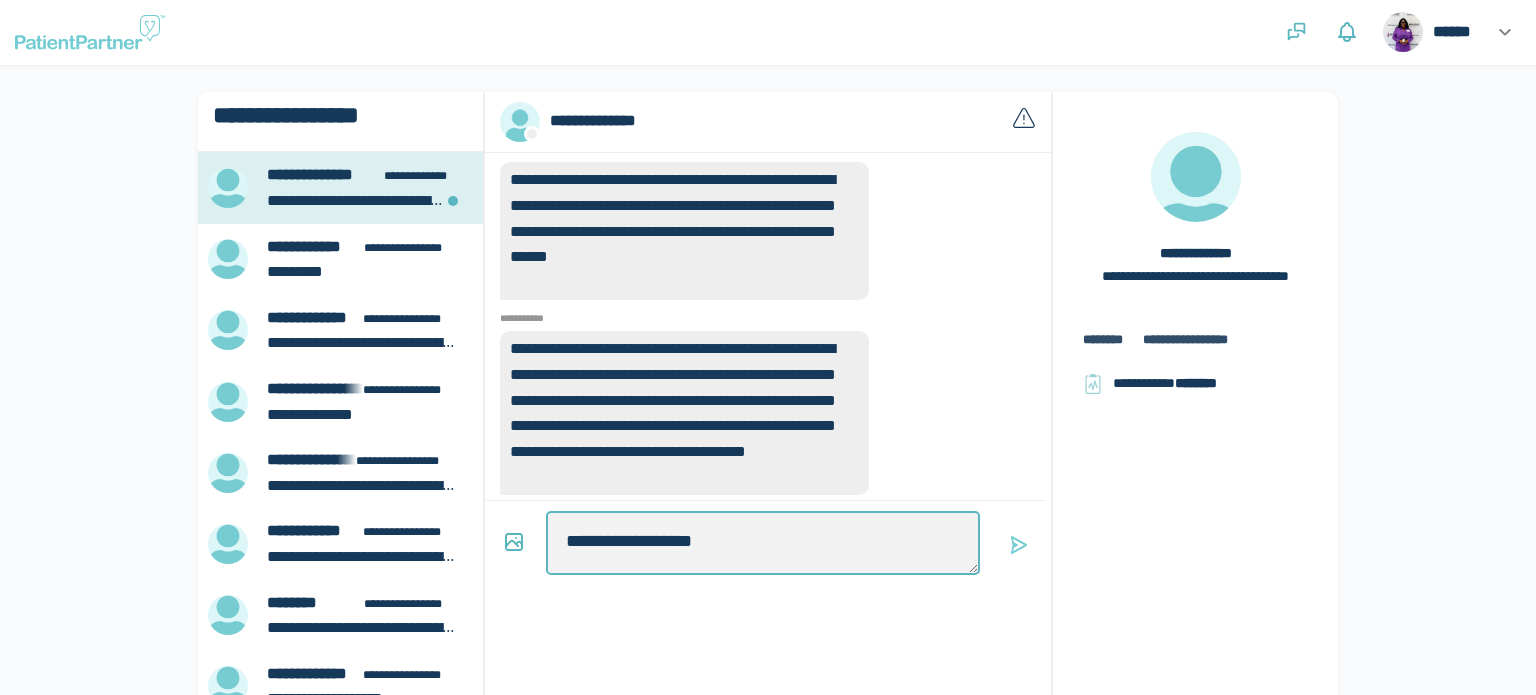 type on "*" 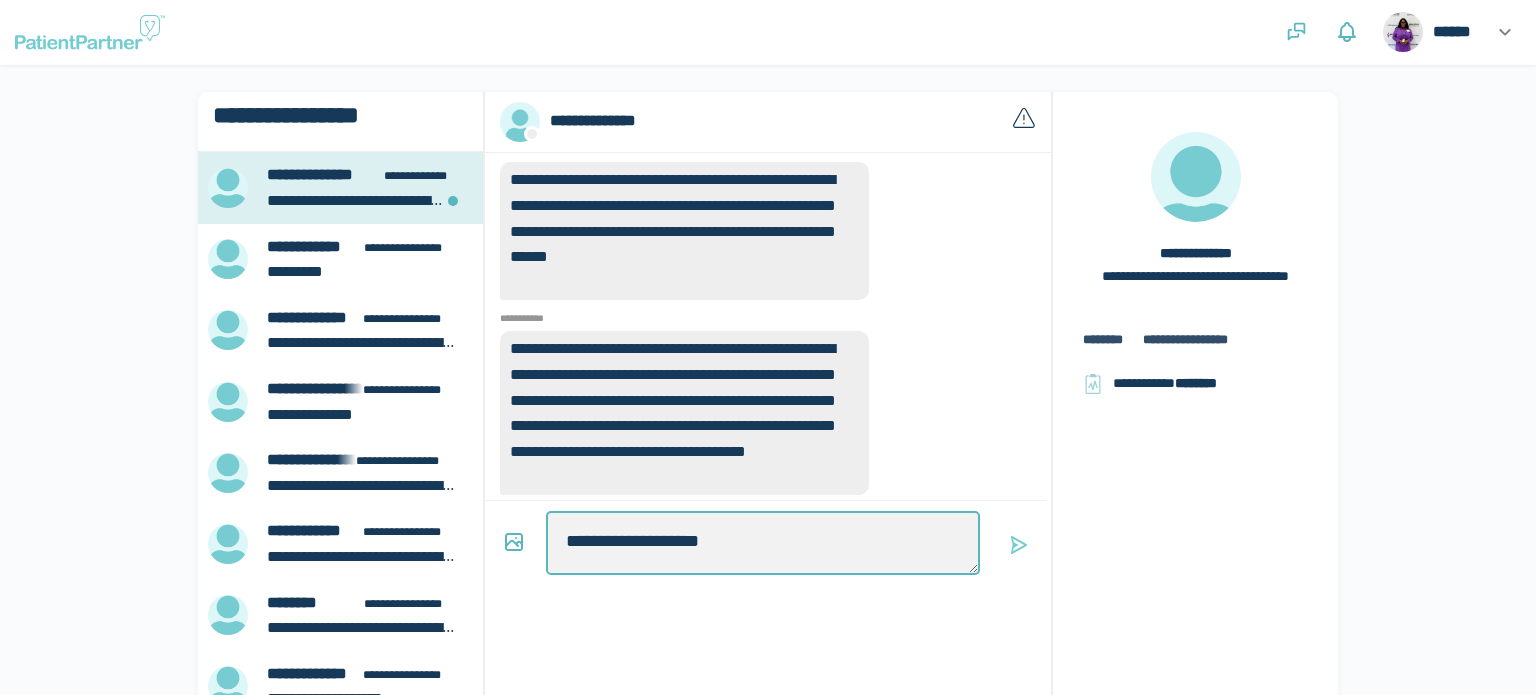 type on "*" 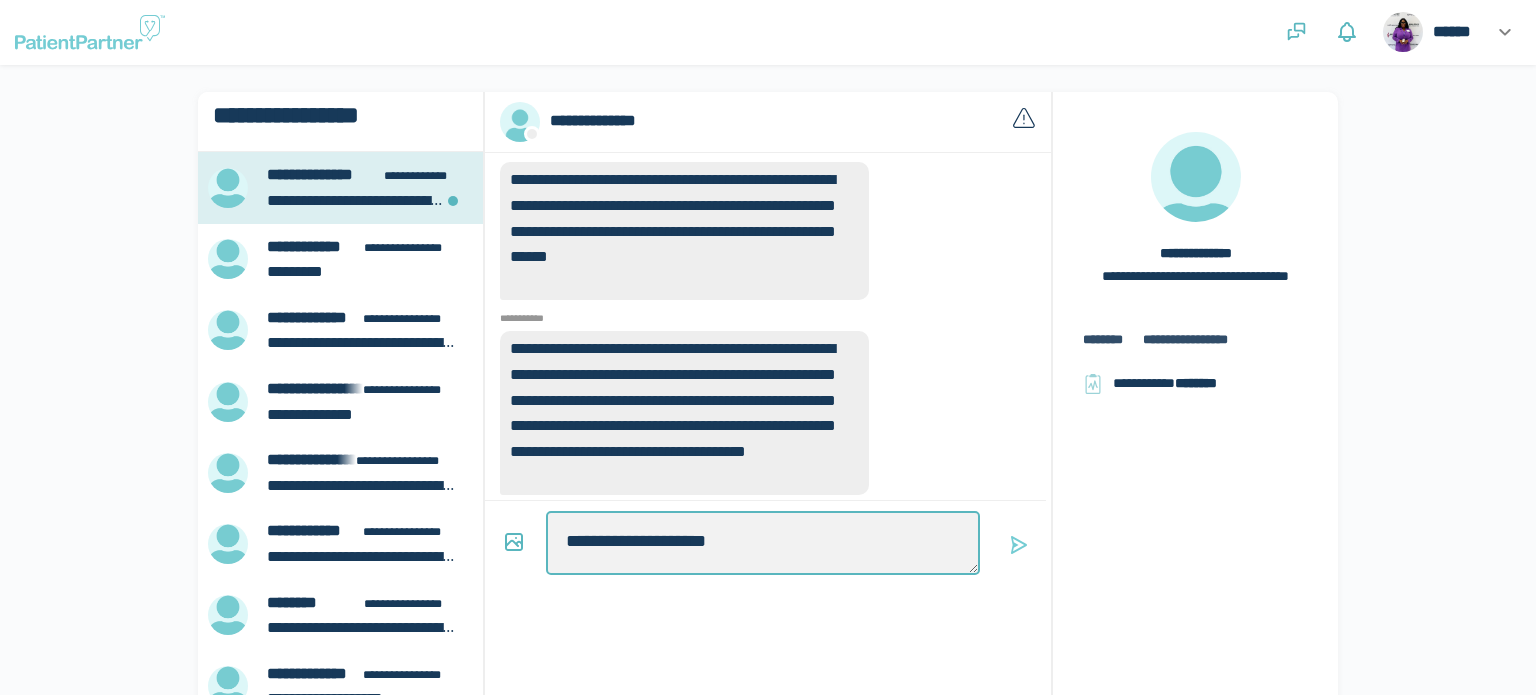 type on "*" 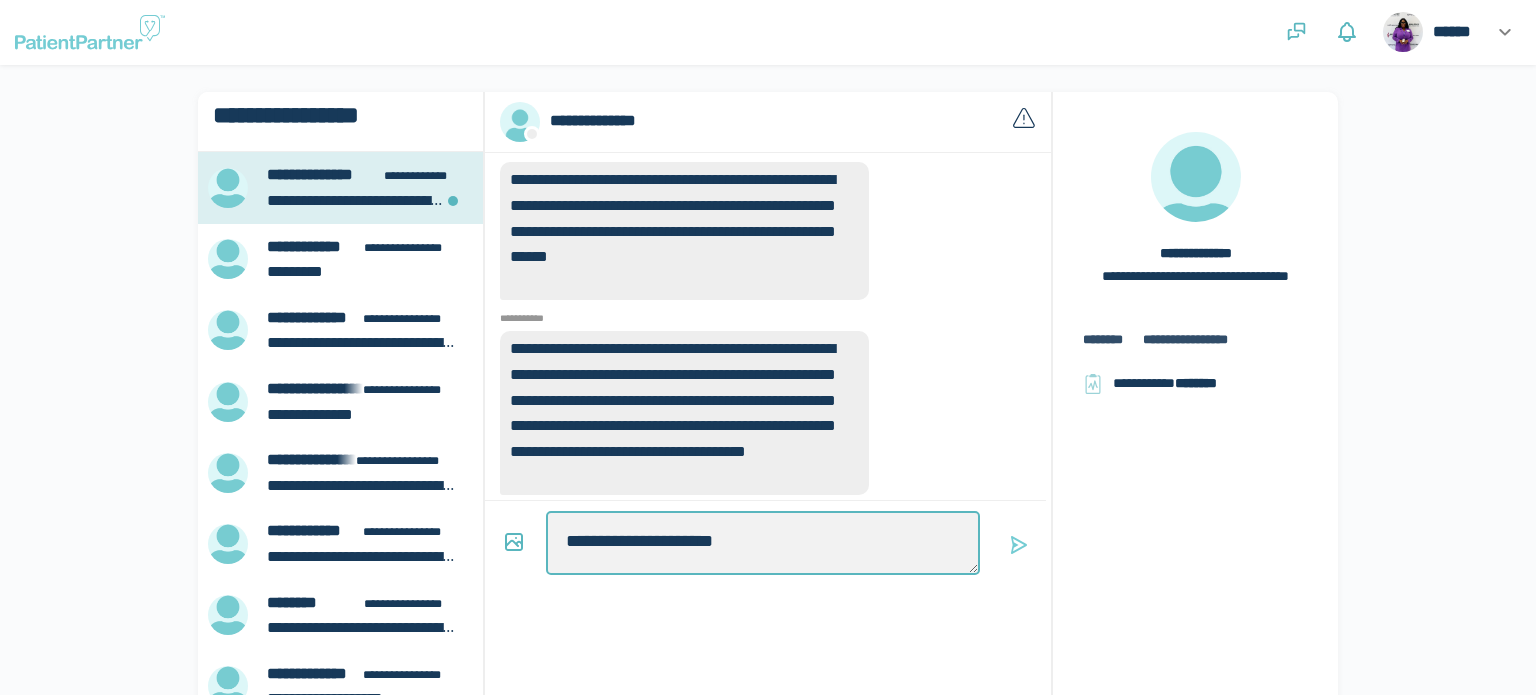 type on "**********" 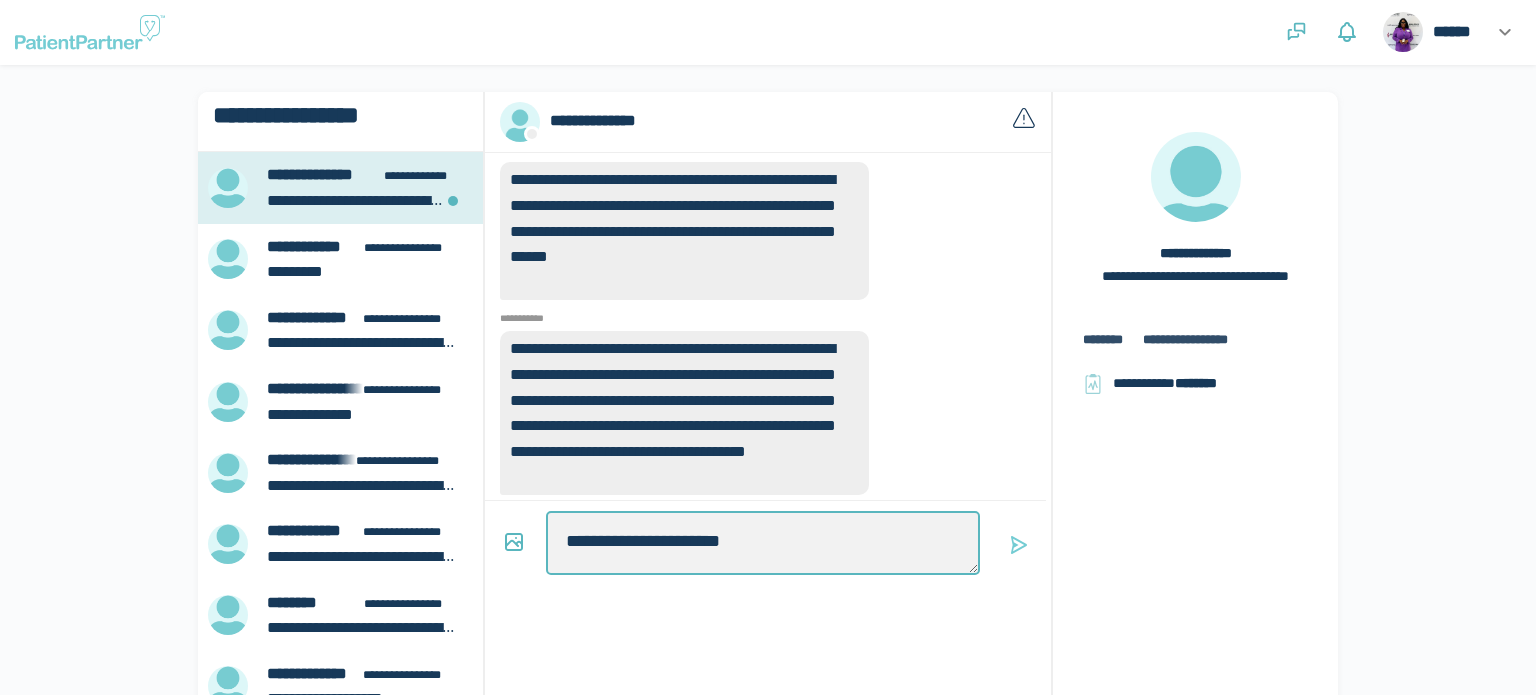 type on "*" 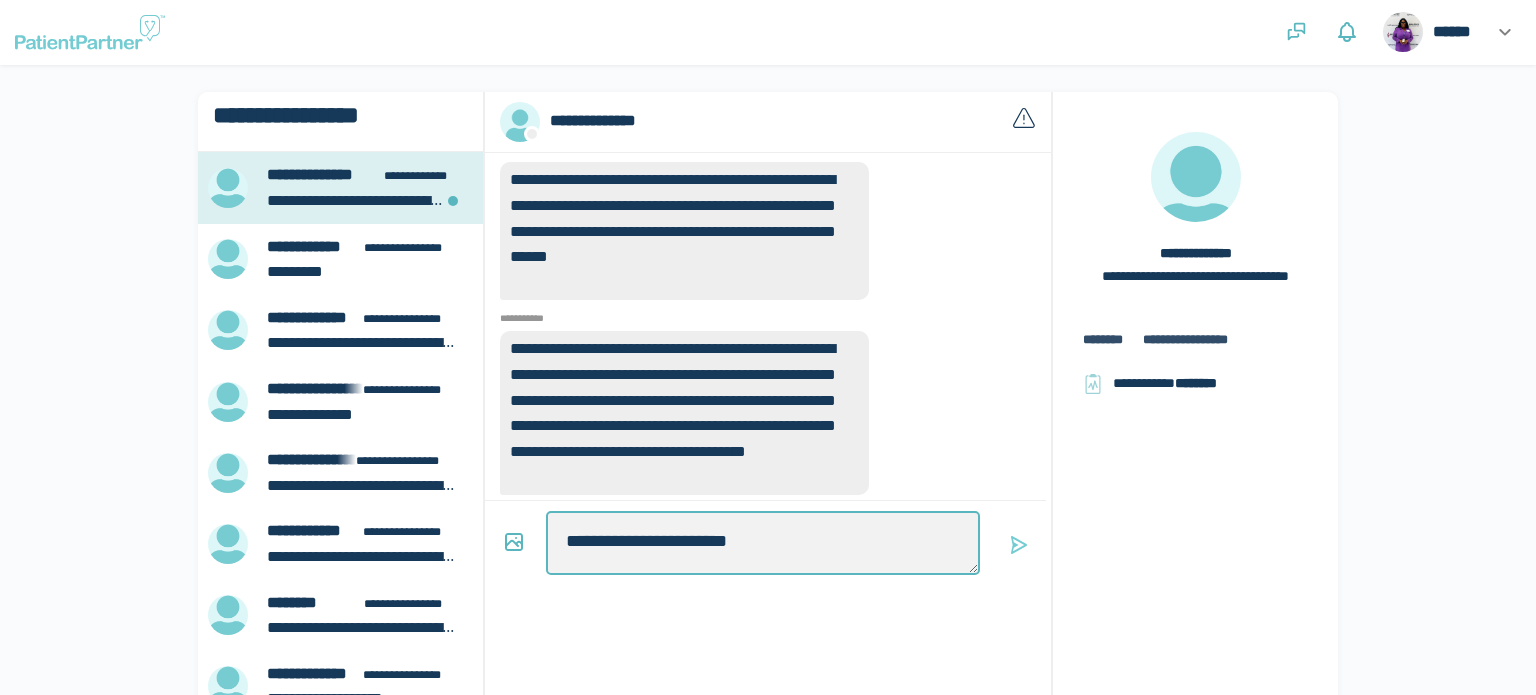 type on "*" 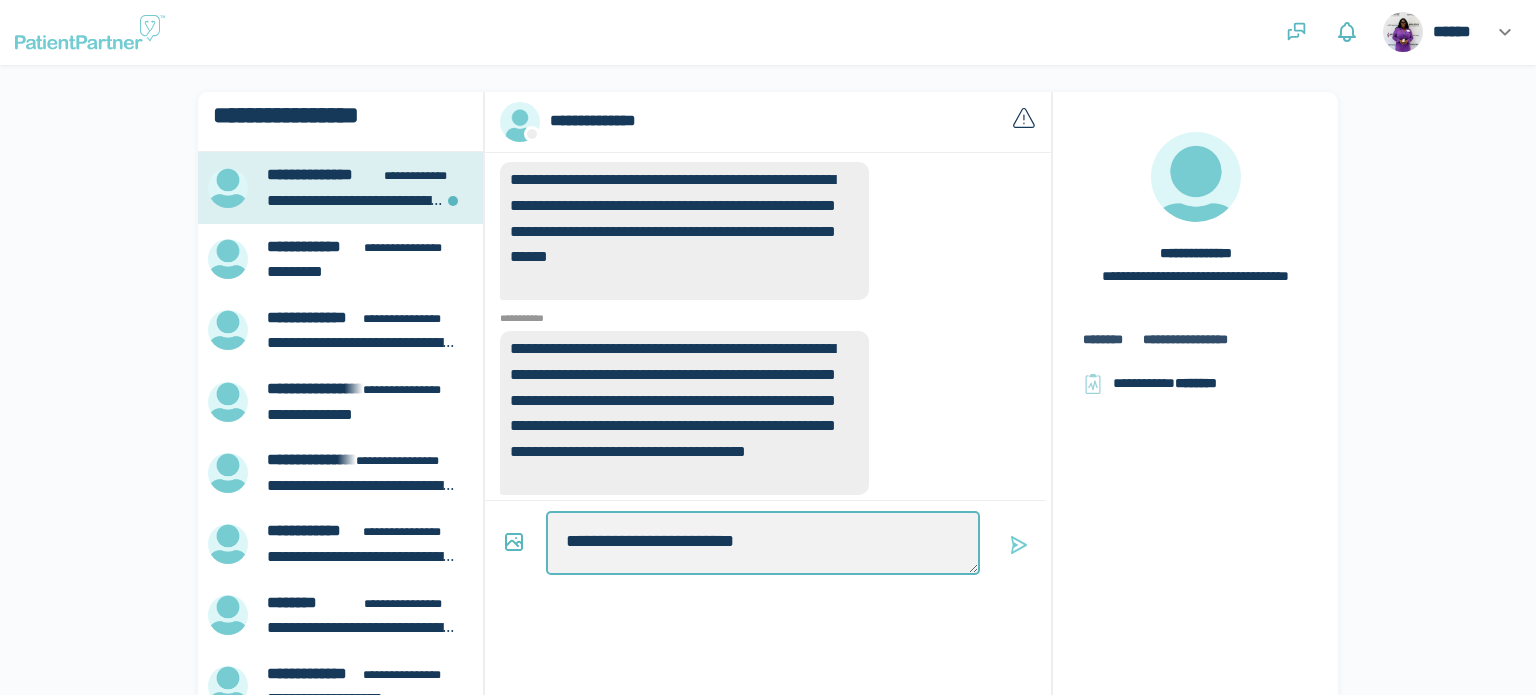 type on "*" 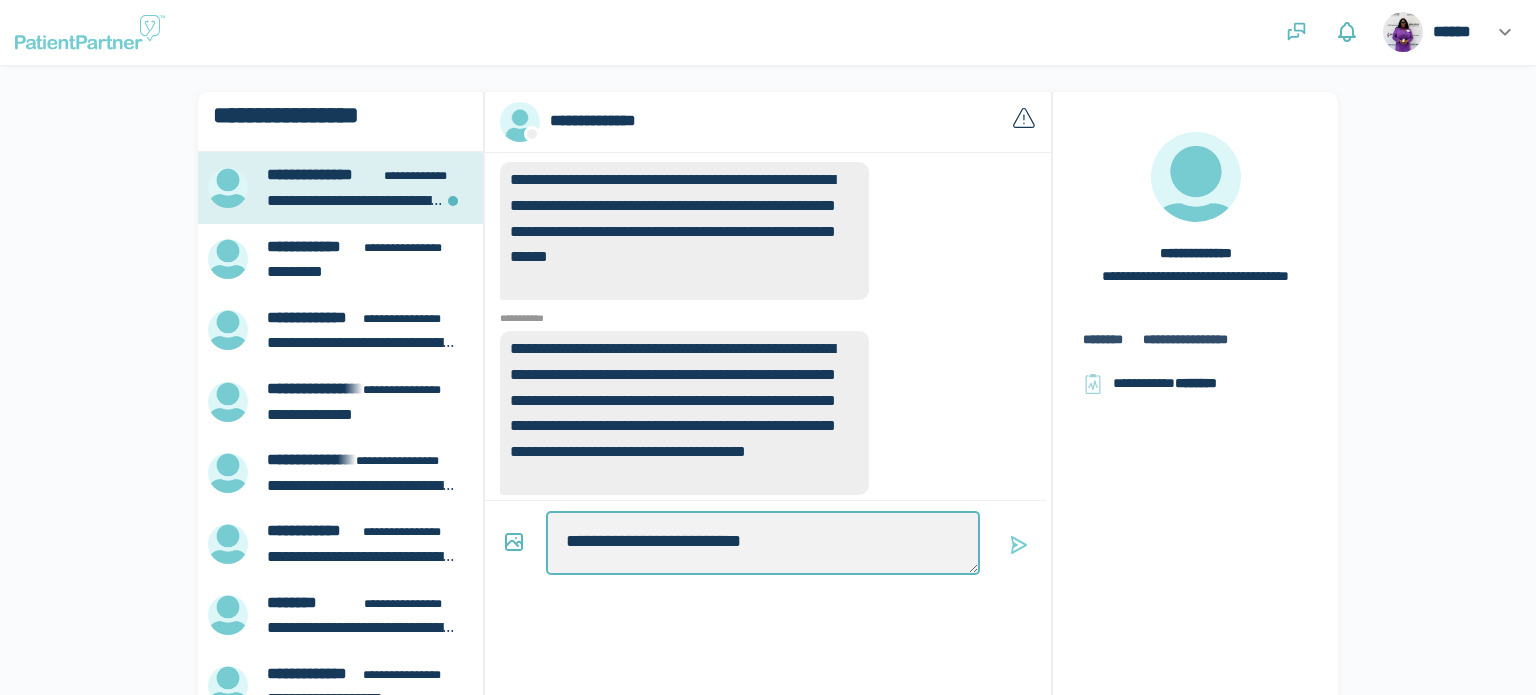type on "*" 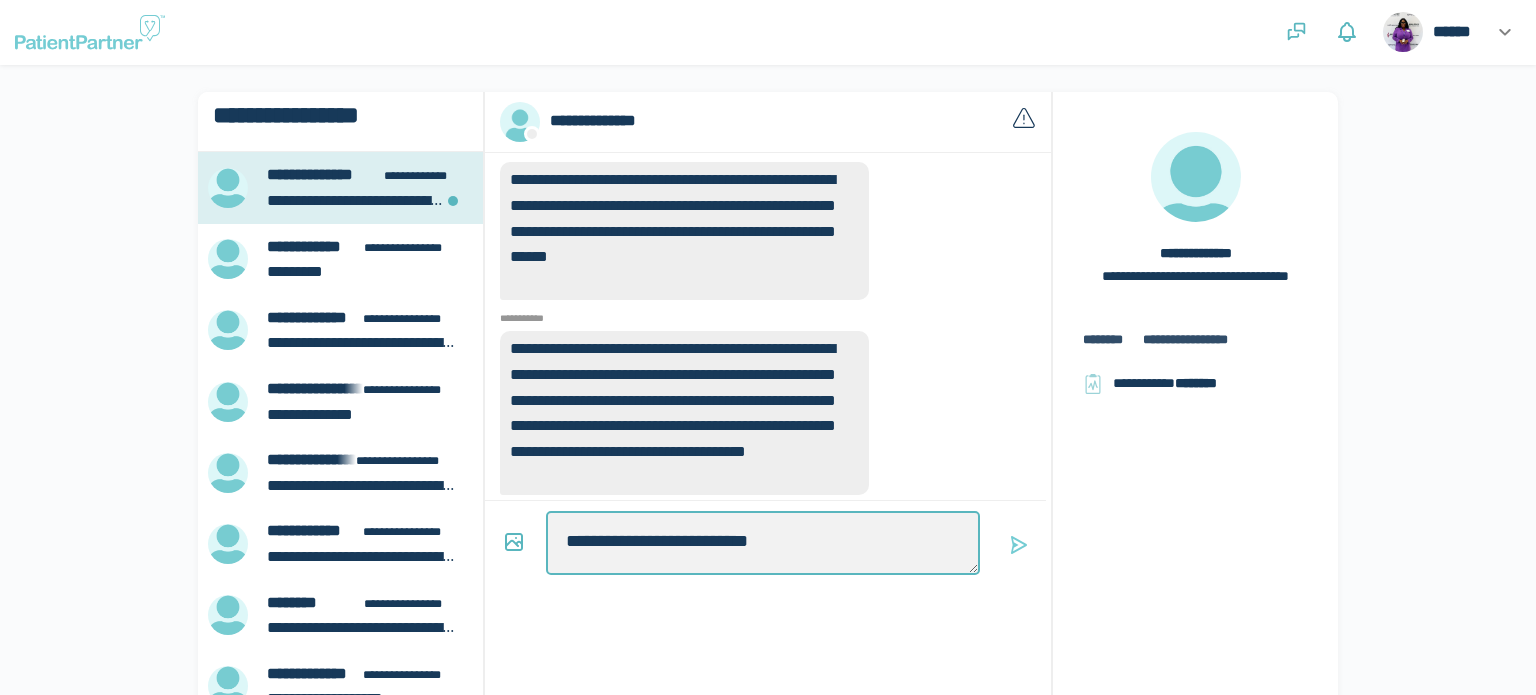 type on "*" 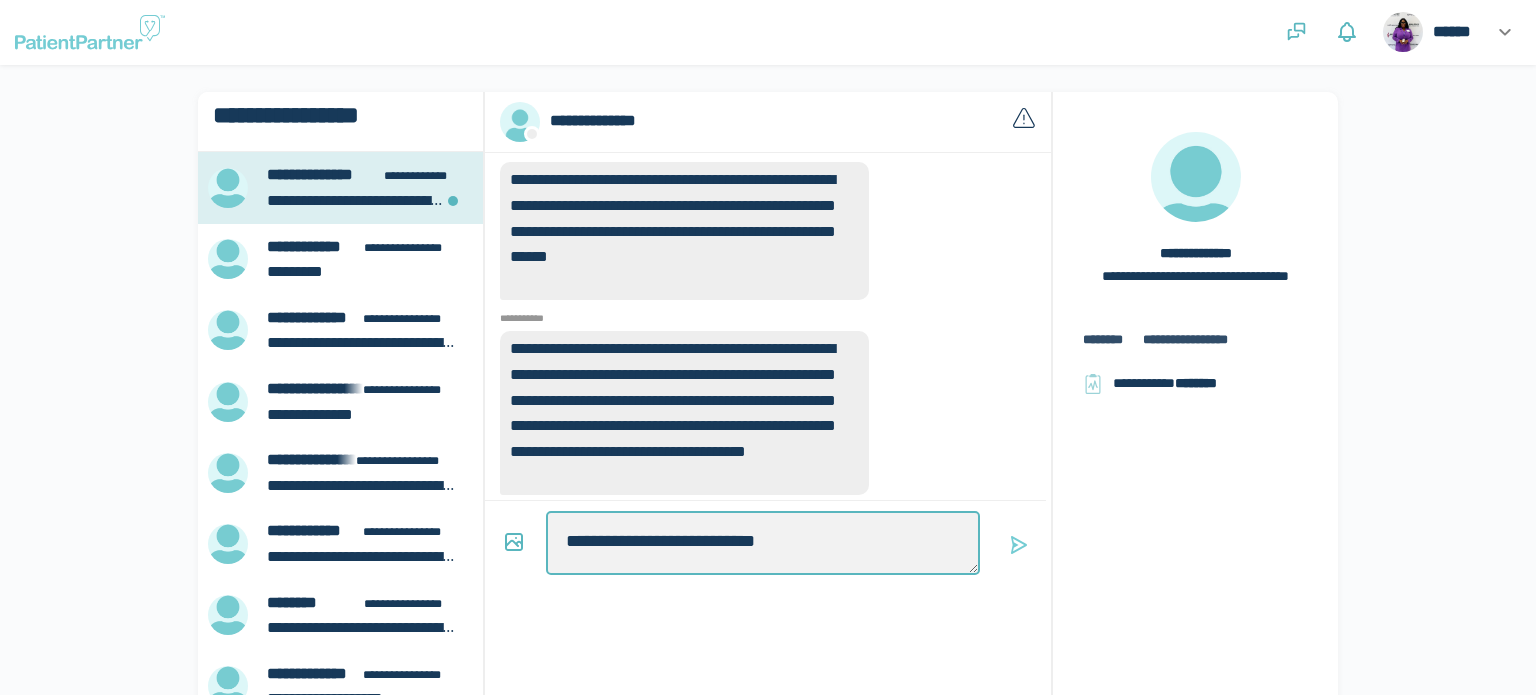 type on "*" 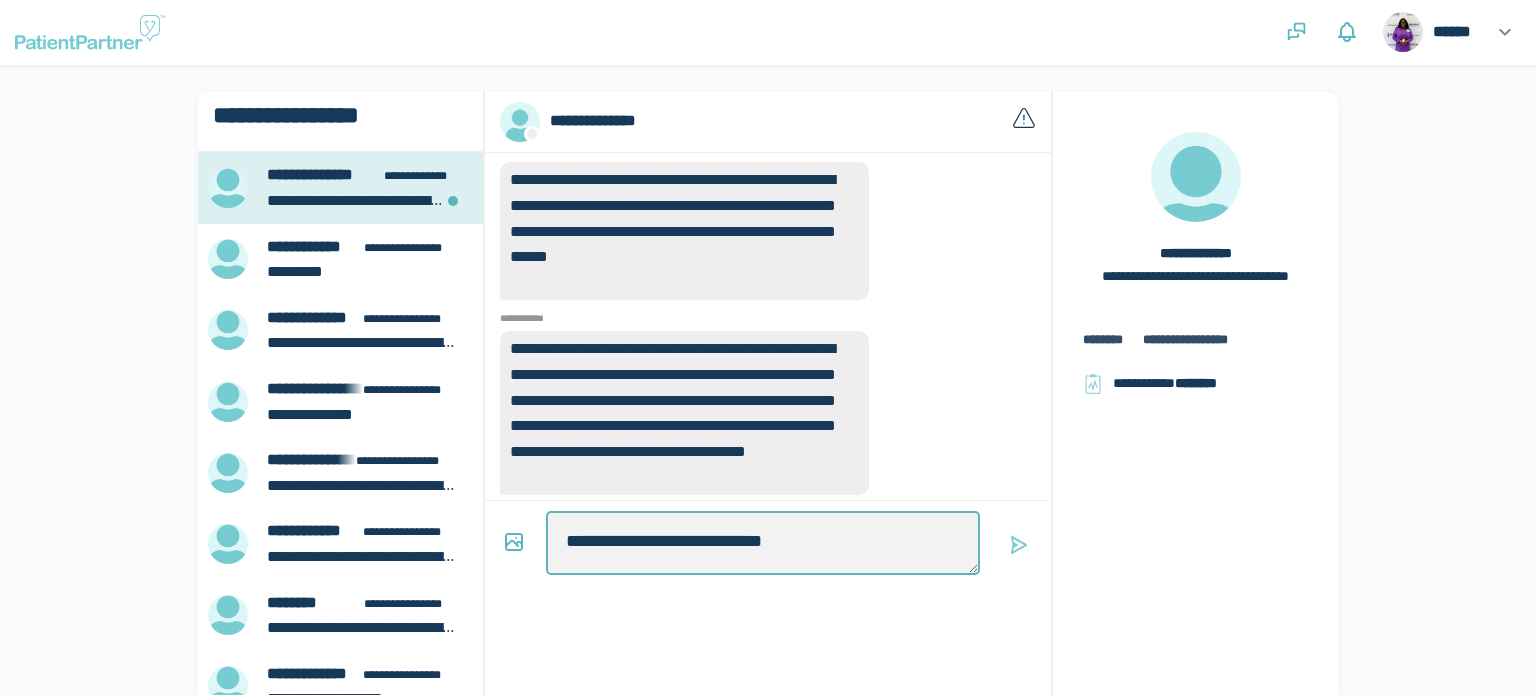 type on "*" 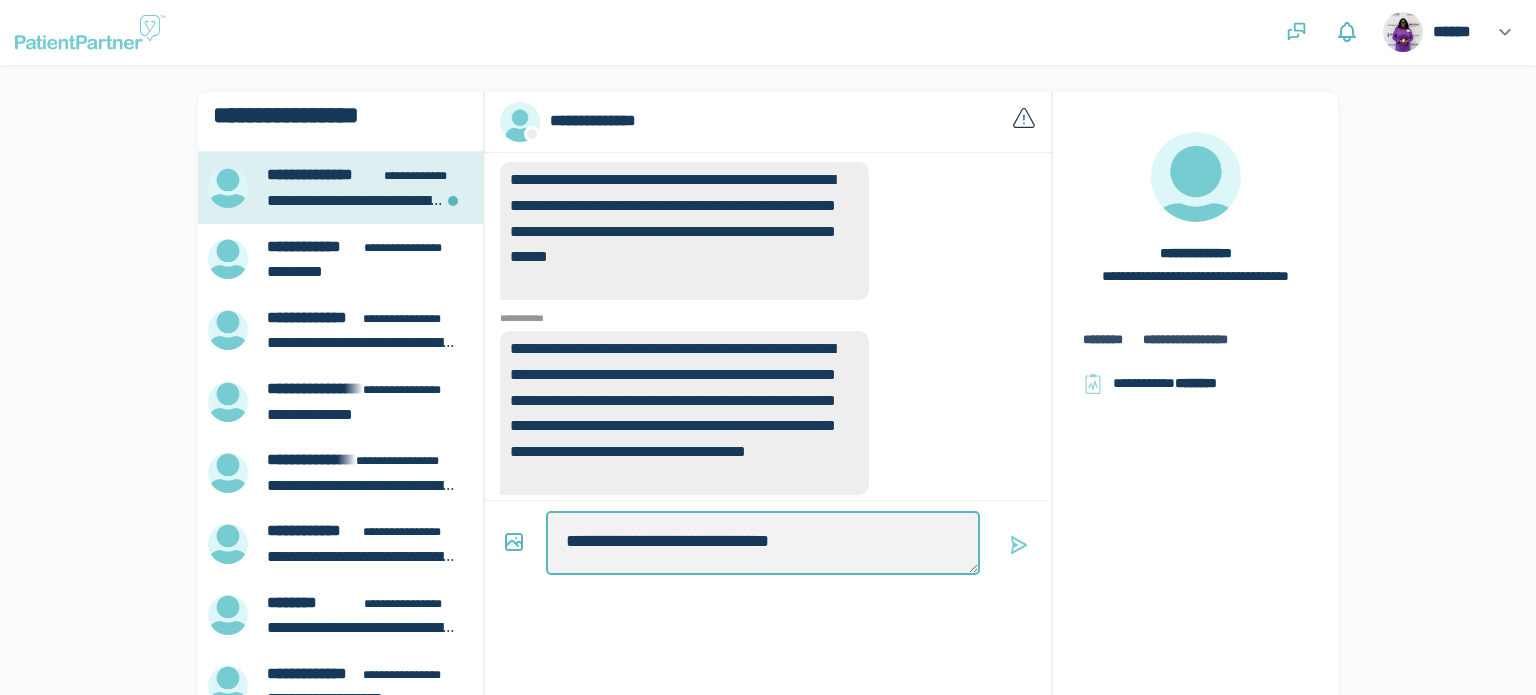 type on "*" 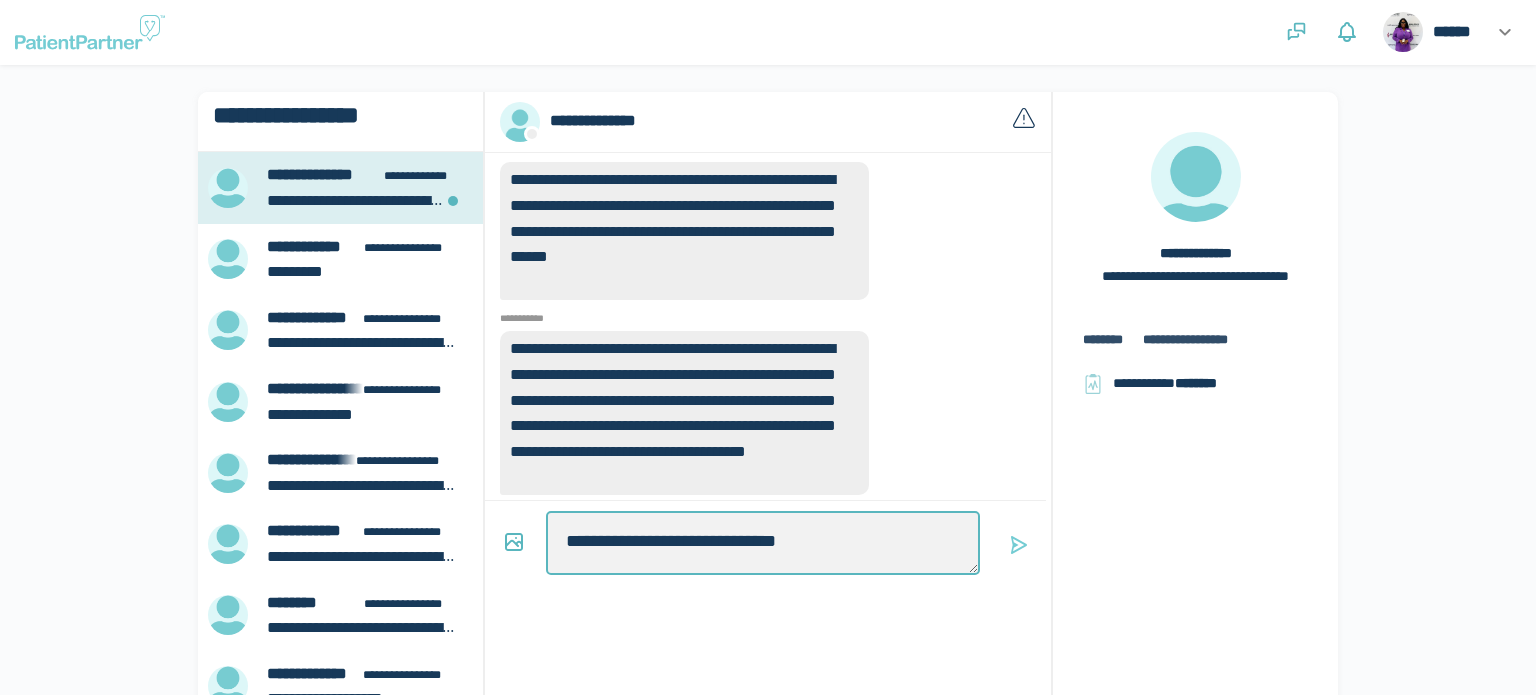 type on "*" 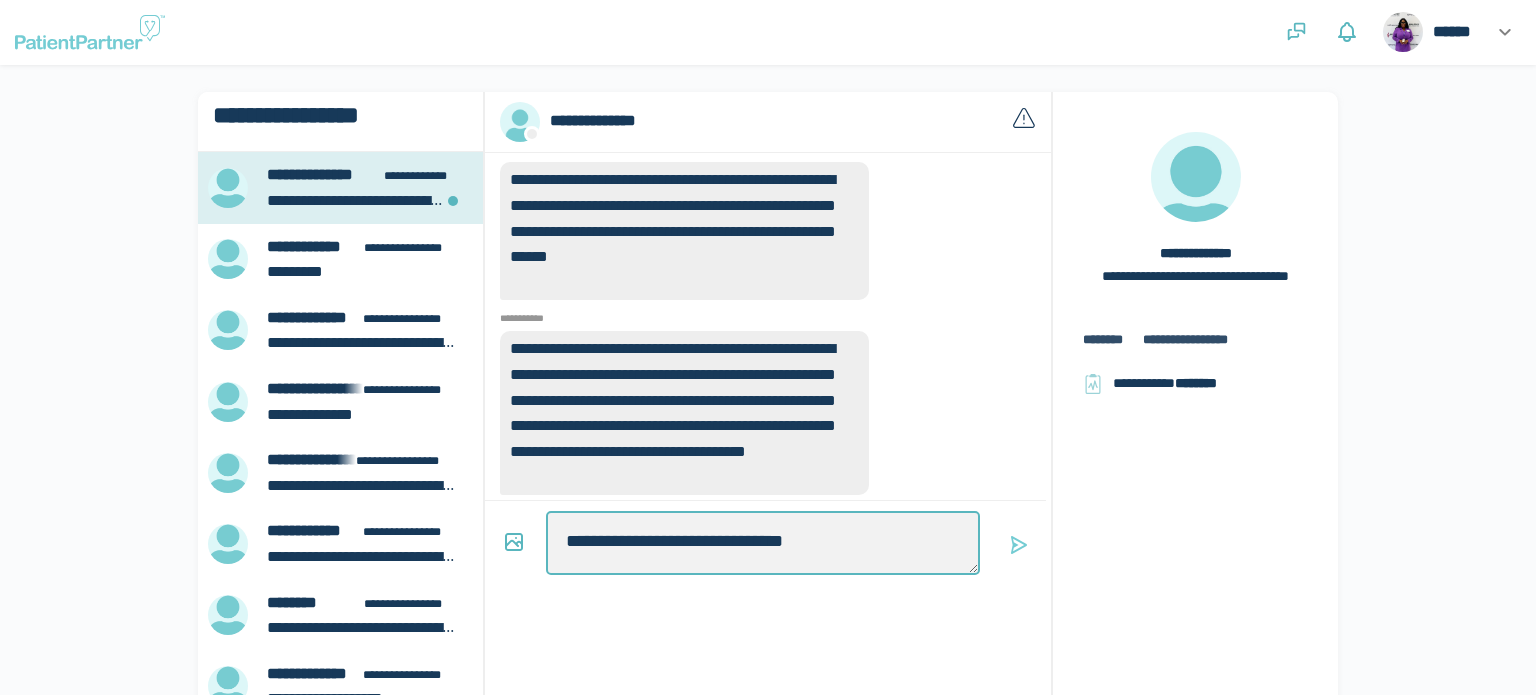 type on "*" 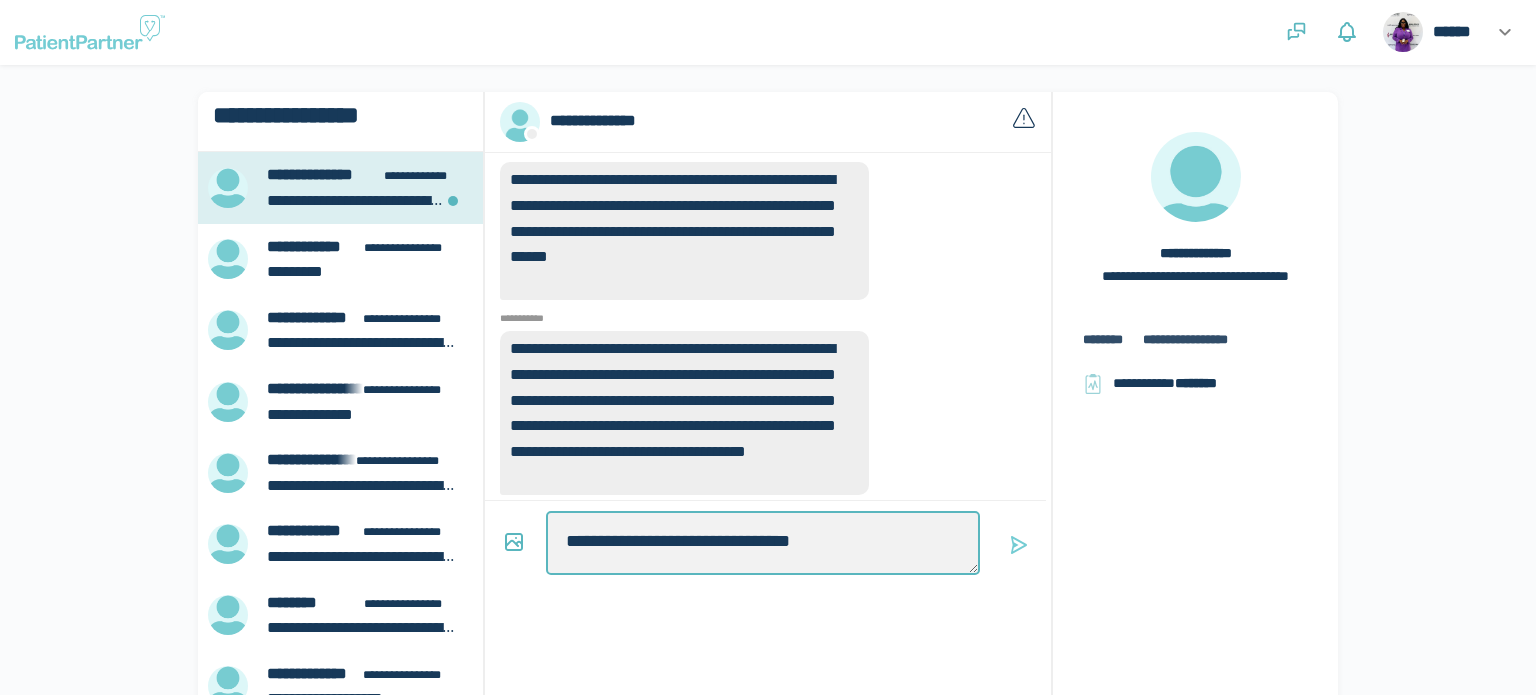 type on "*" 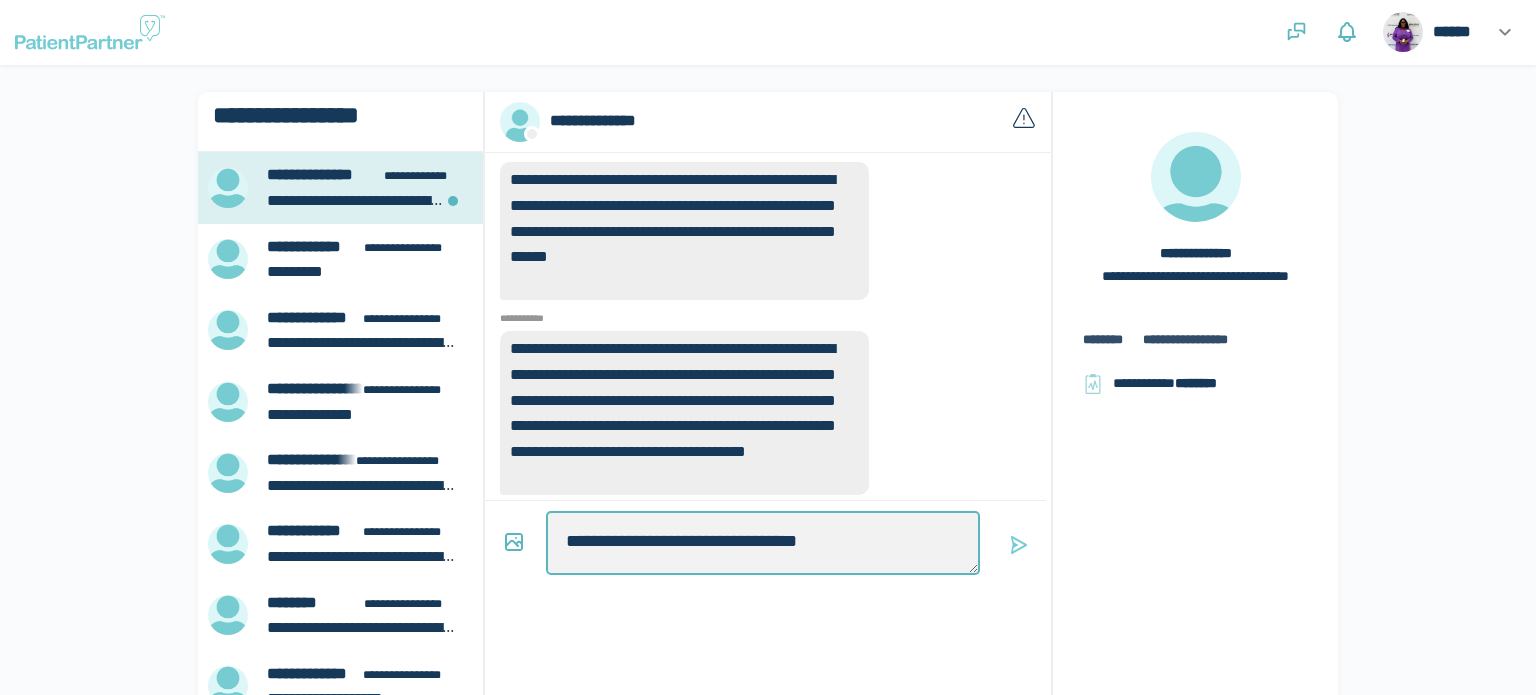 type on "*" 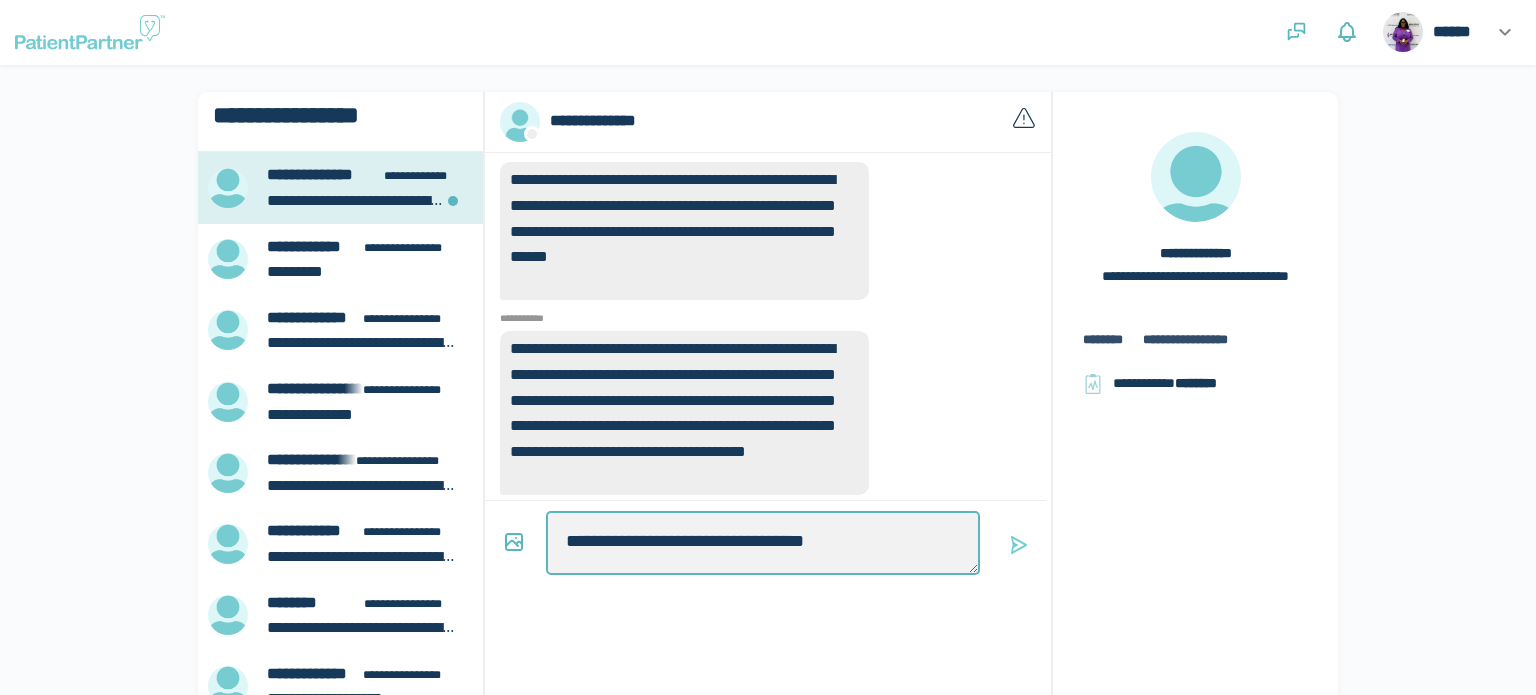 type on "*" 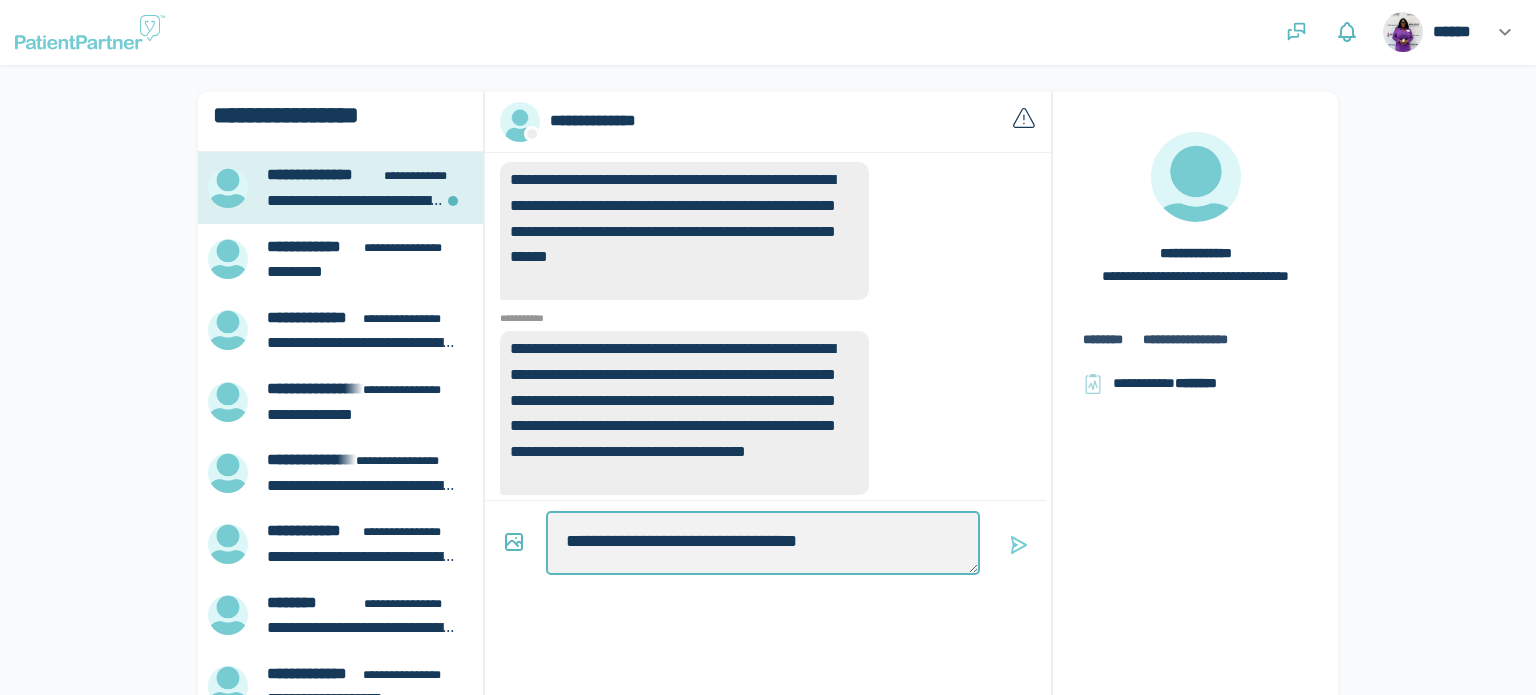 type on "**********" 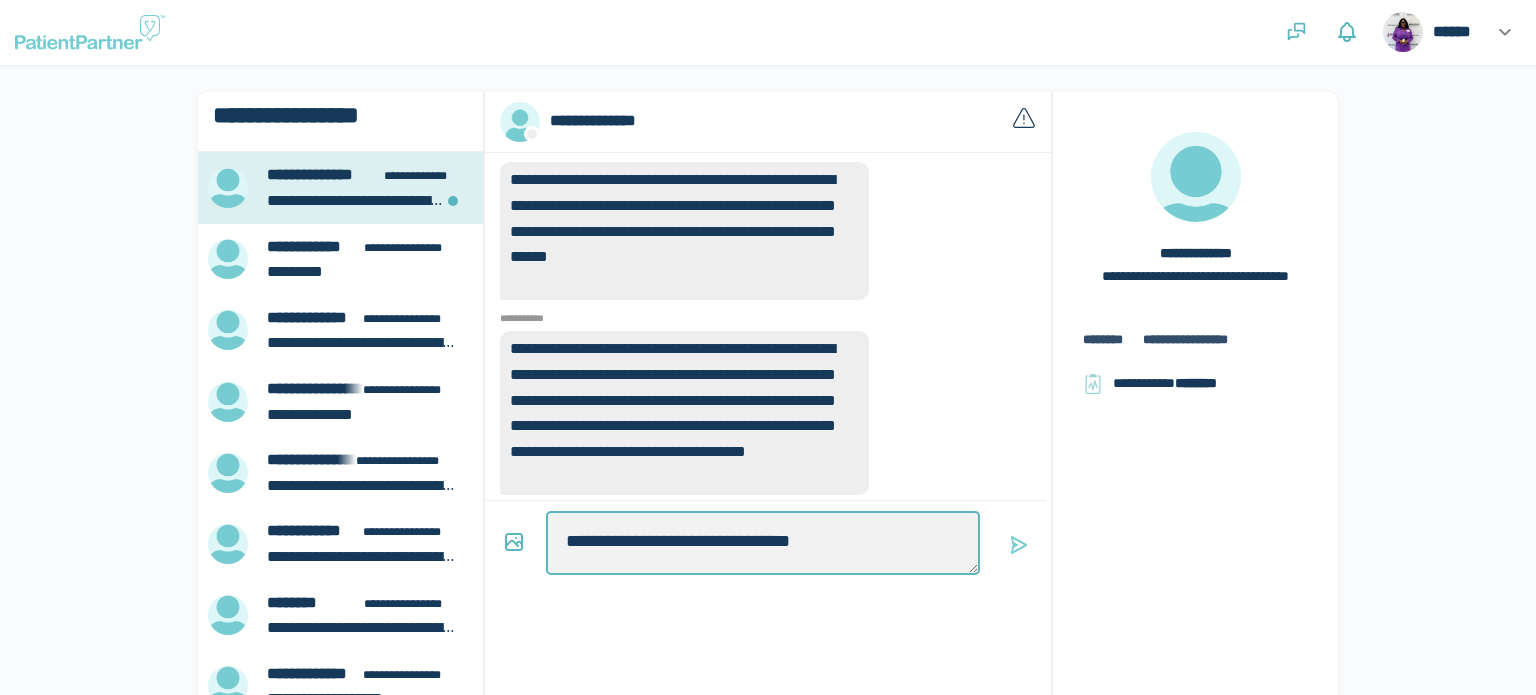 type on "*" 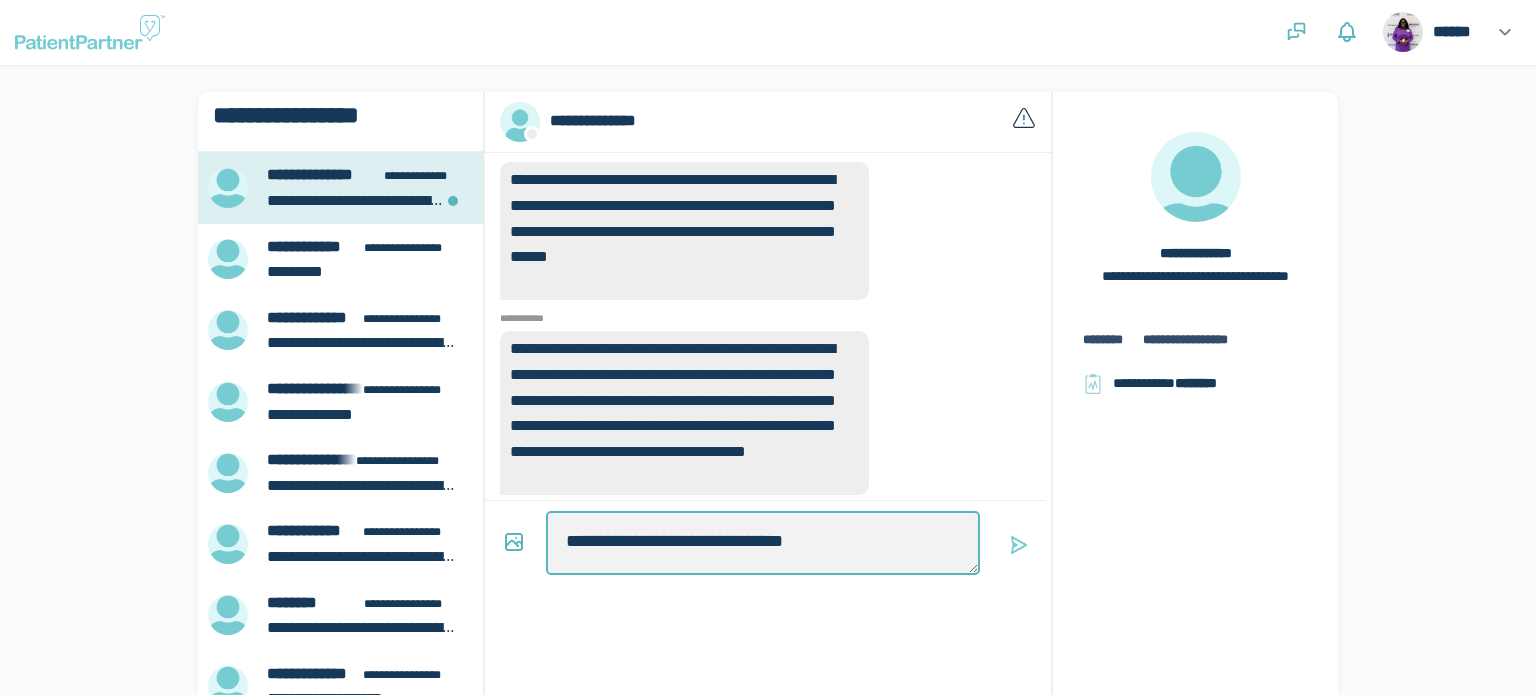 type on "*" 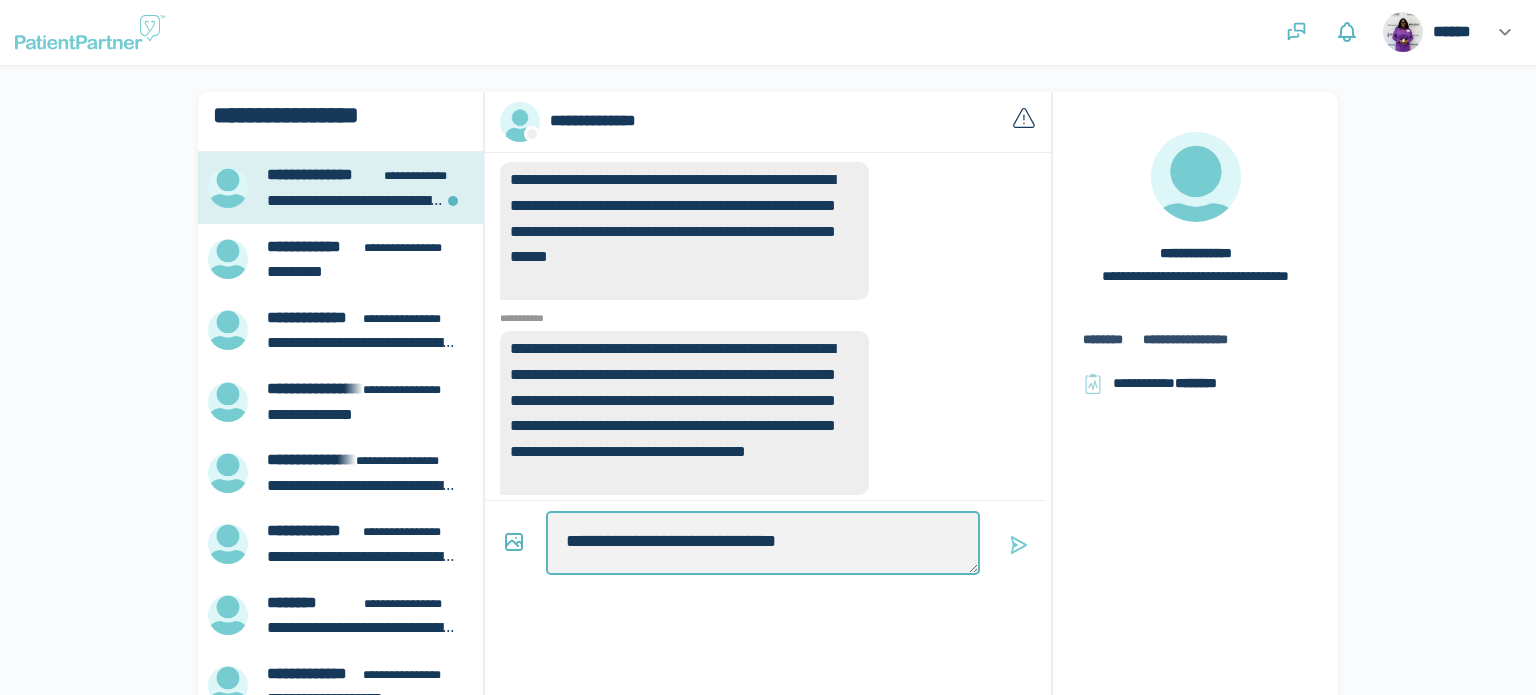 type on "*" 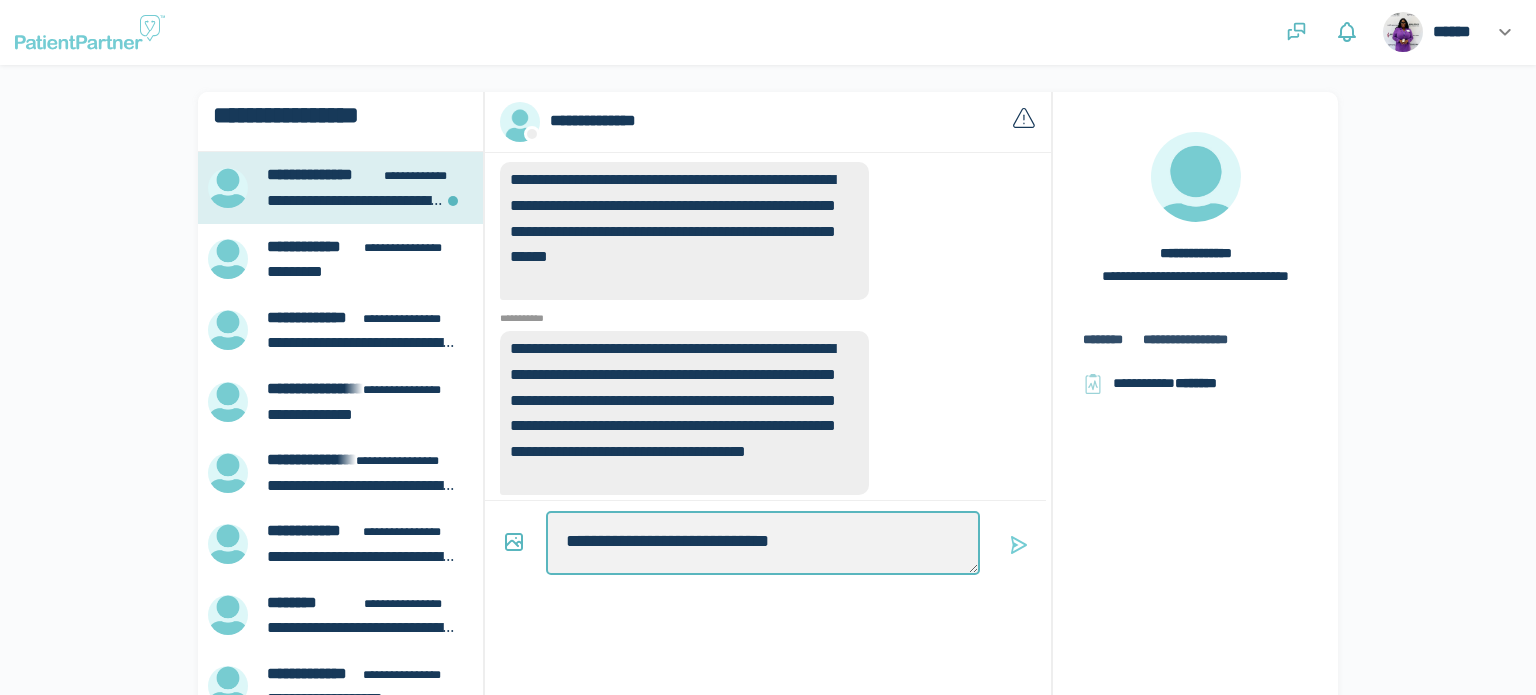 type on "*" 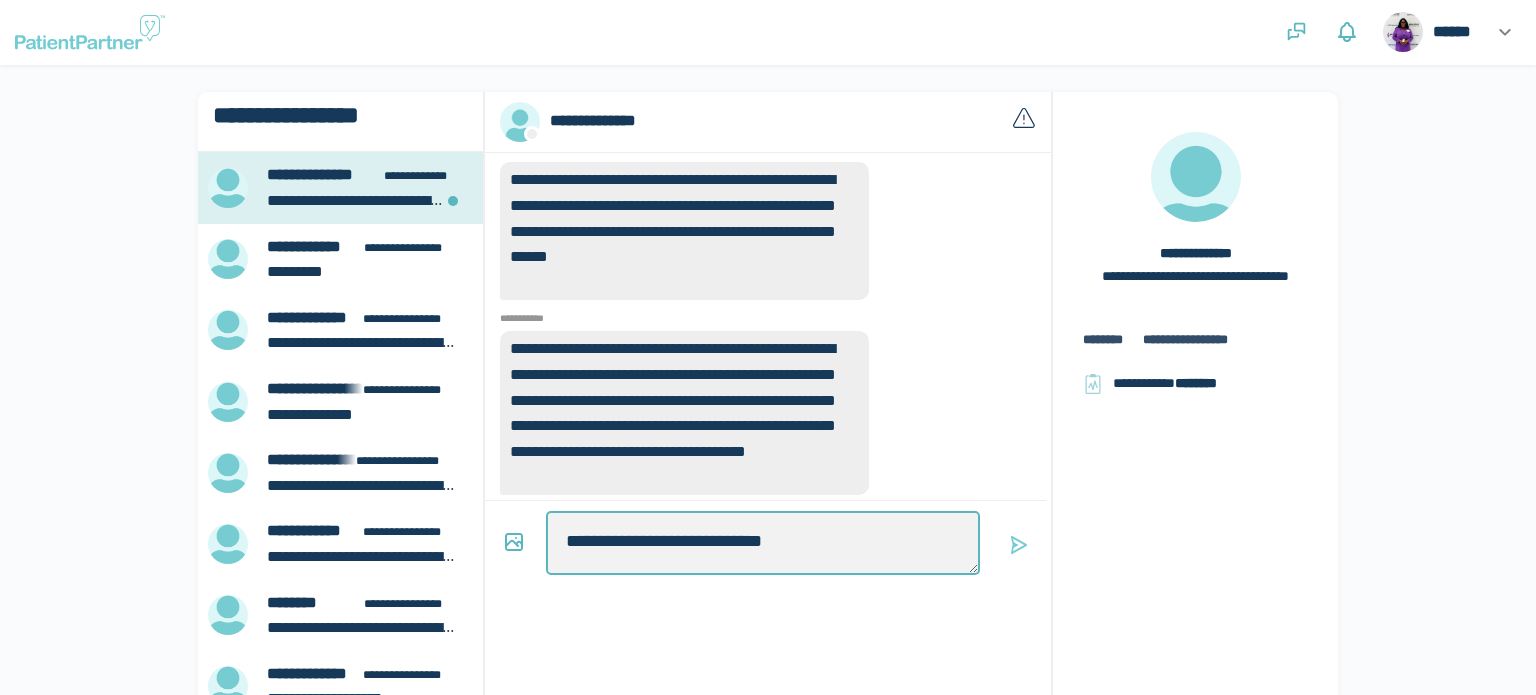 type on "*" 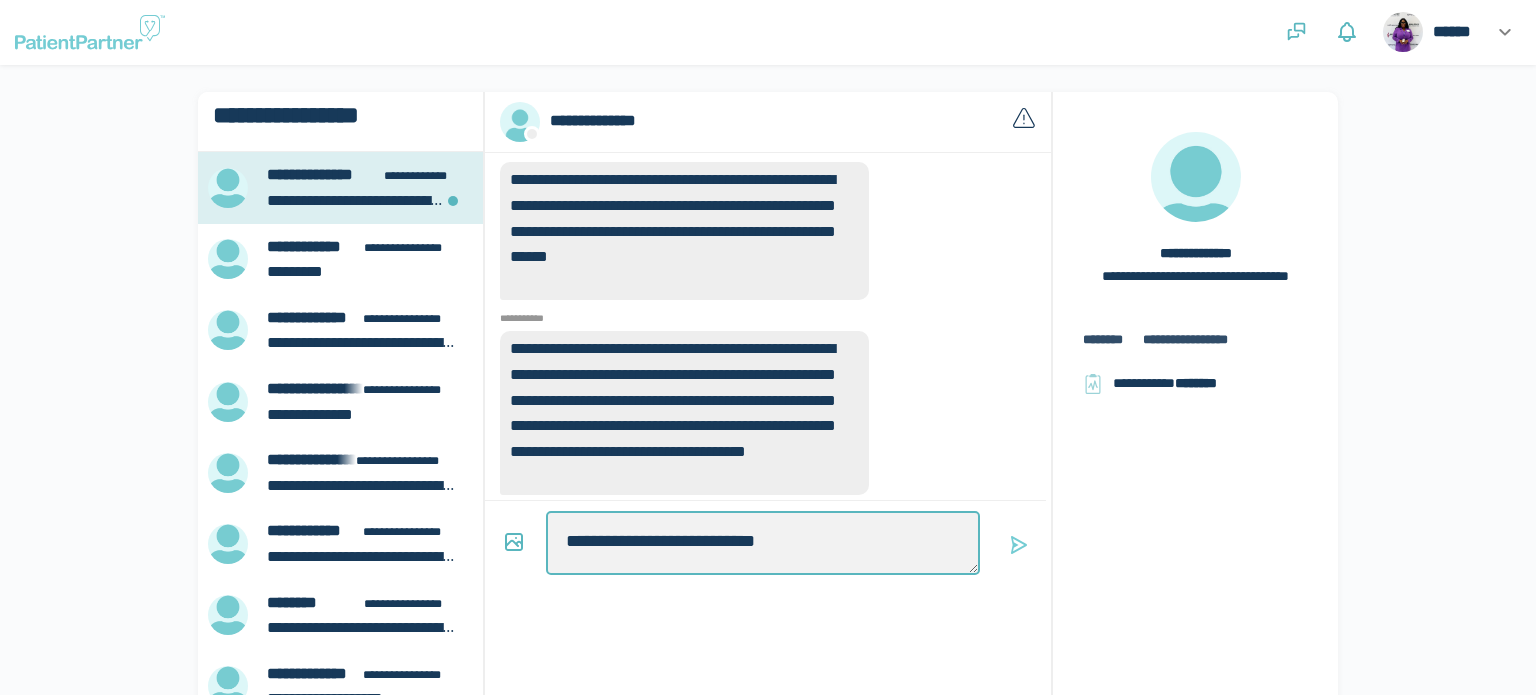 type on "*" 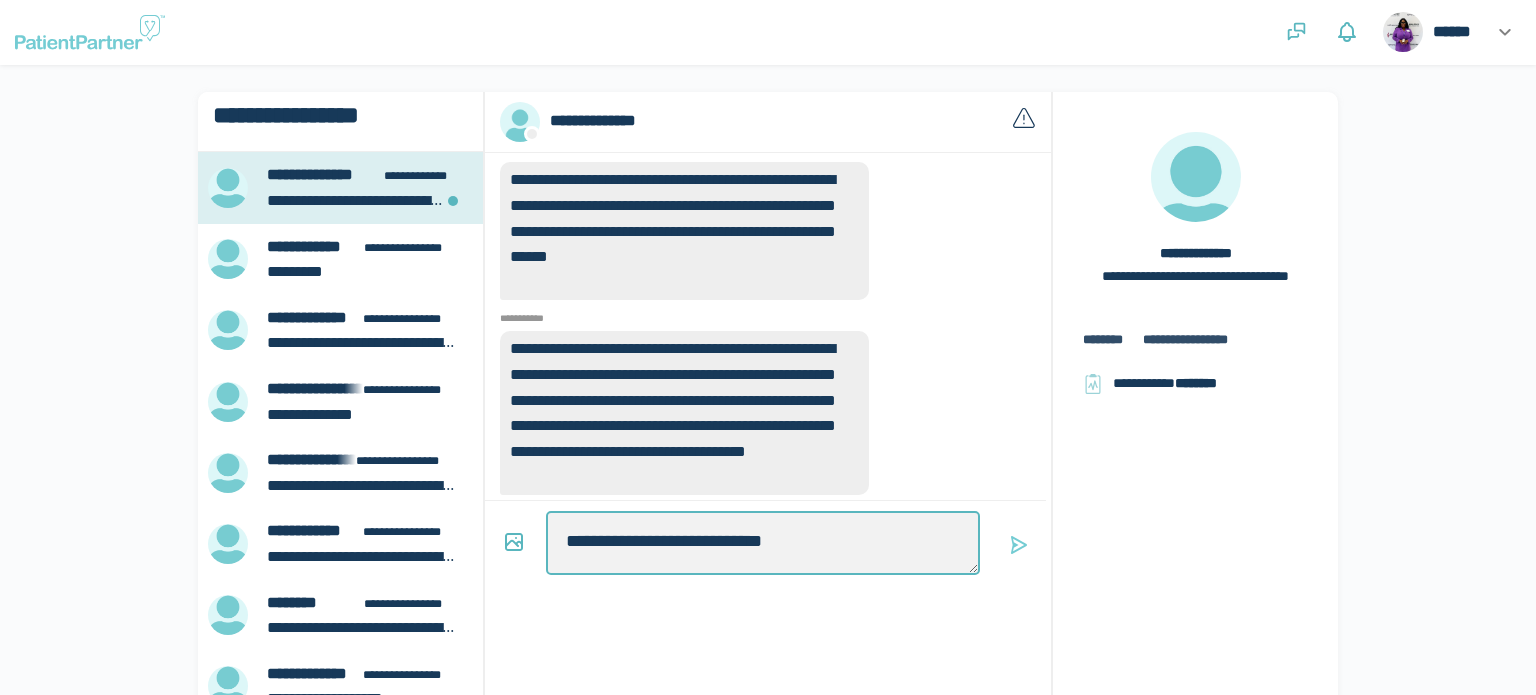 type on "*" 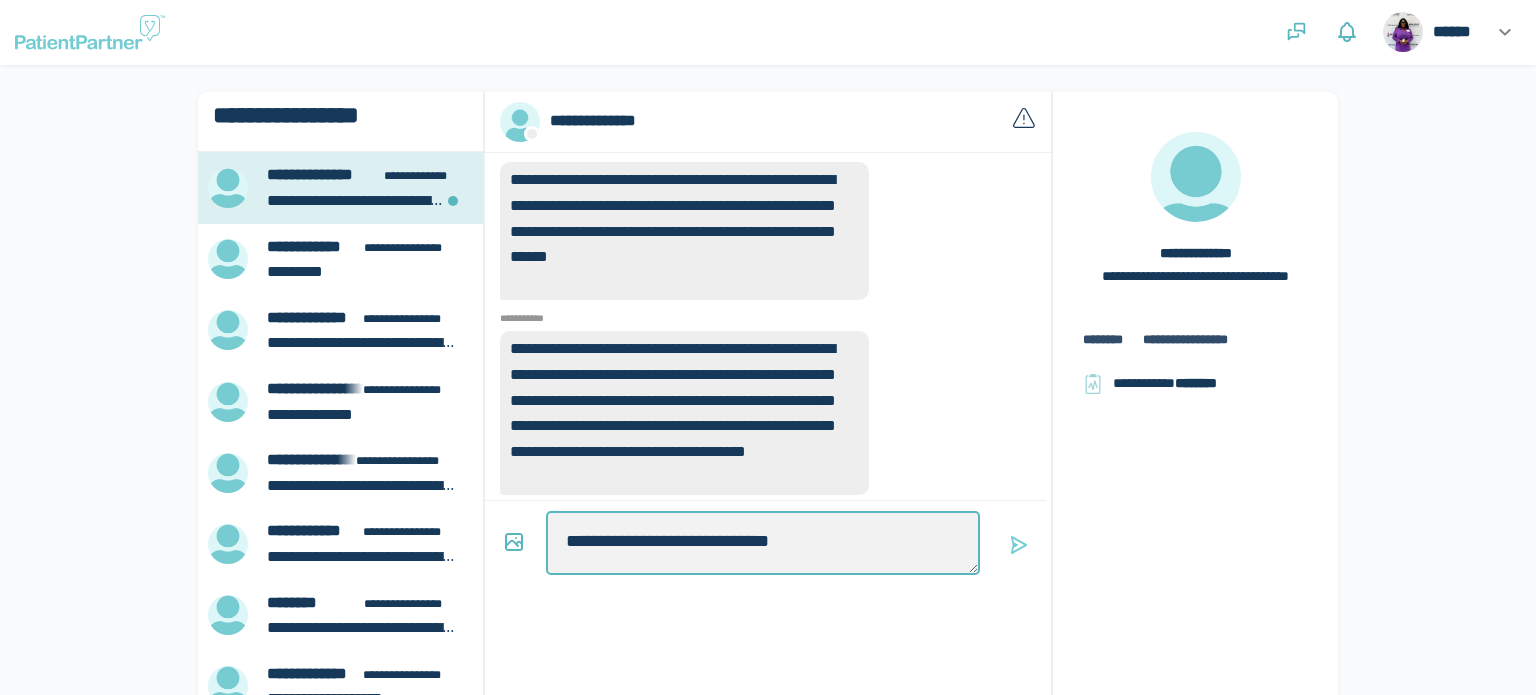 type on "*" 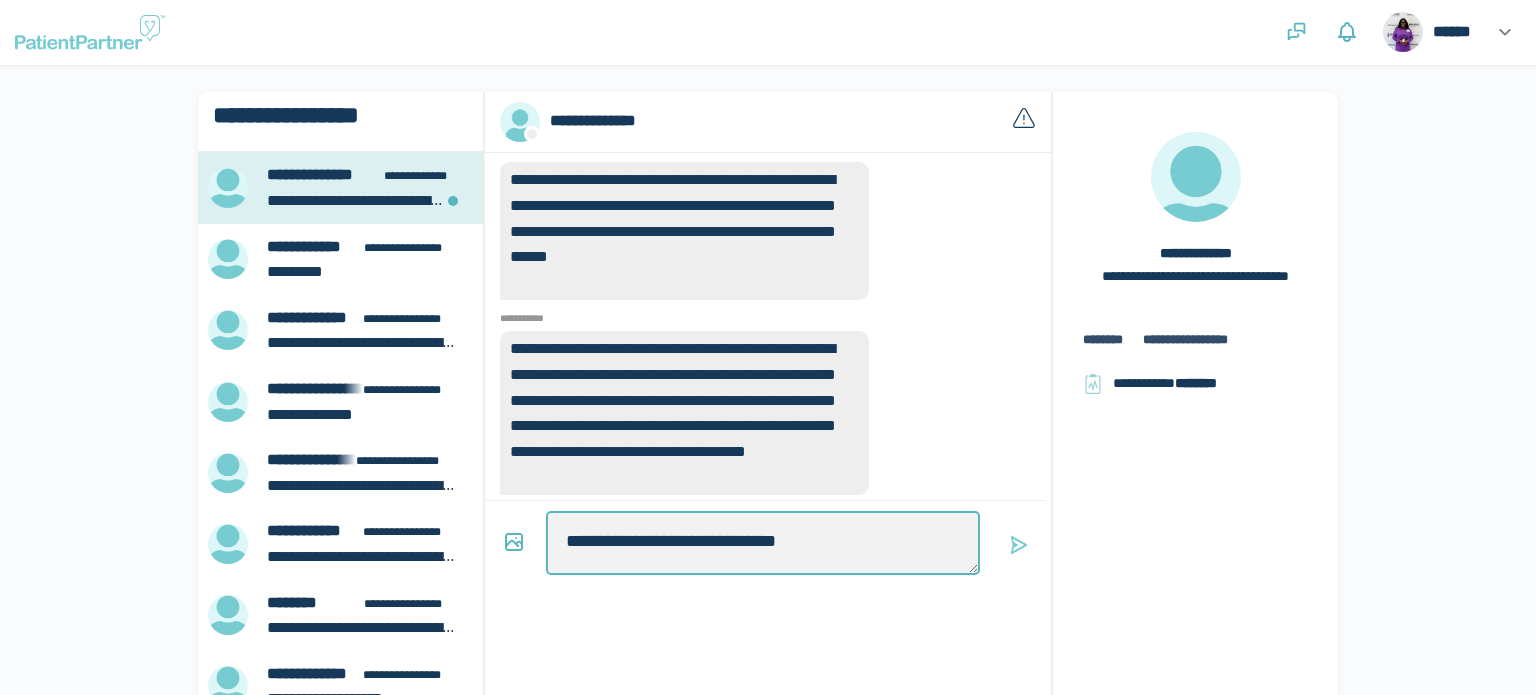 type on "*" 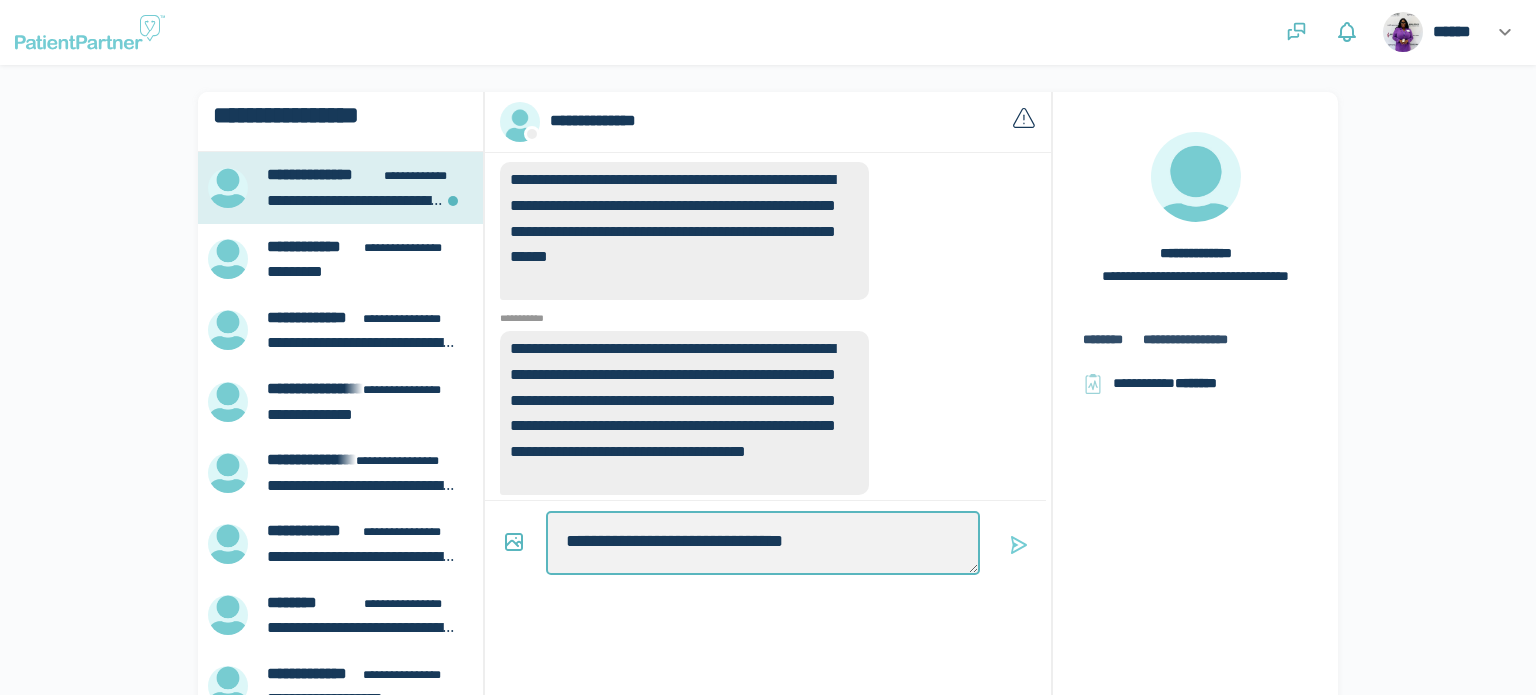 type on "*" 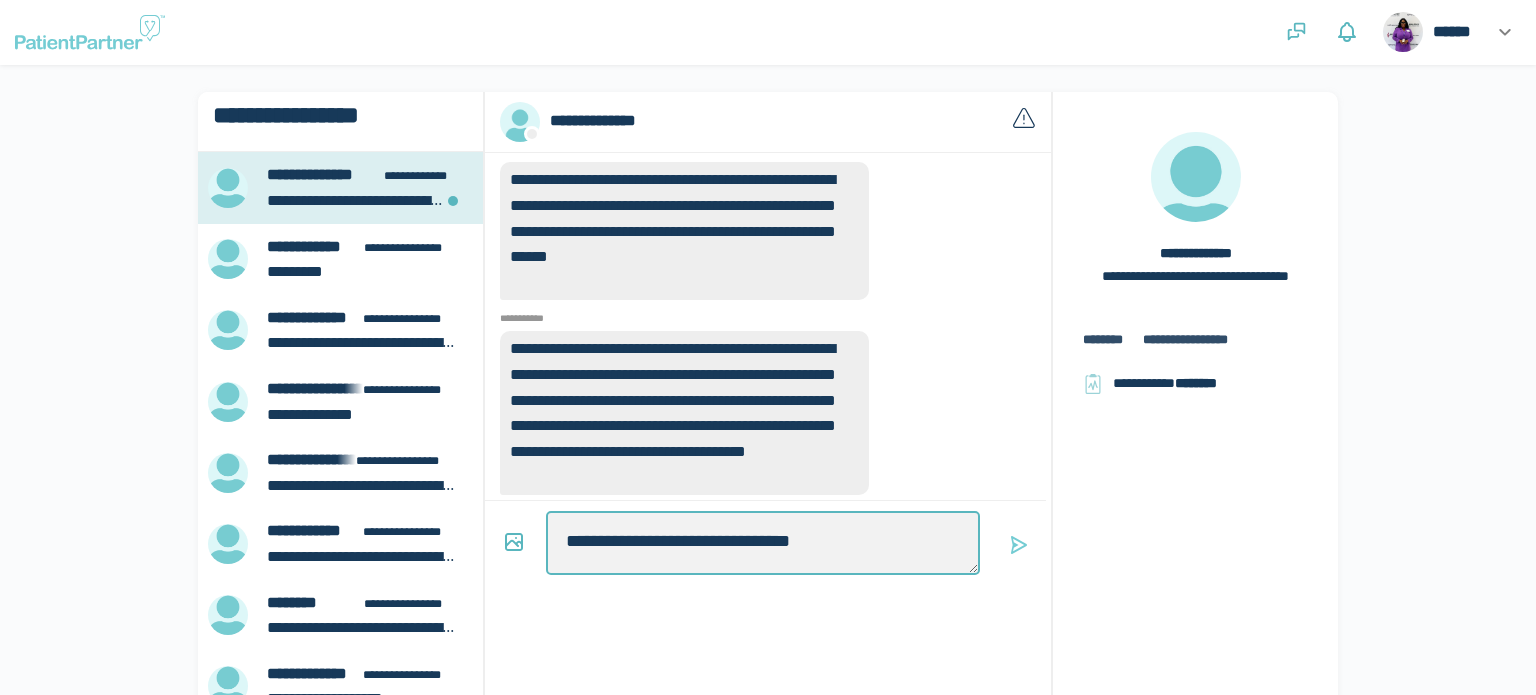 type on "*" 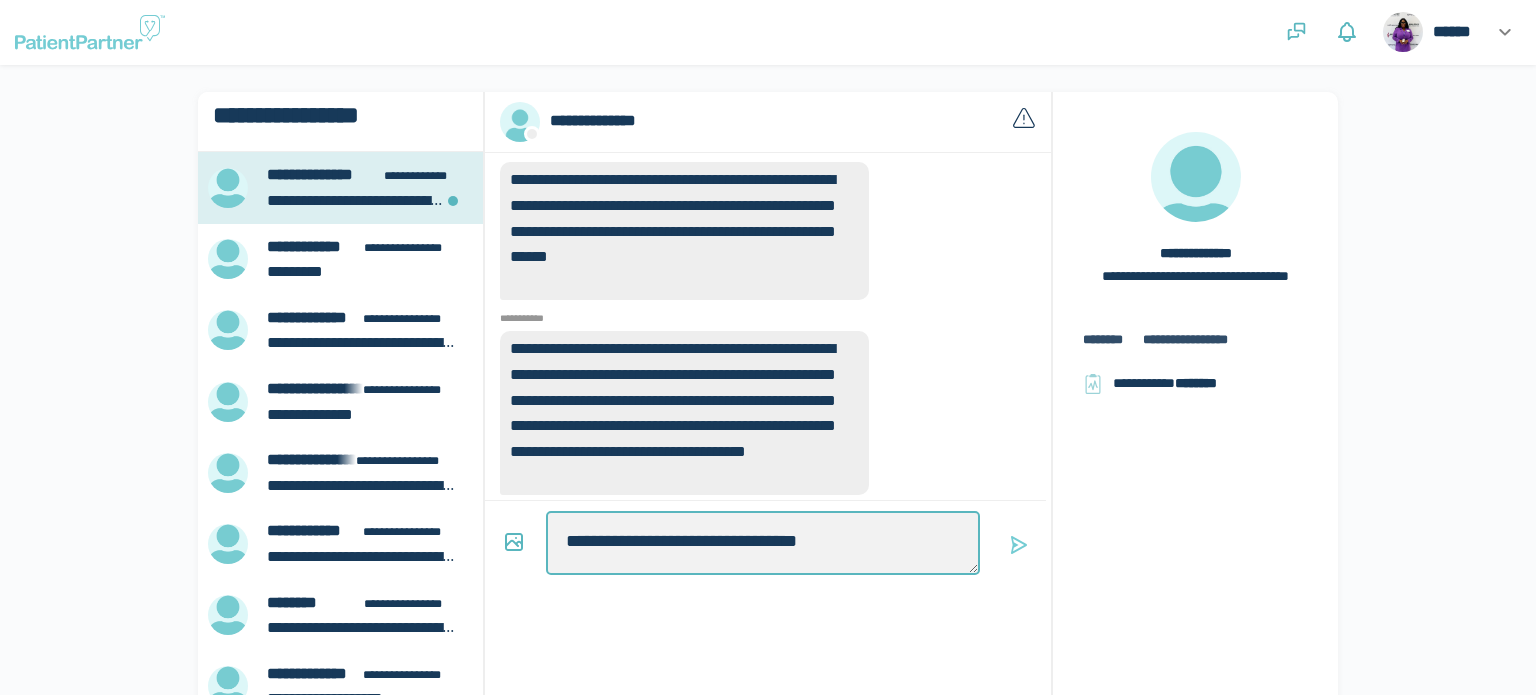 type on "*" 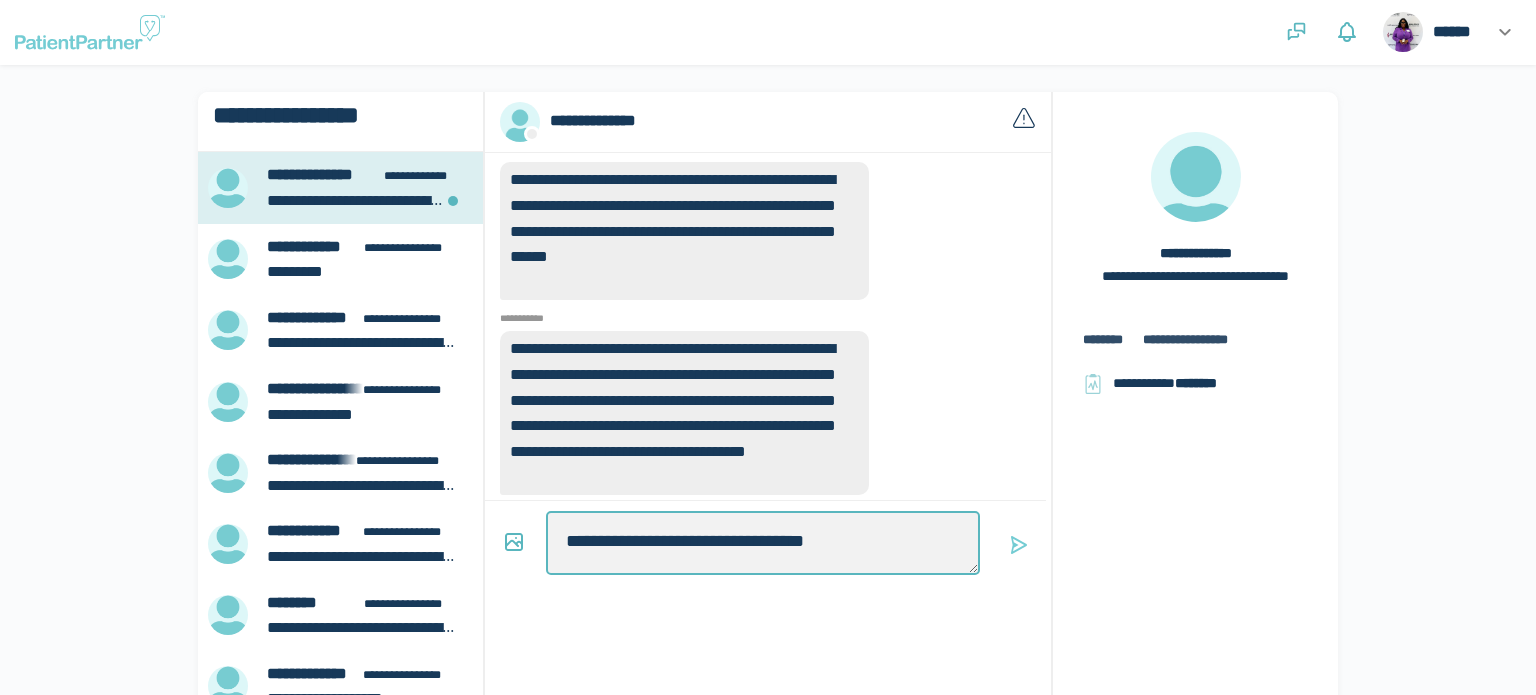 type on "*" 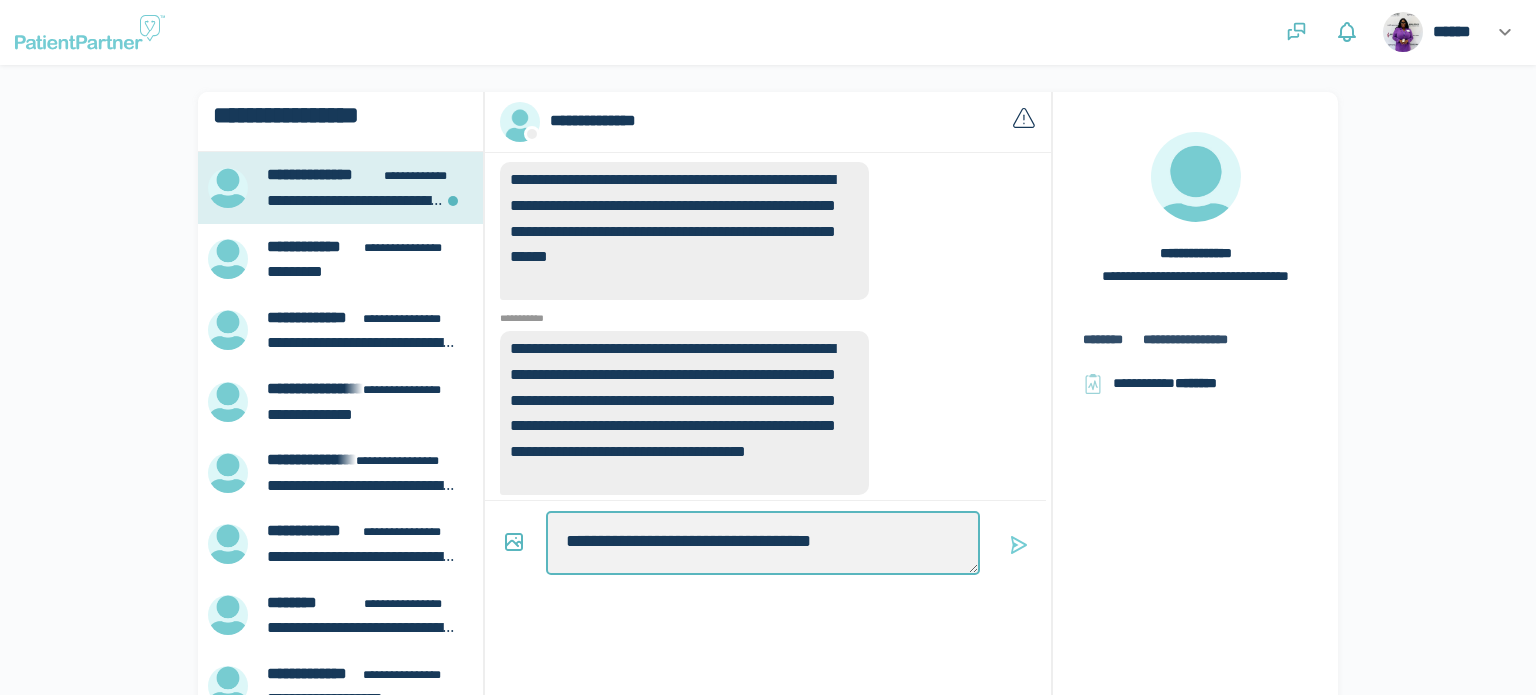 type on "*" 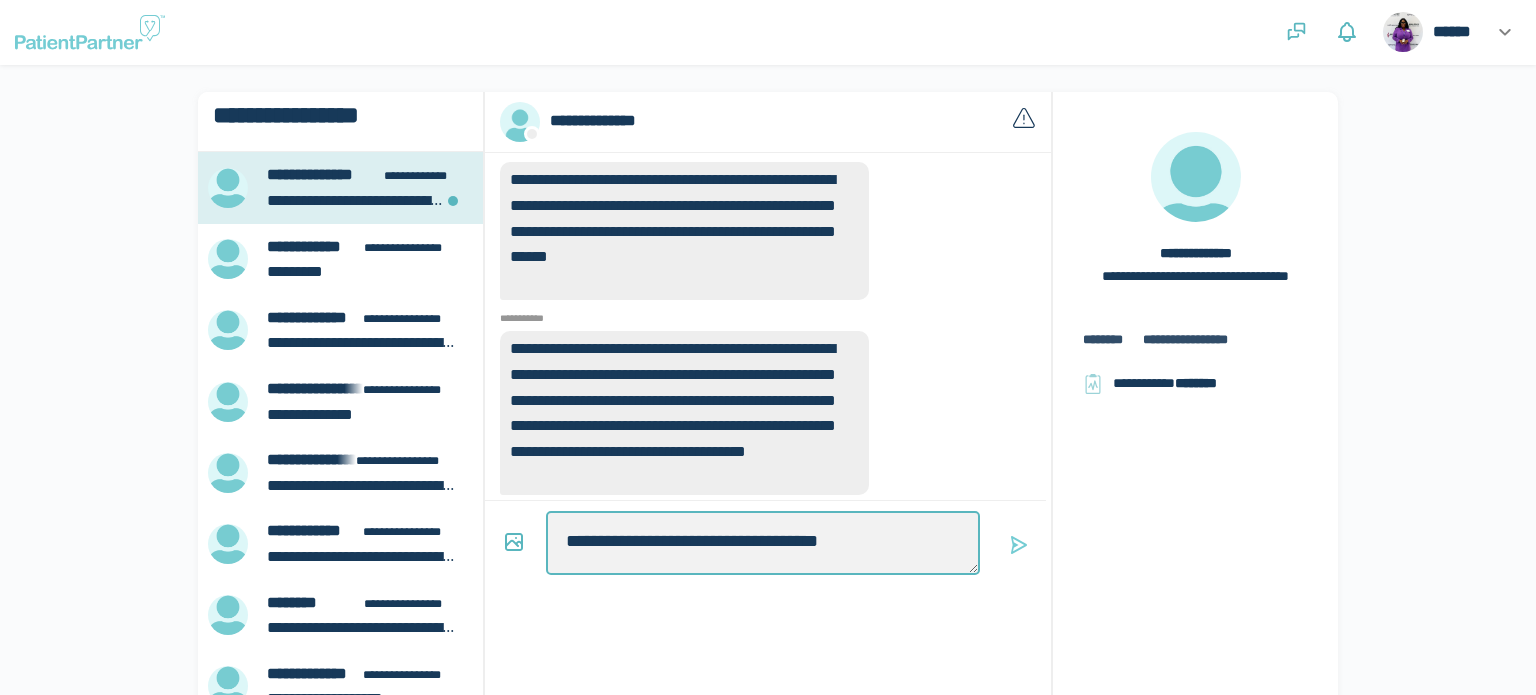 type on "*" 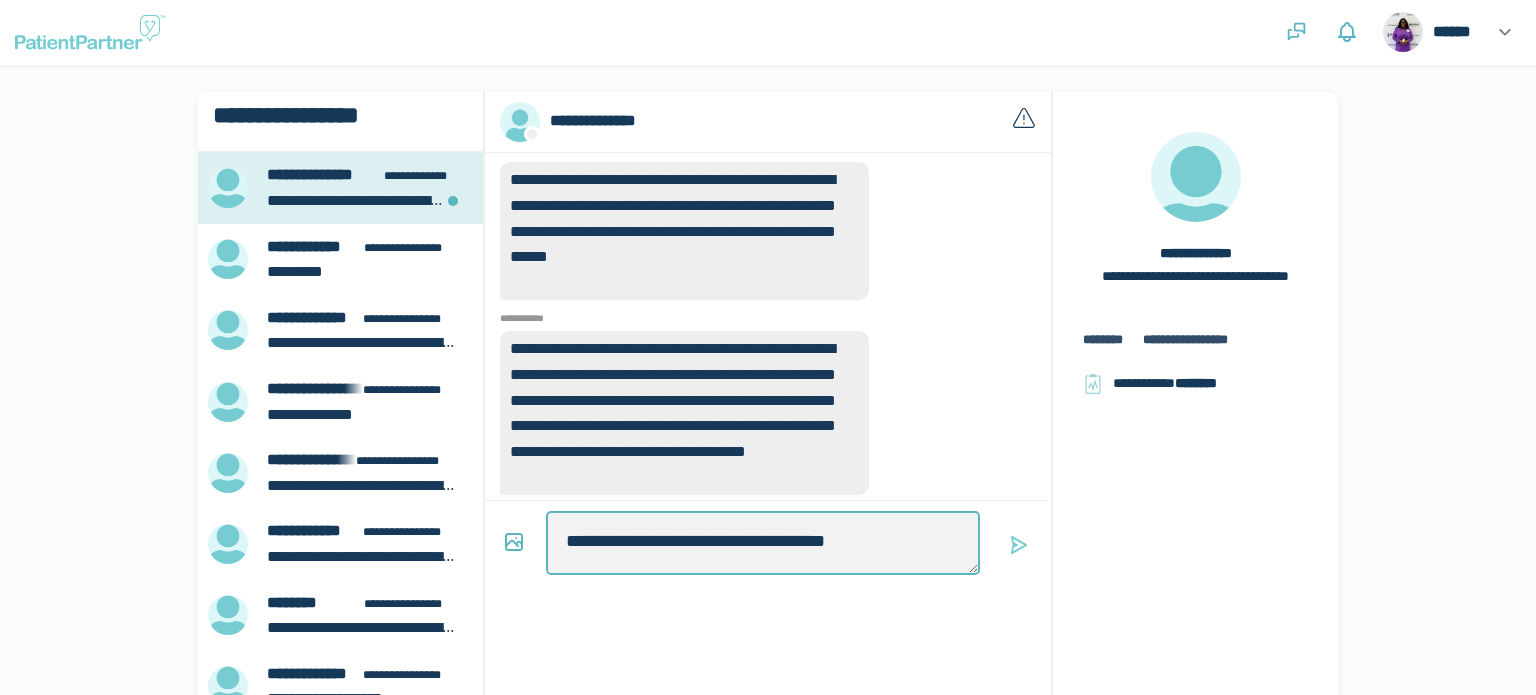 type on "*" 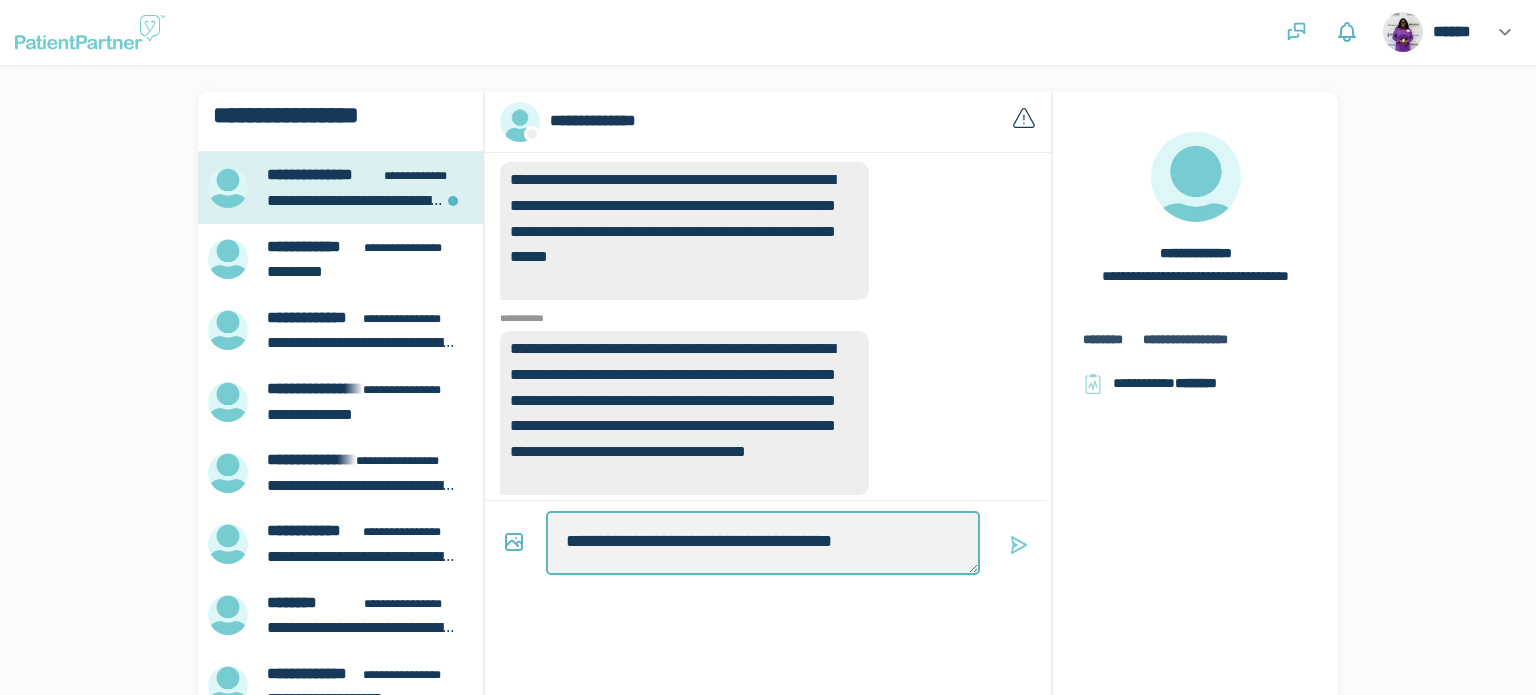 type on "*" 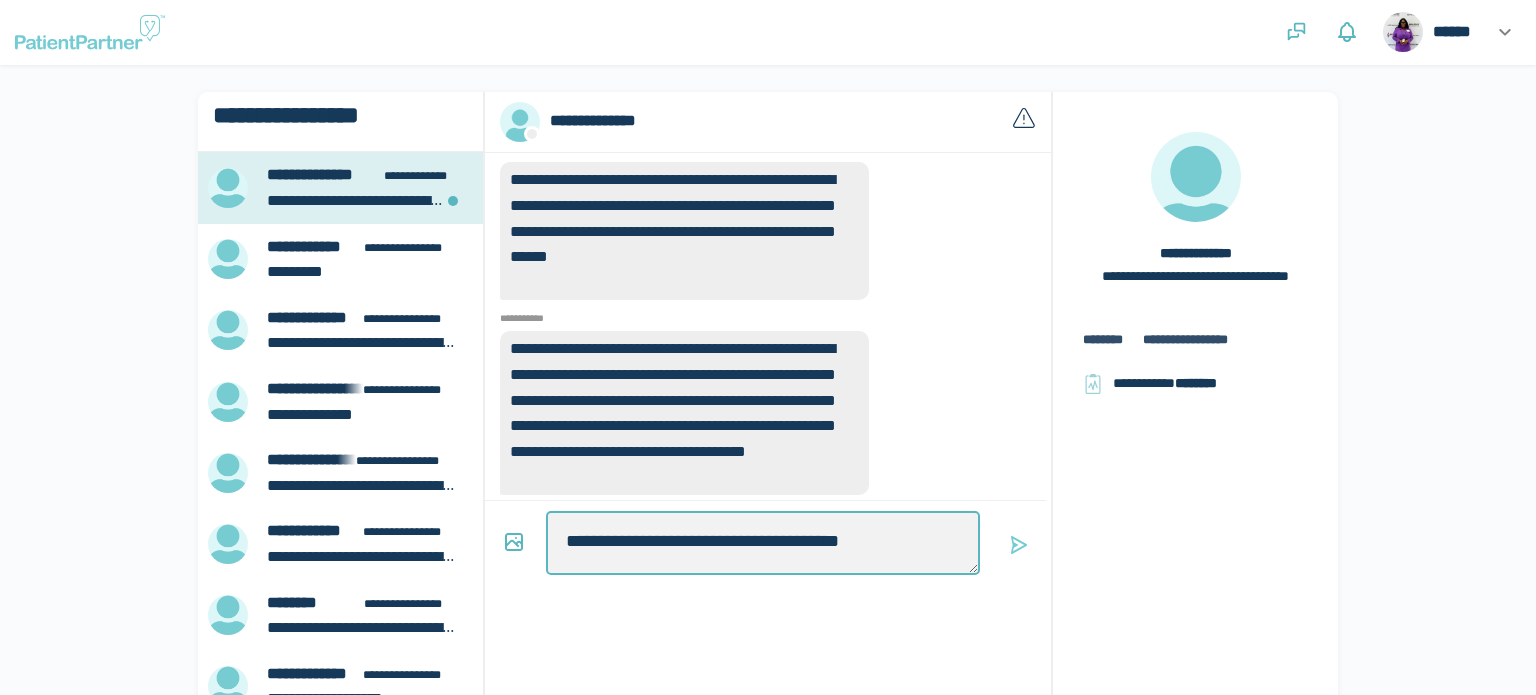 type on "*" 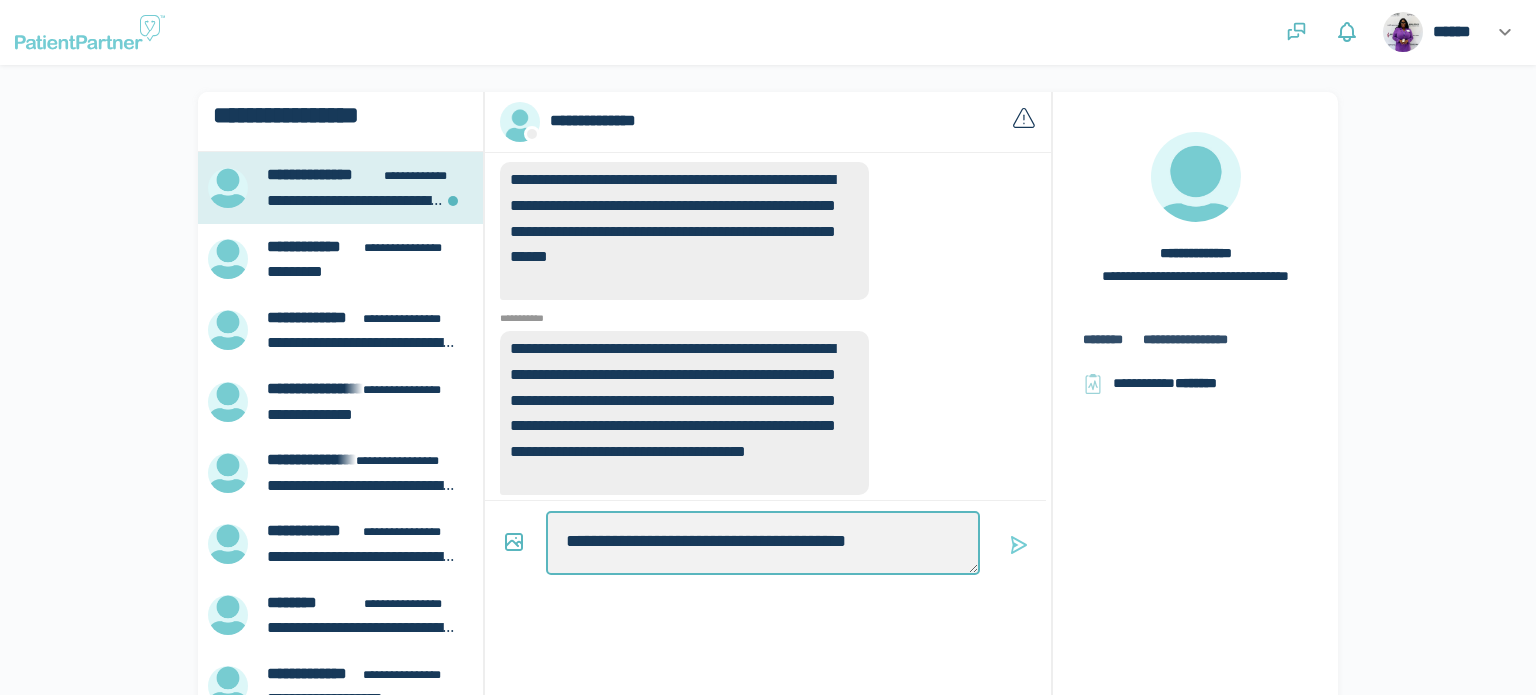 type on "*" 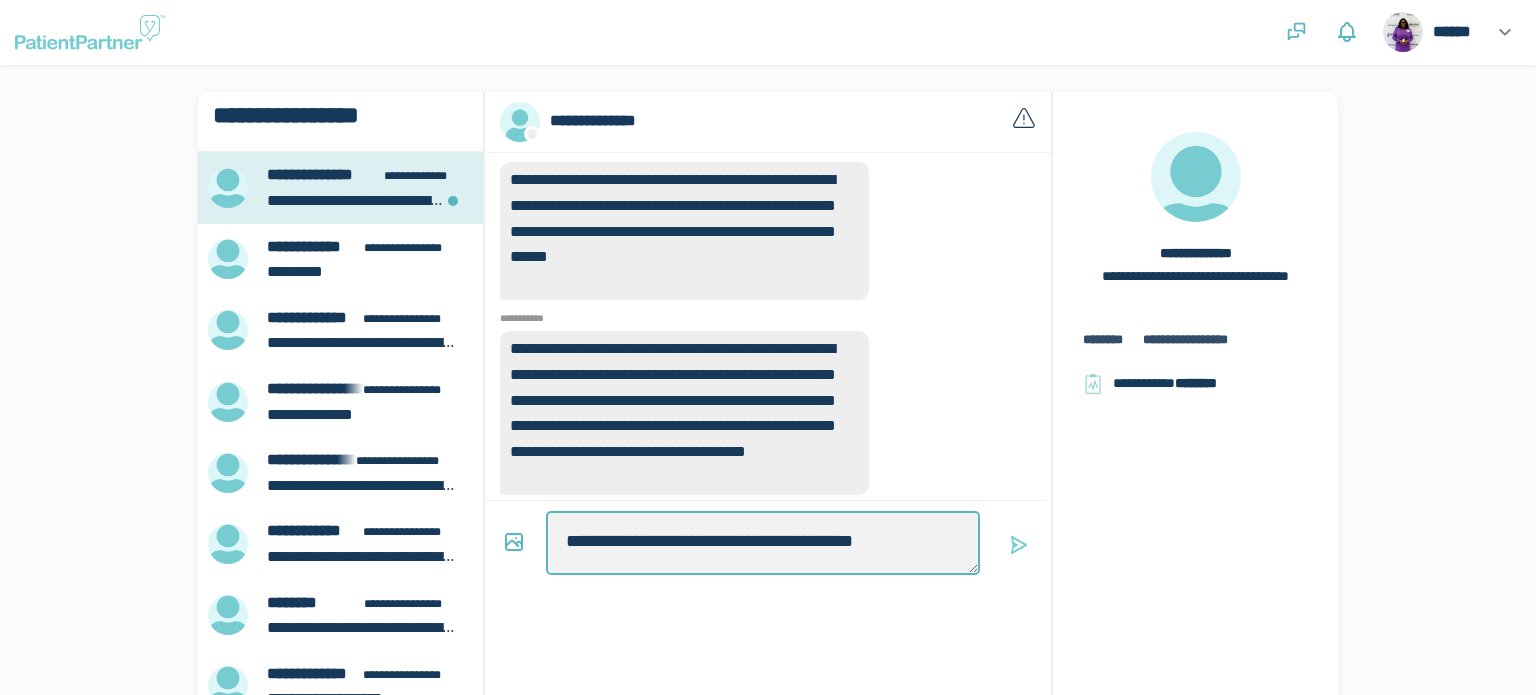 type on "*" 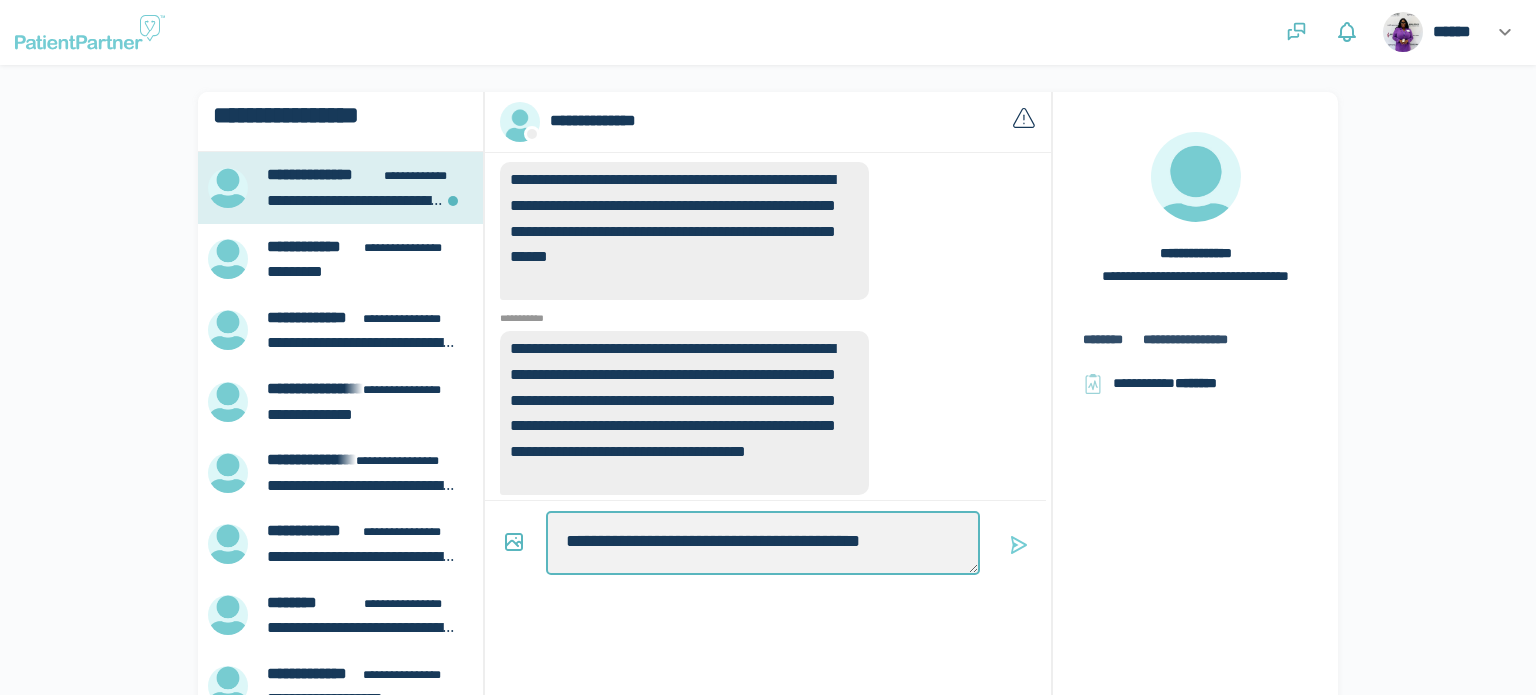 type on "*" 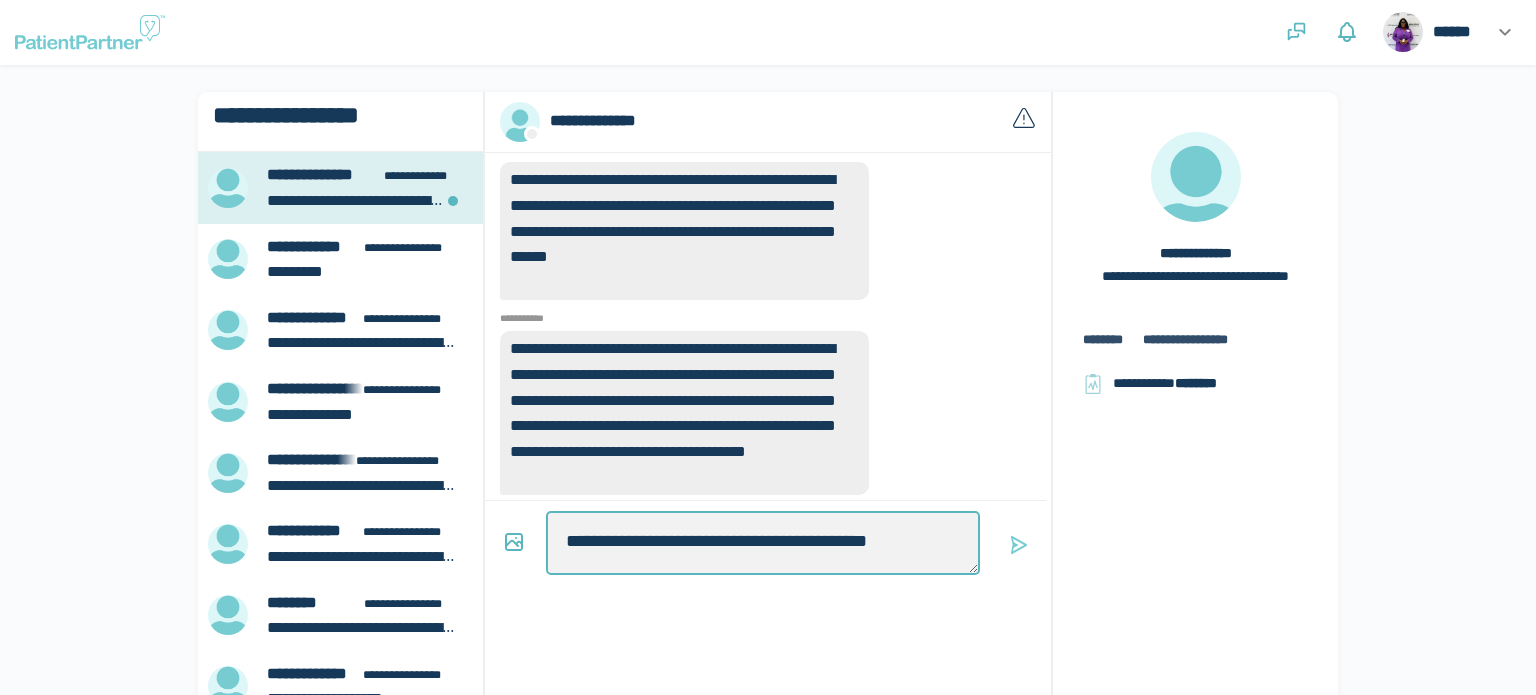 type on "*" 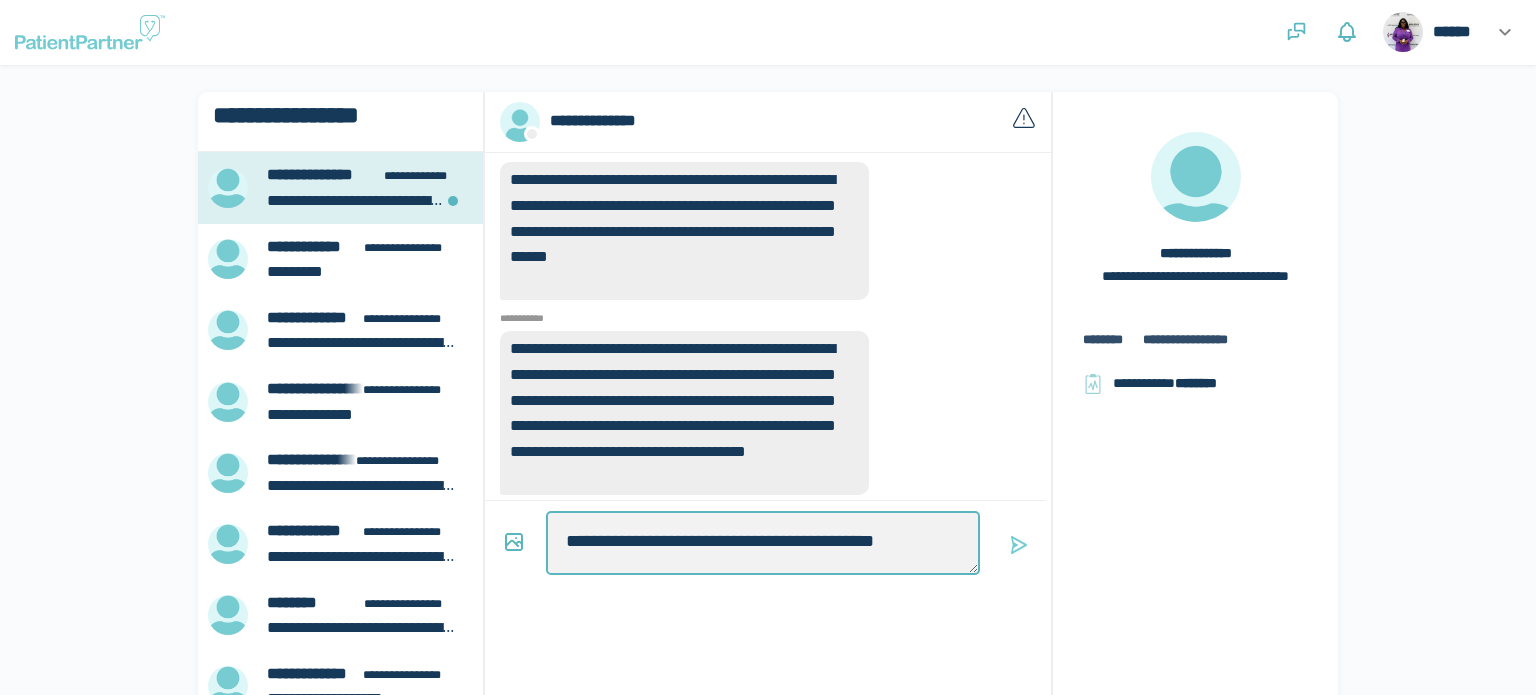 type on "*" 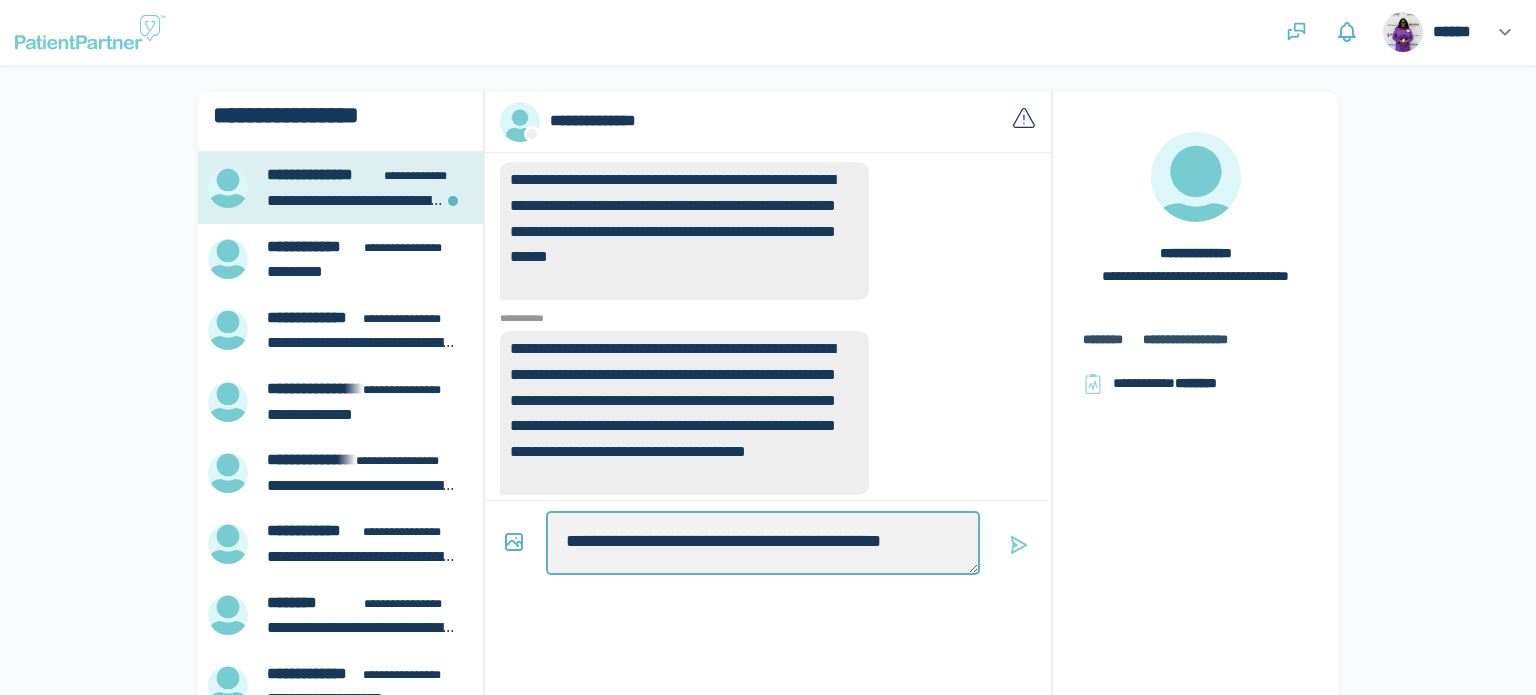 type on "*" 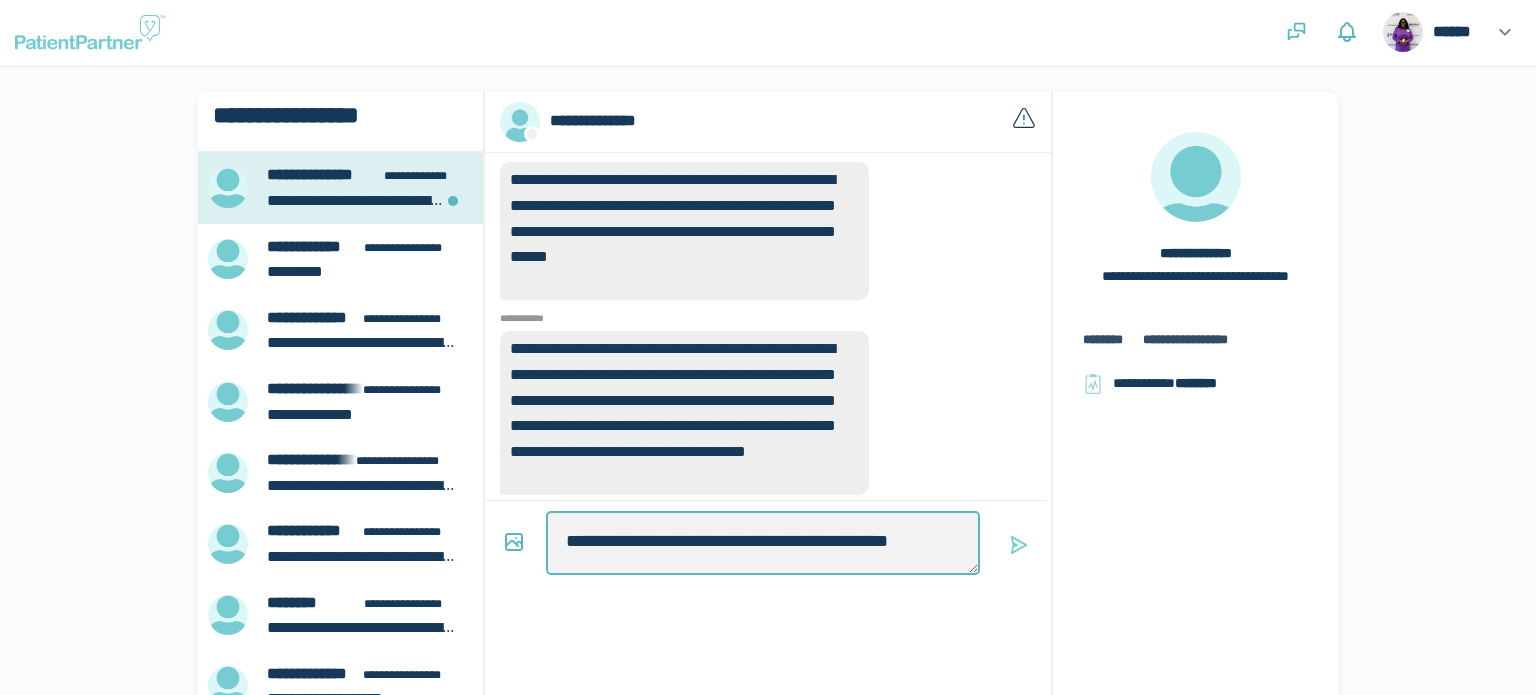 type on "*" 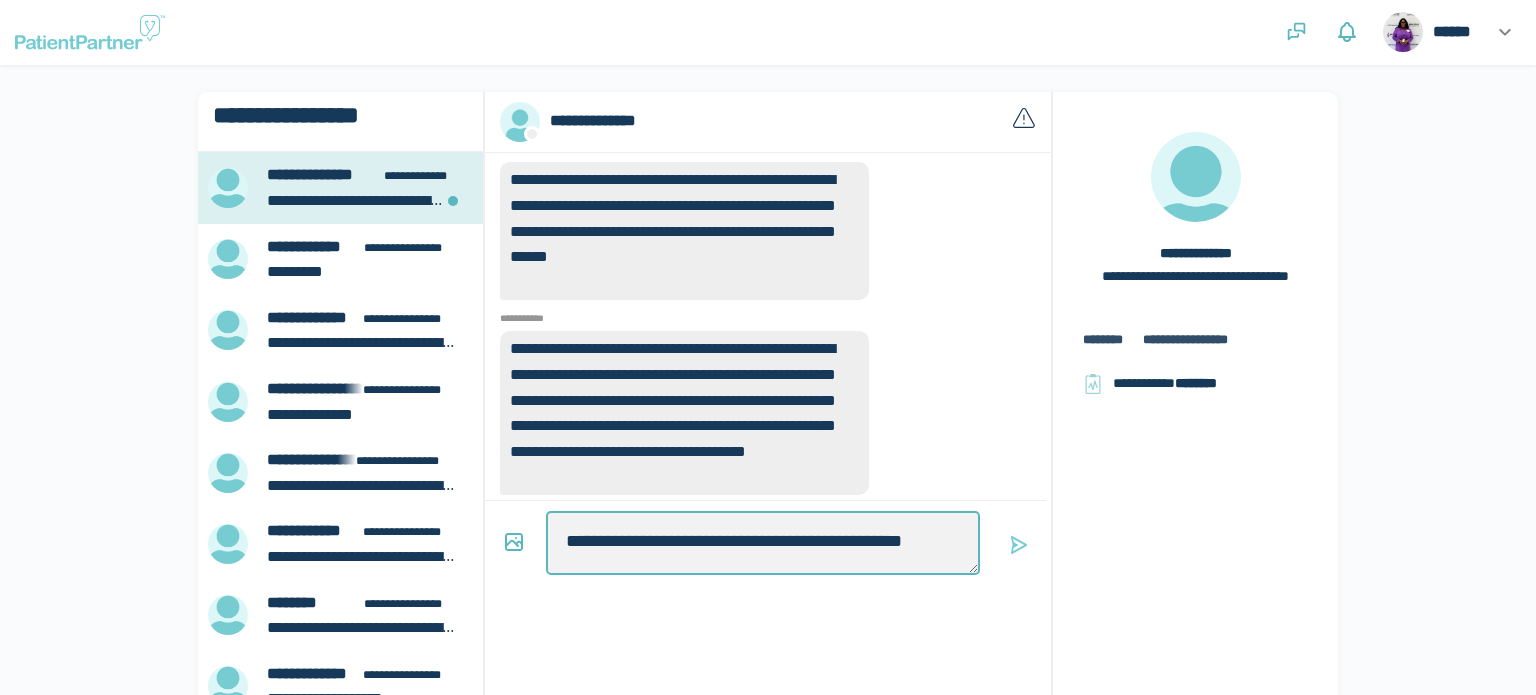 type on "**********" 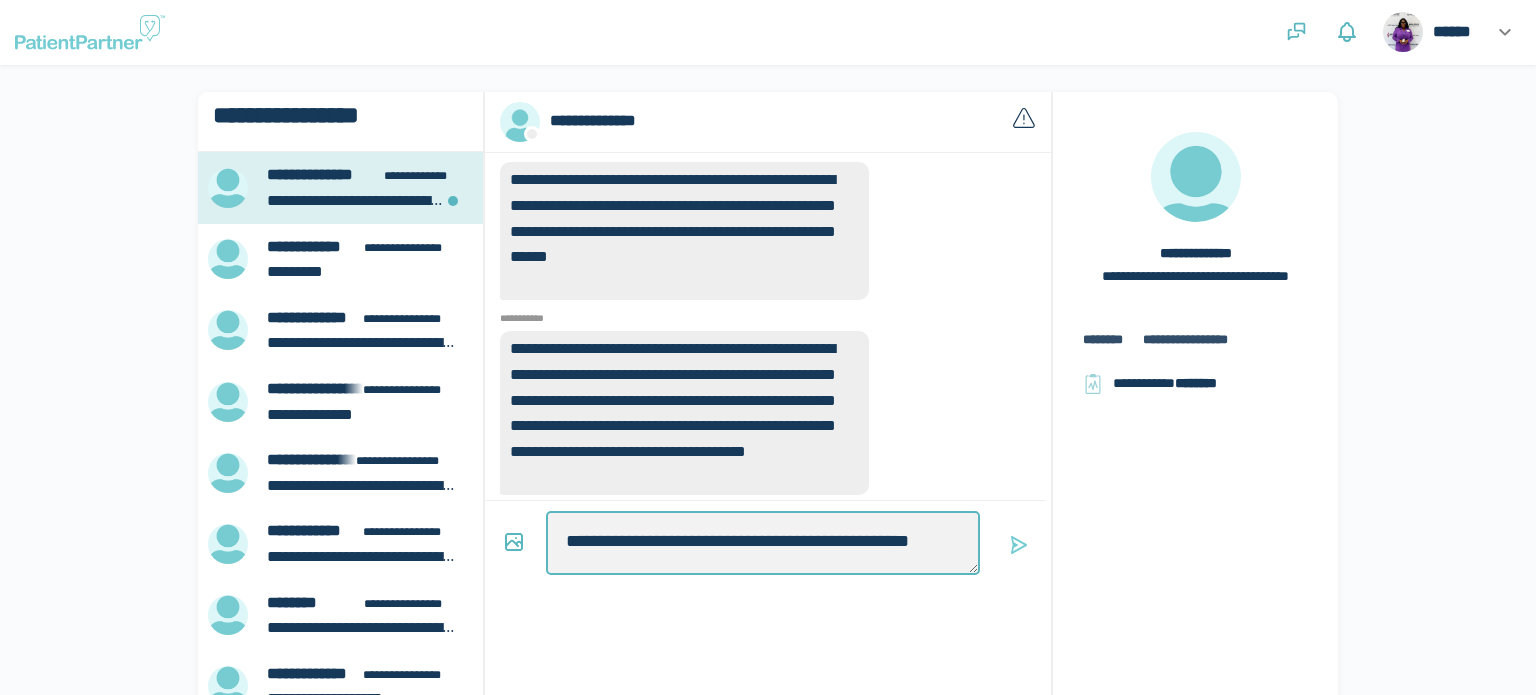 type on "*" 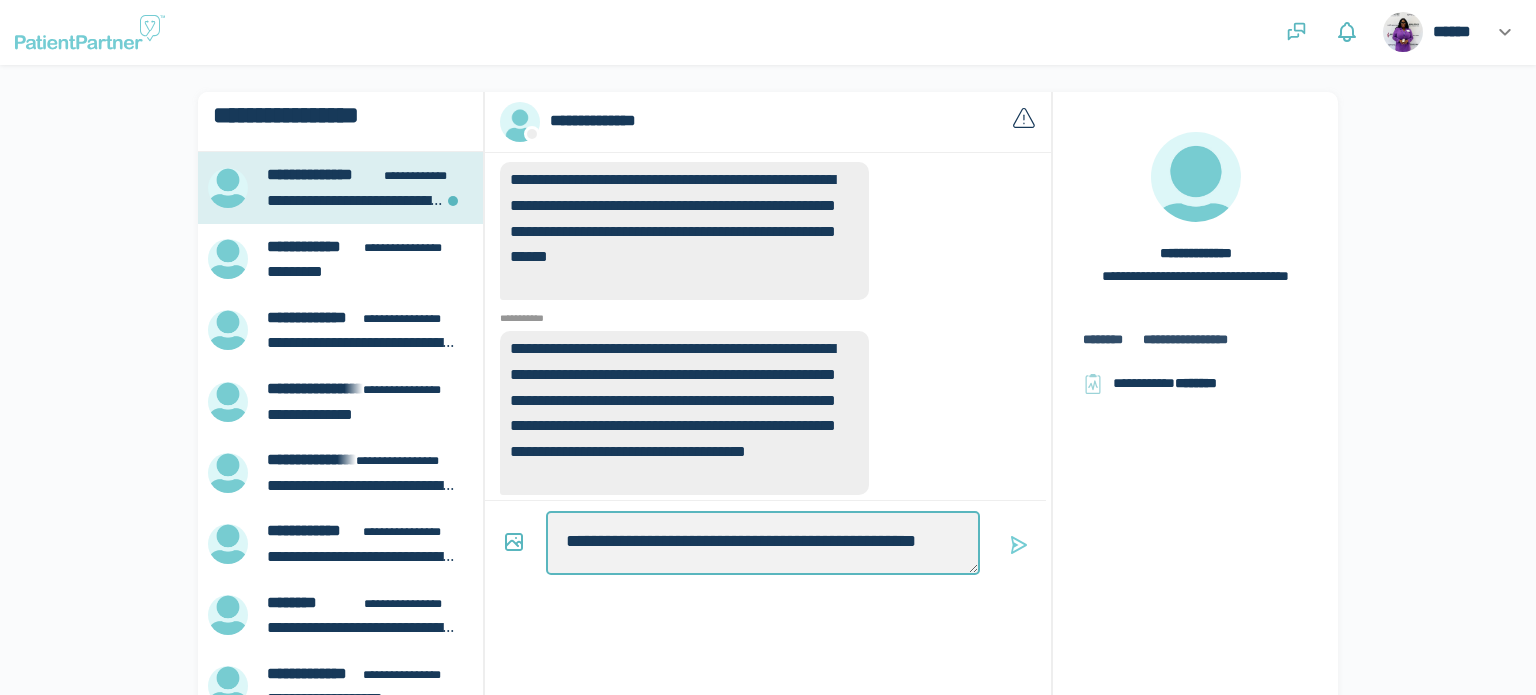 scroll, scrollTop: 5, scrollLeft: 0, axis: vertical 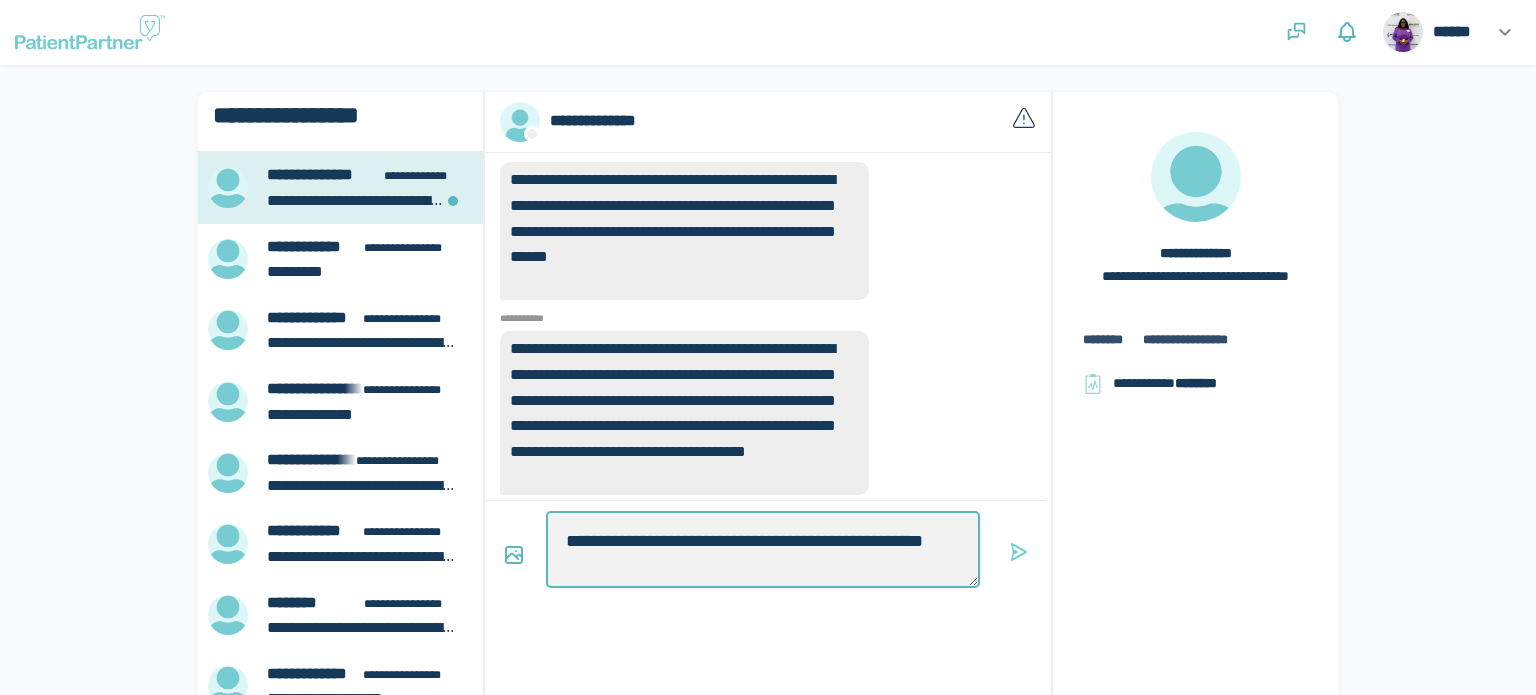 type on "**********" 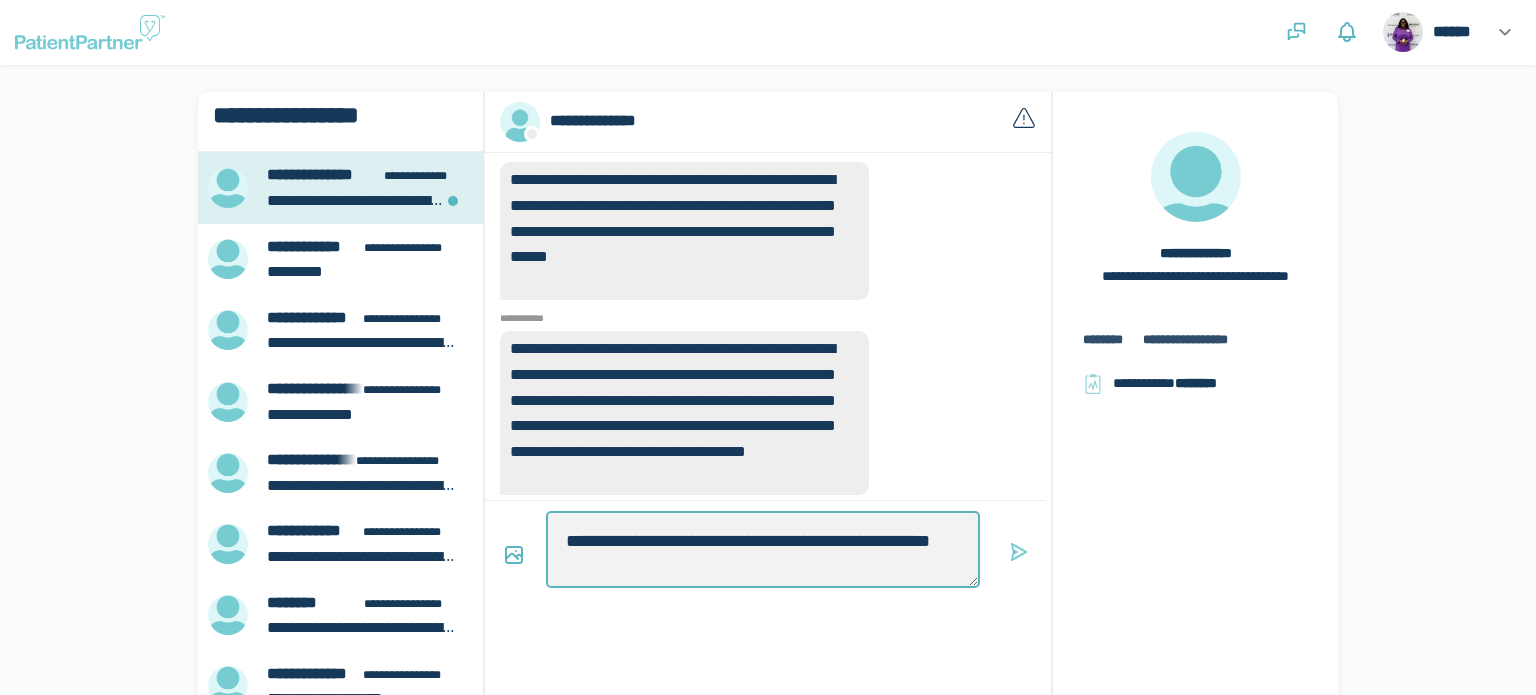 scroll, scrollTop: 0, scrollLeft: 0, axis: both 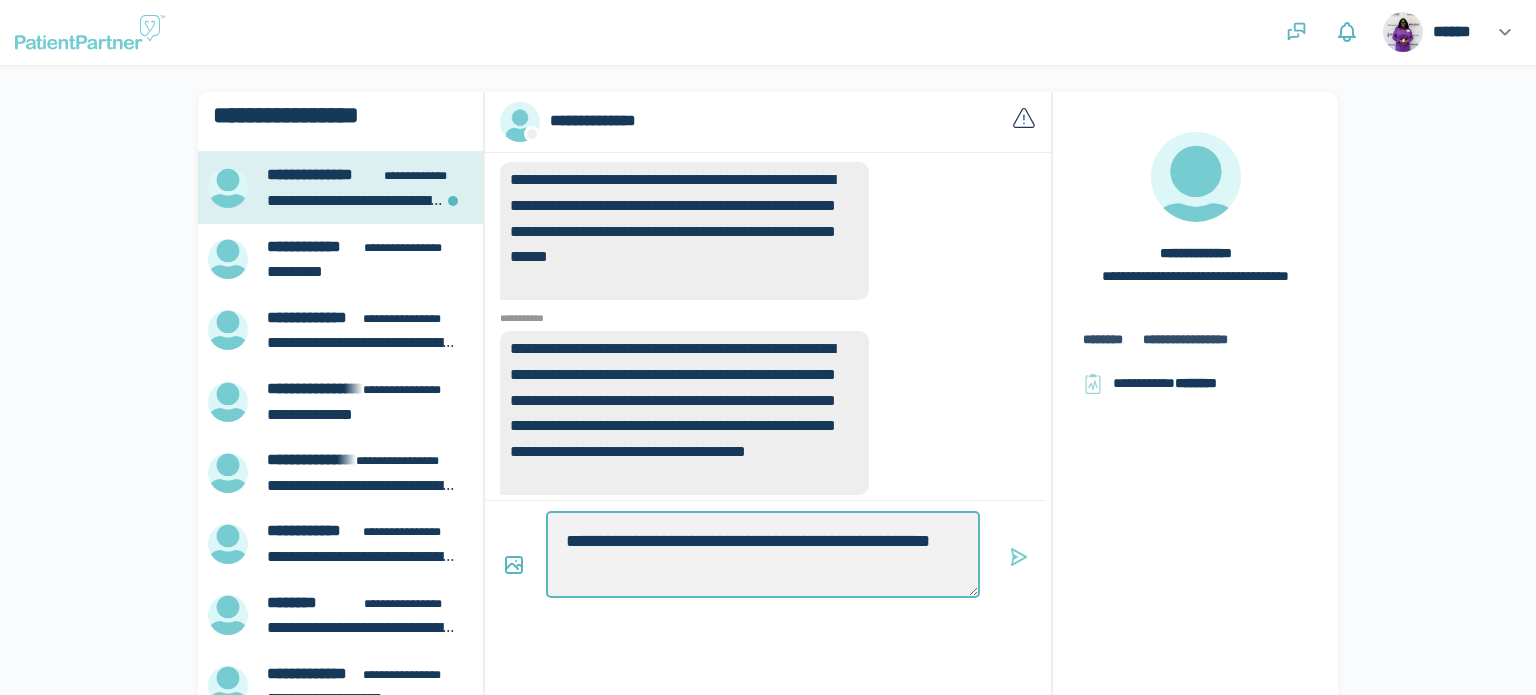 type on "*" 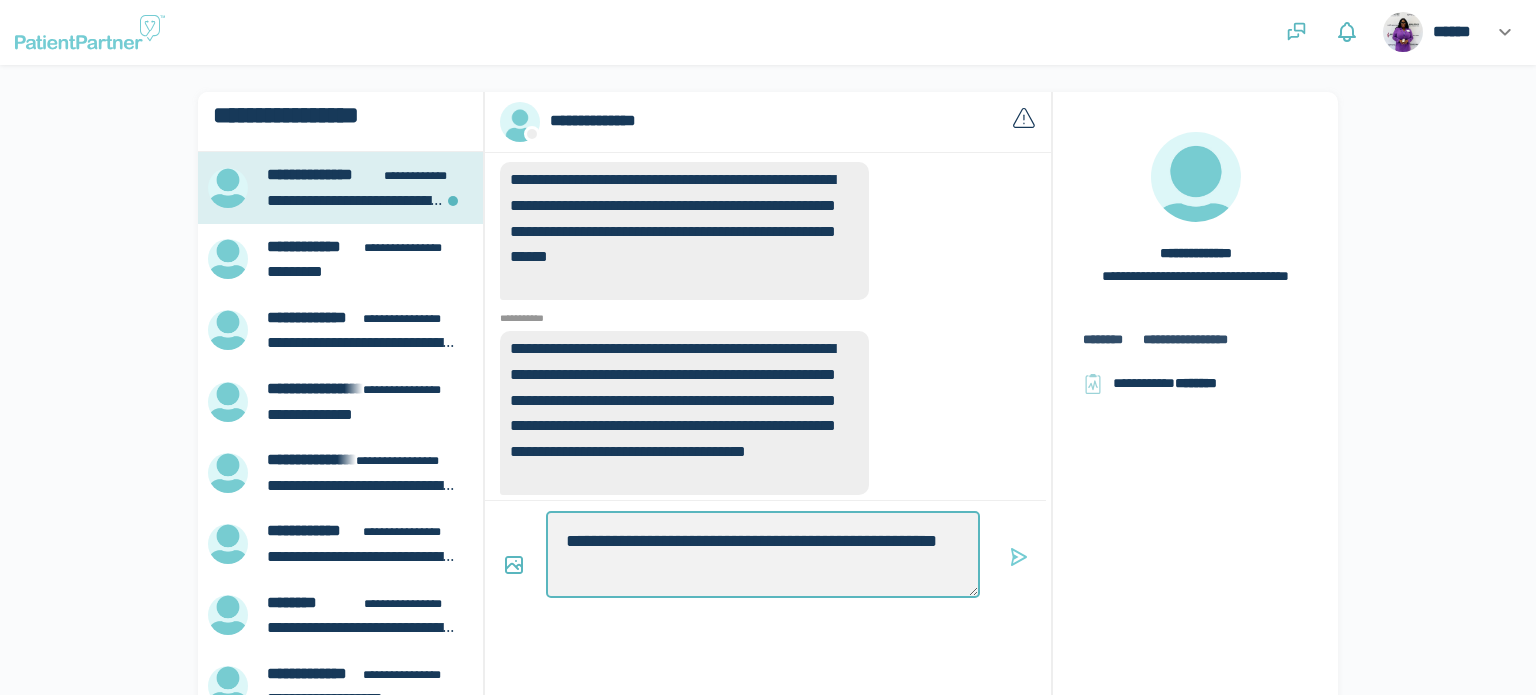 type on "*" 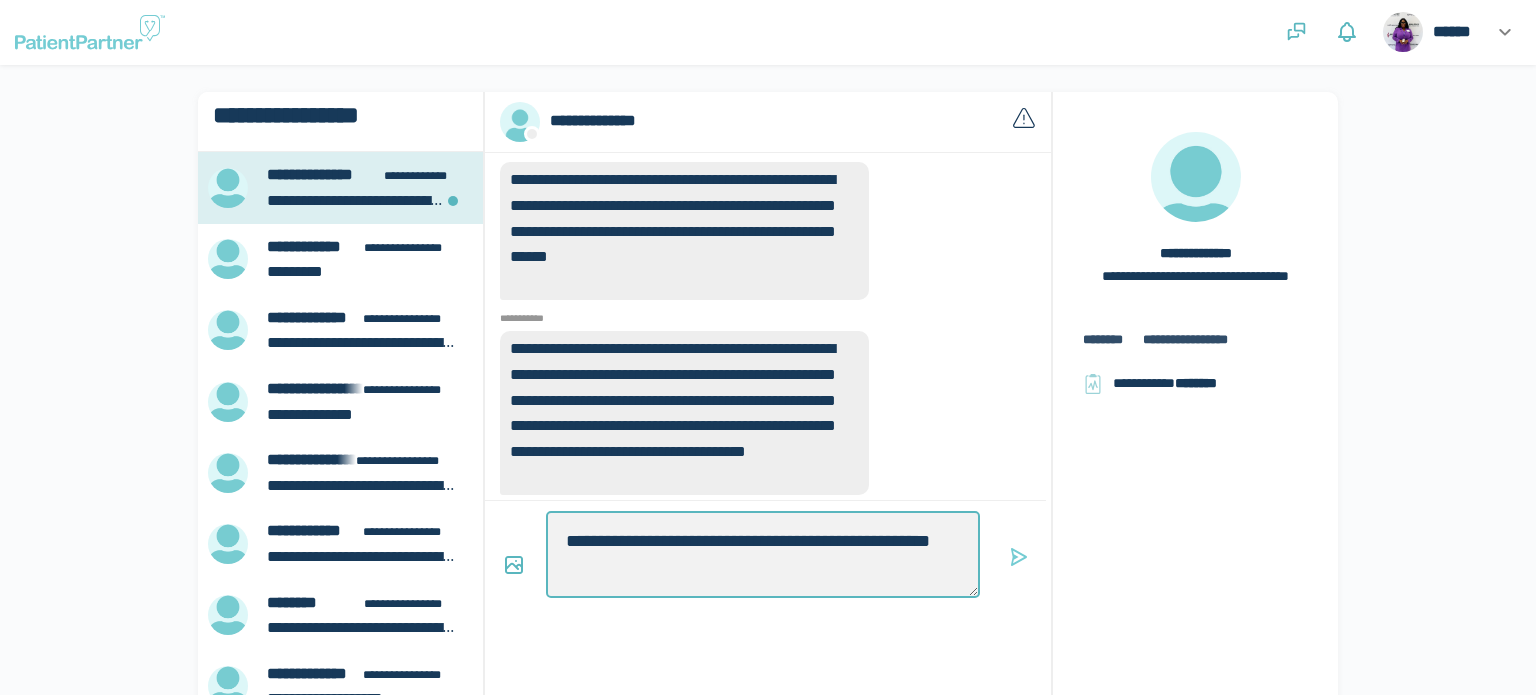 type on "*" 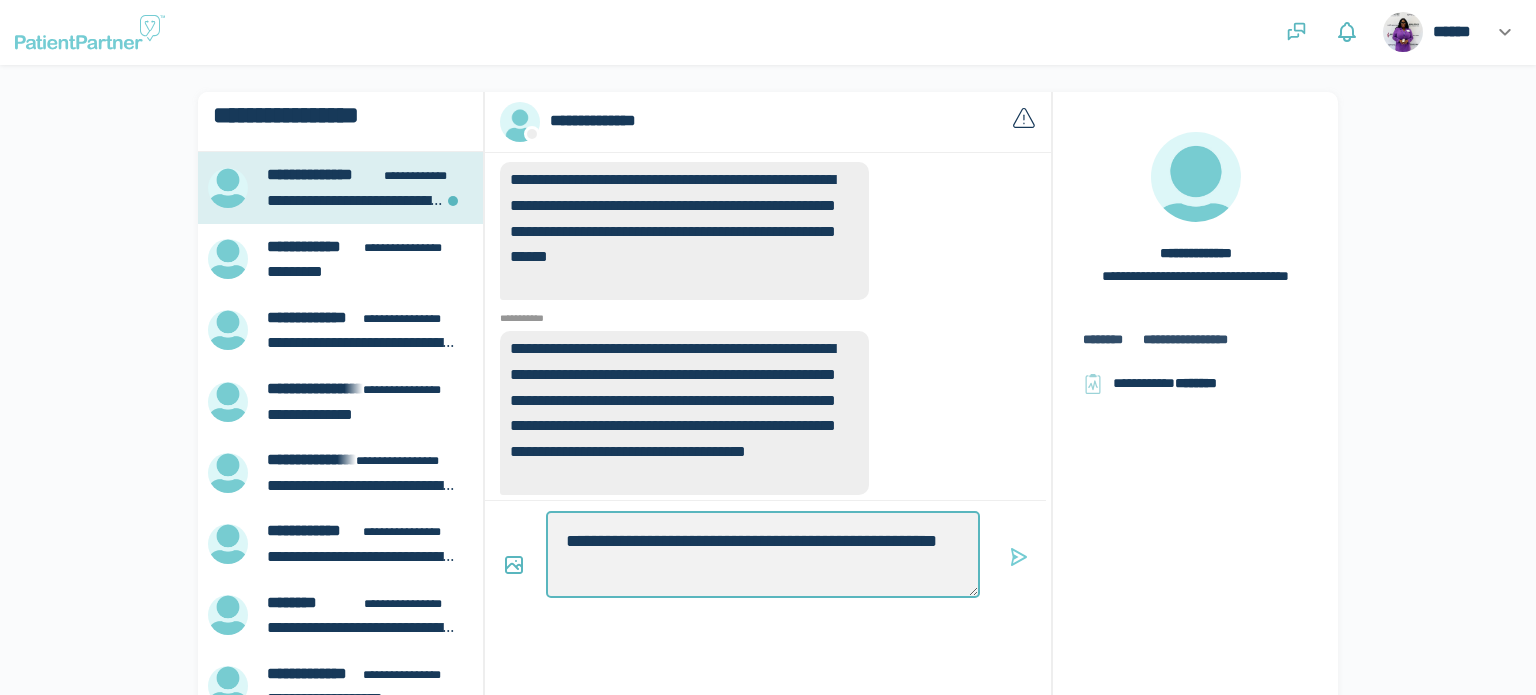 type on "*" 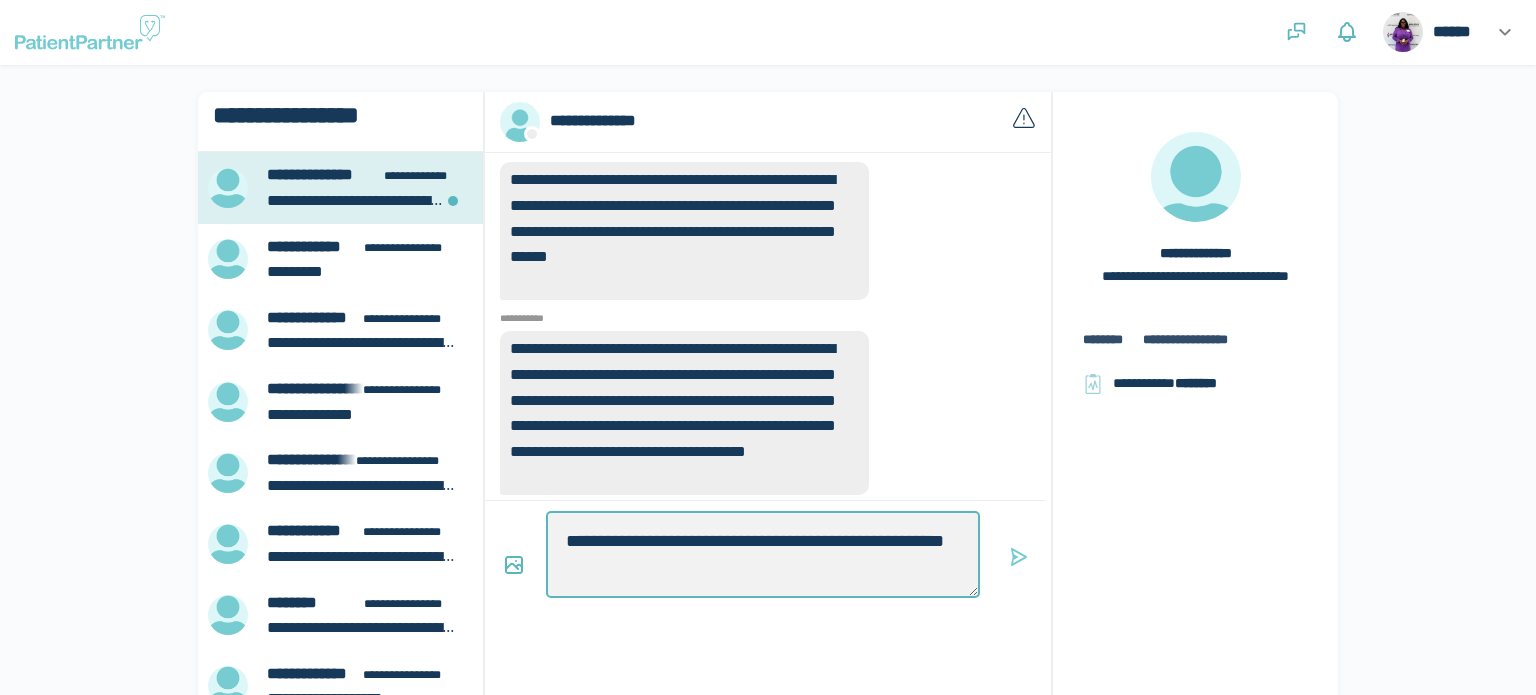 type on "*" 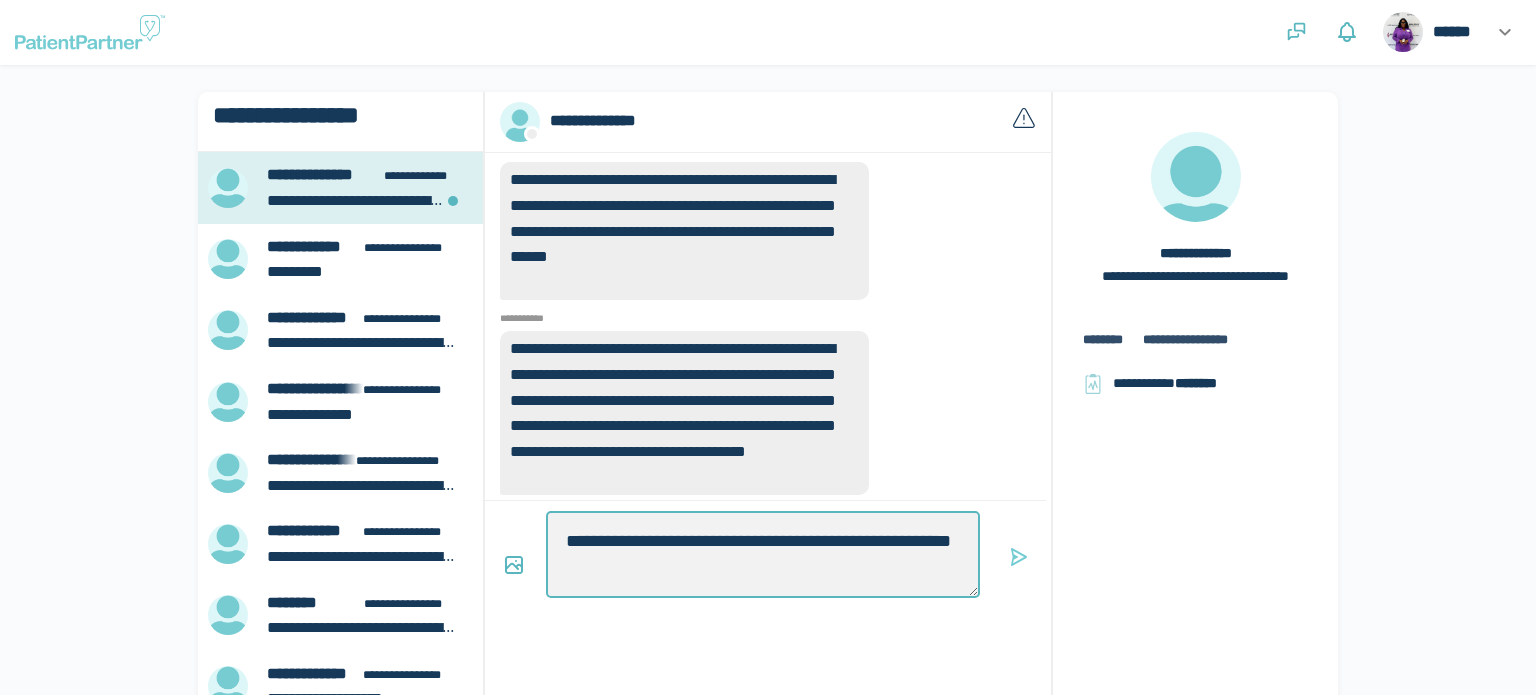 type on "*" 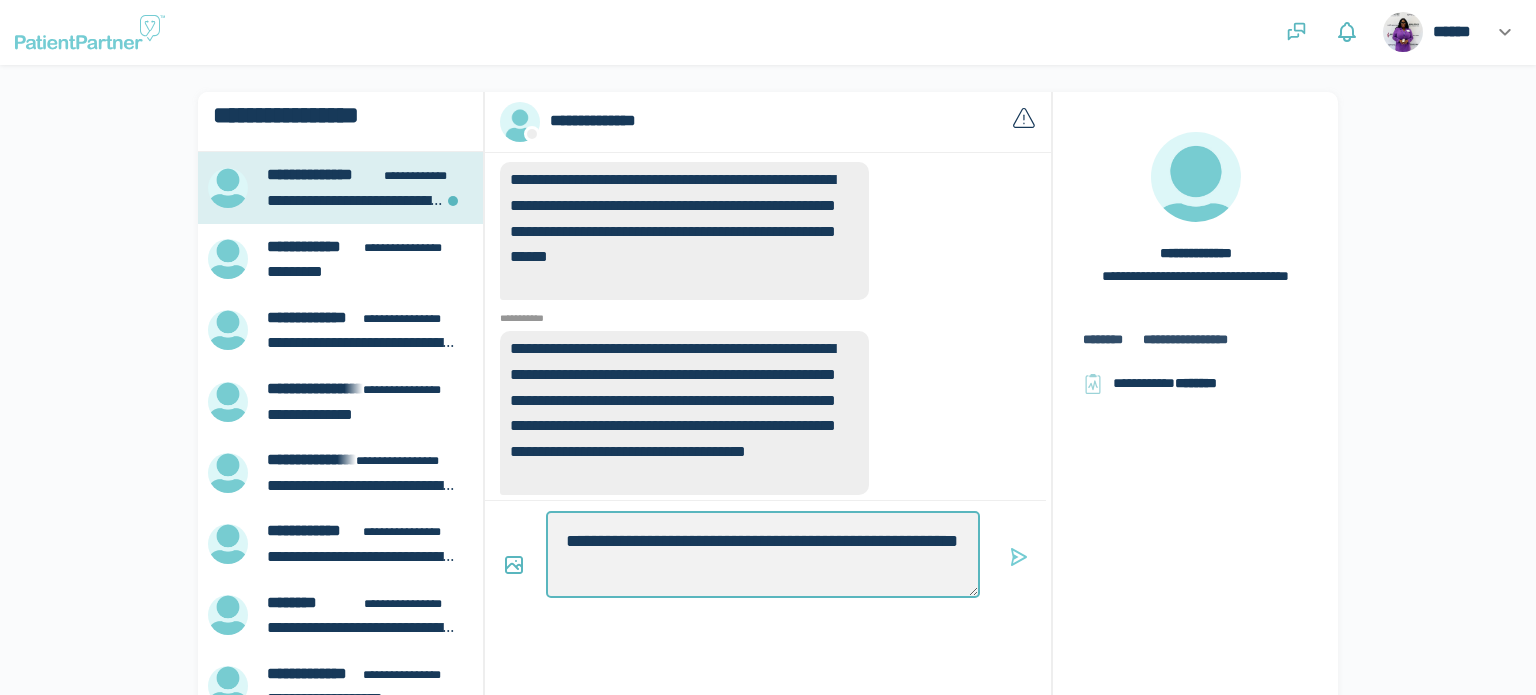 type on "*" 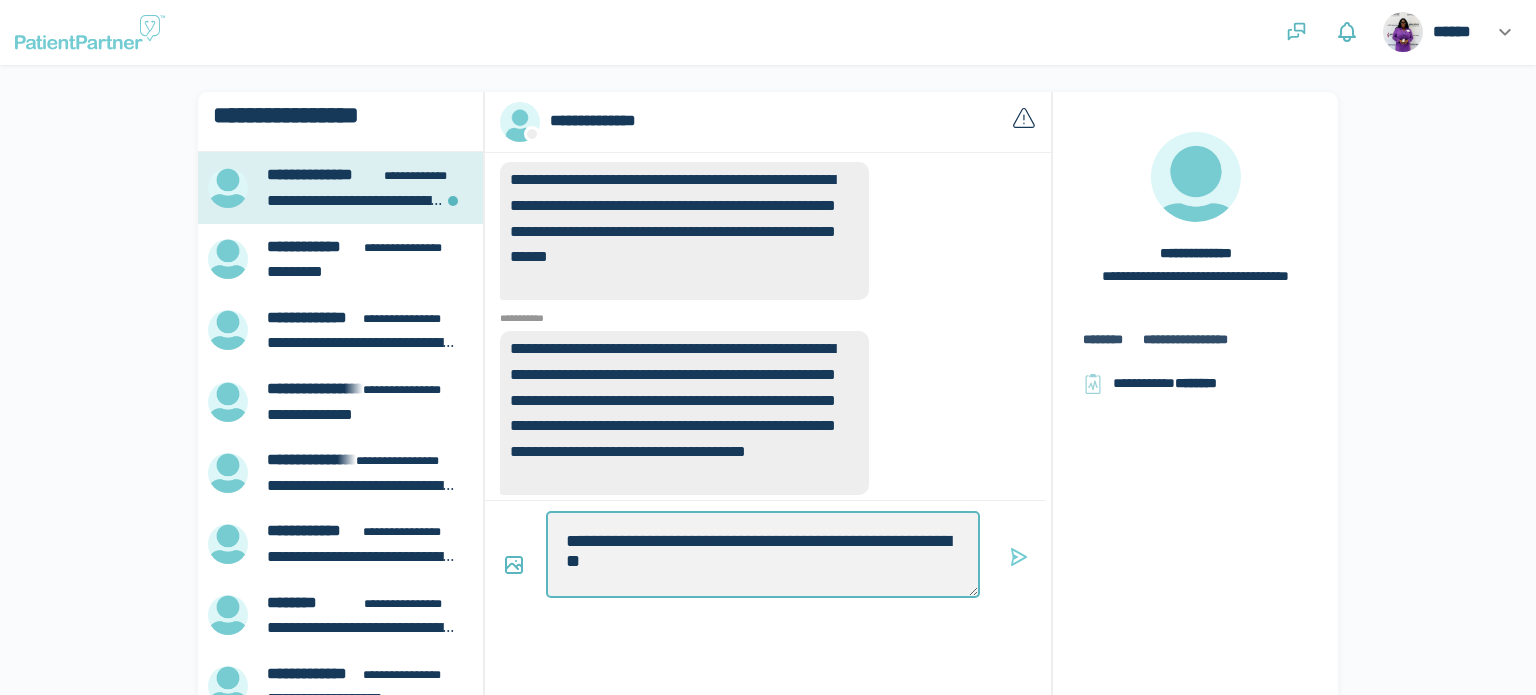 type on "*" 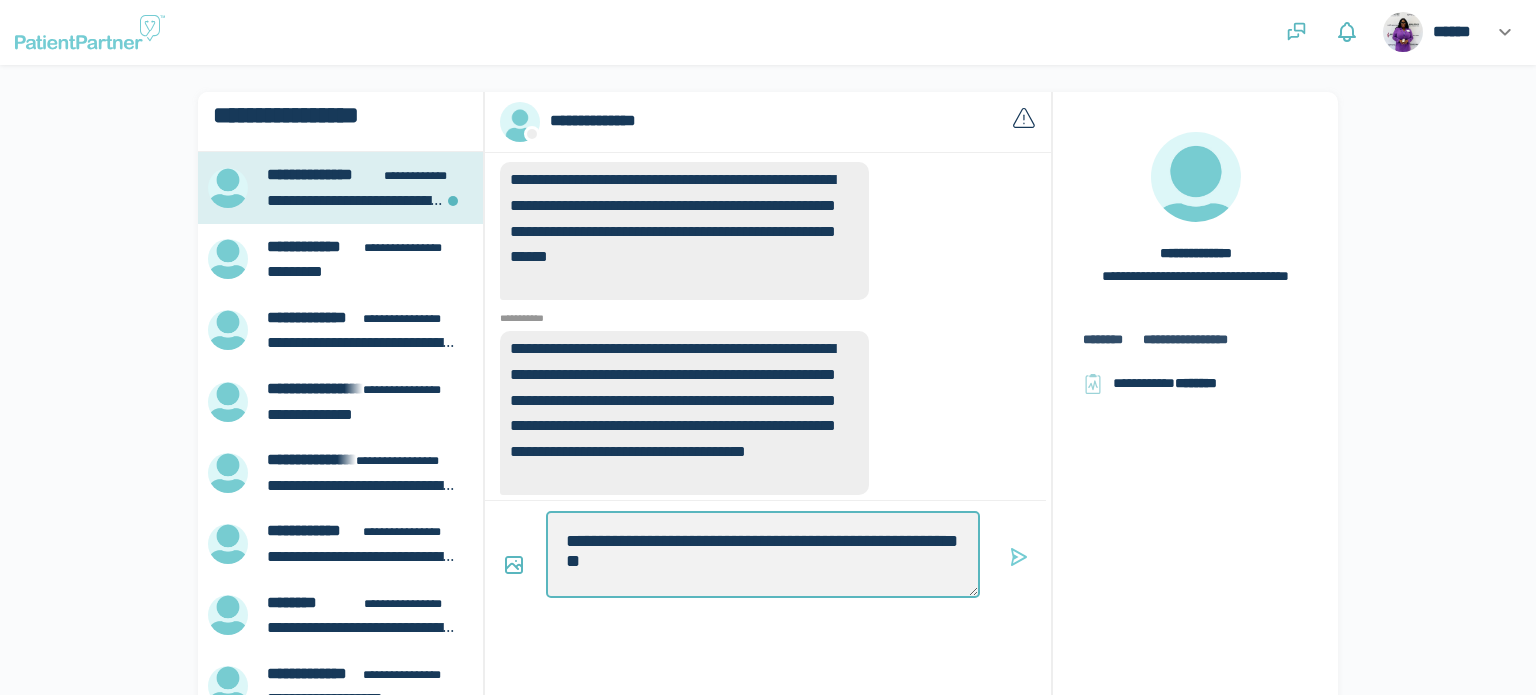 type on "*" 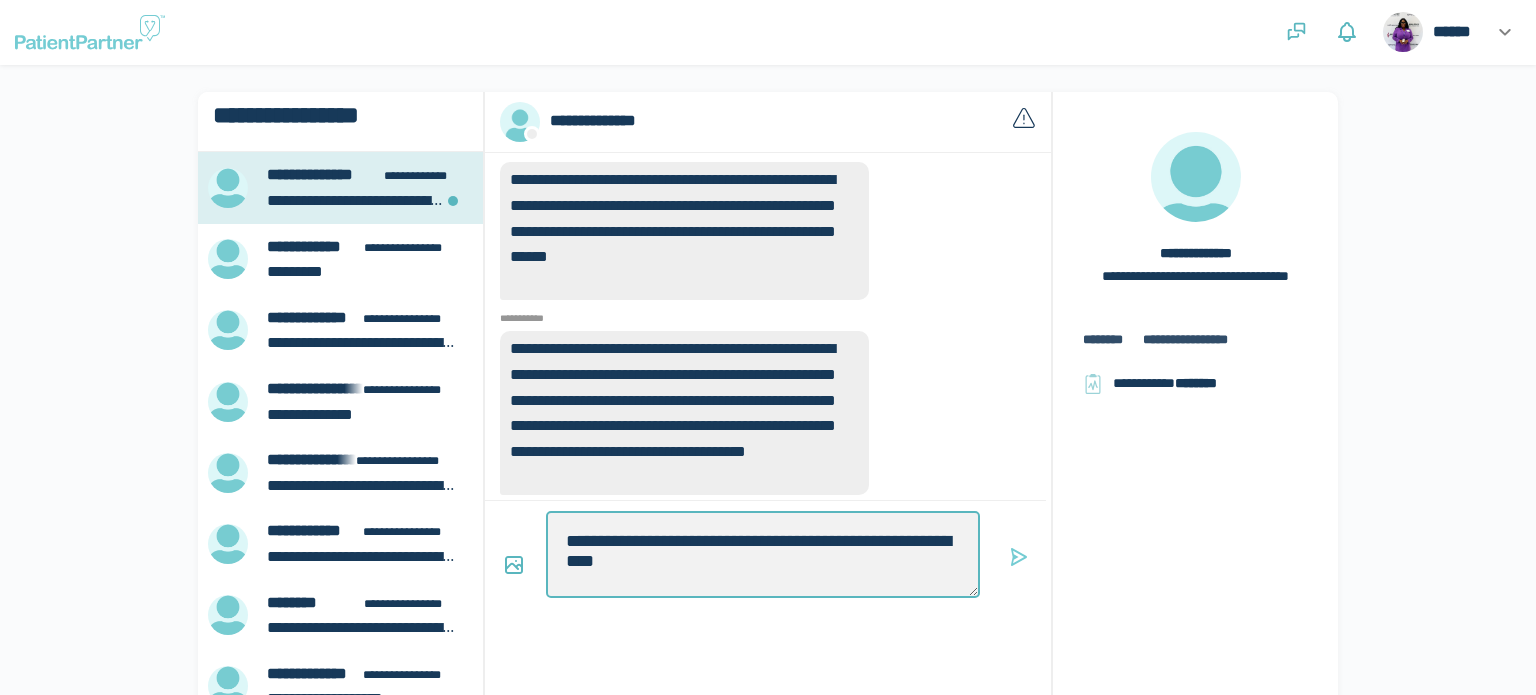 type on "*" 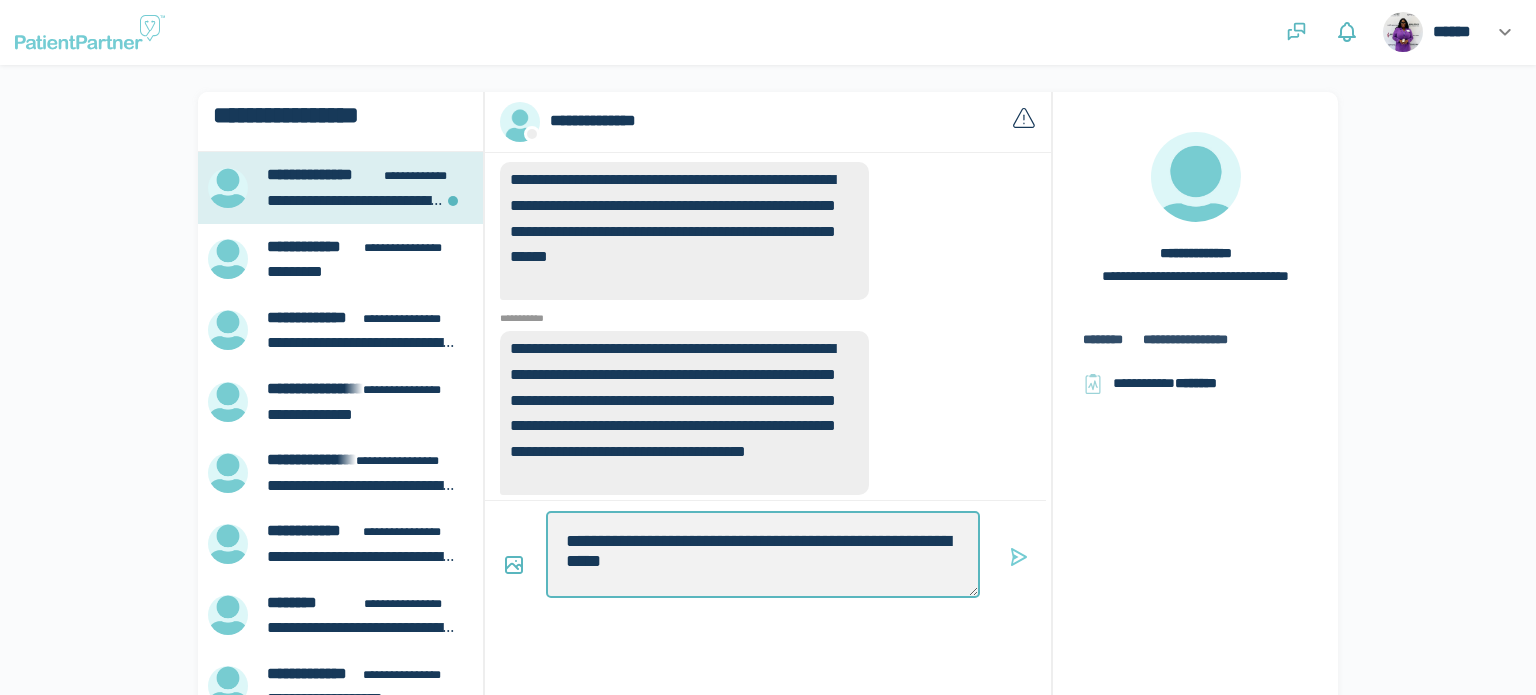 type on "*" 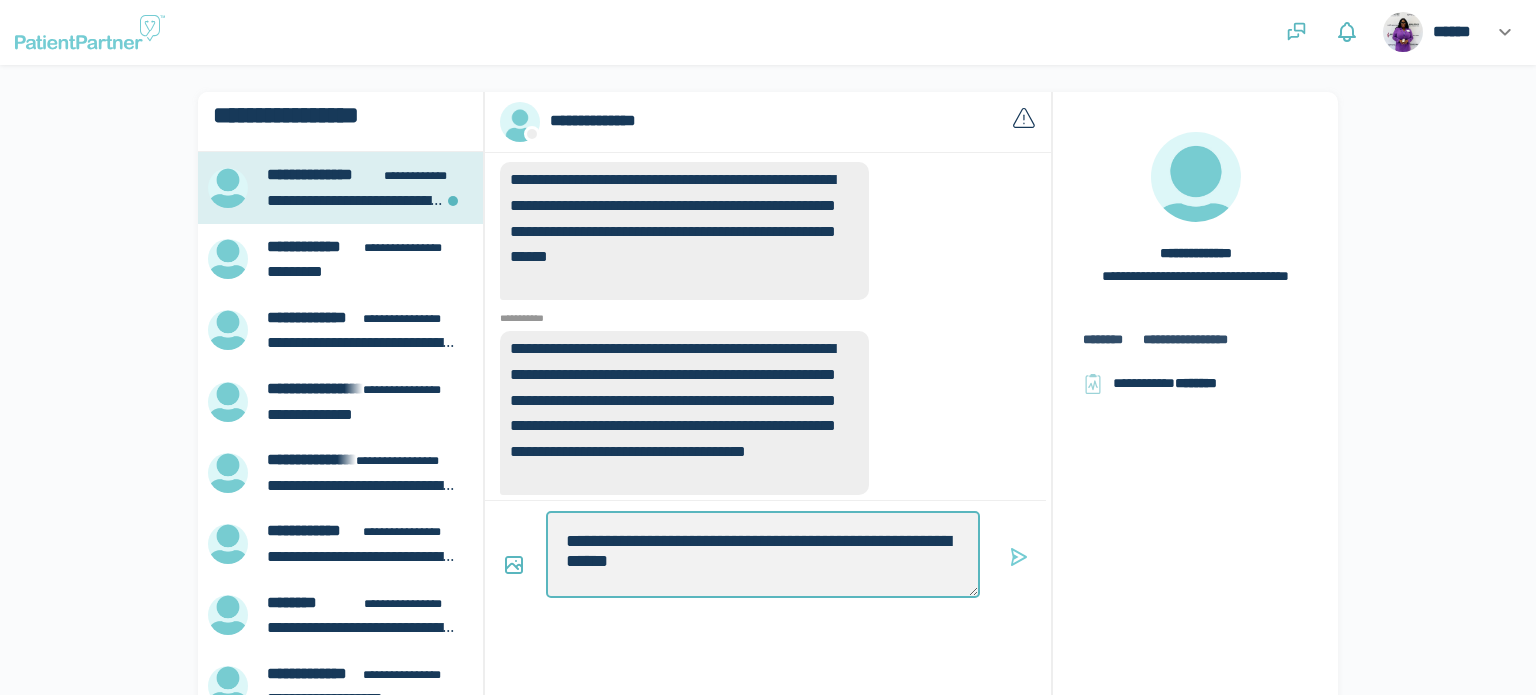 type on "*" 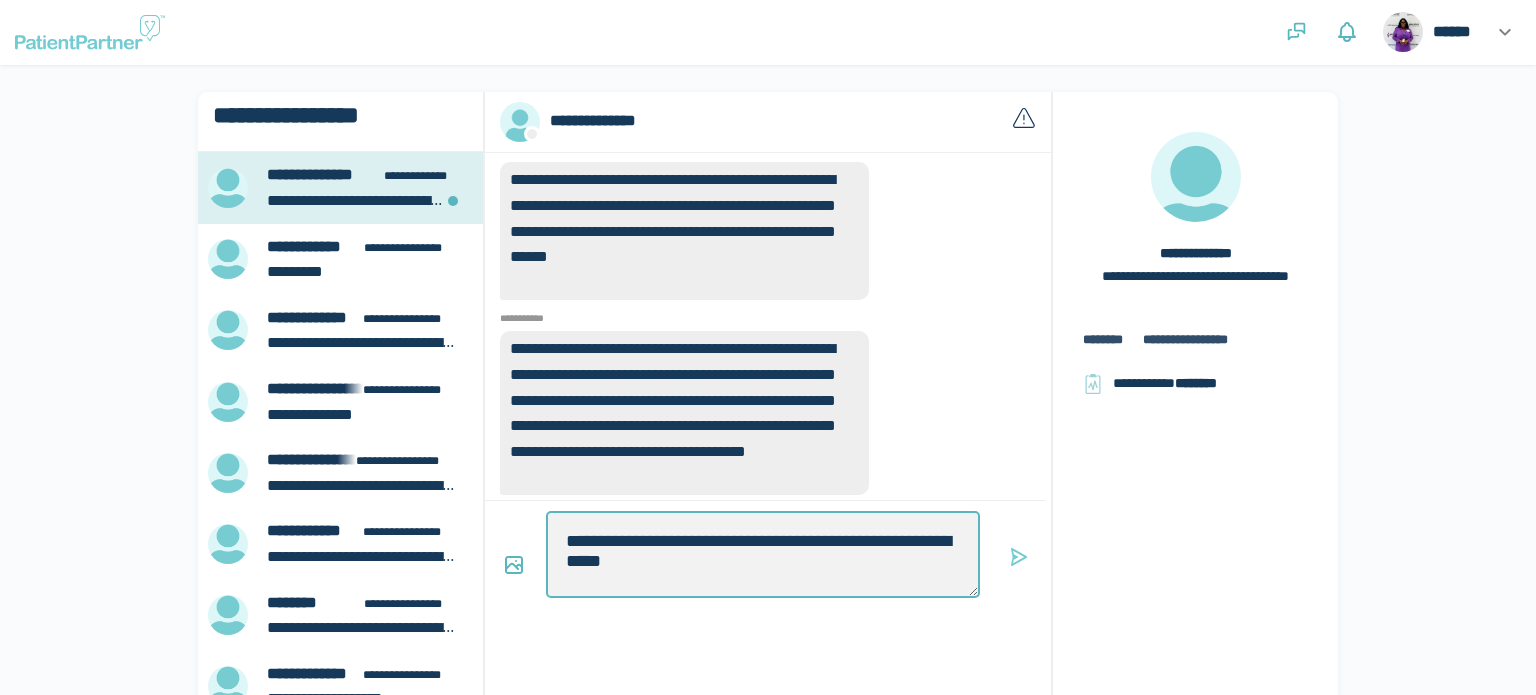 type on "*" 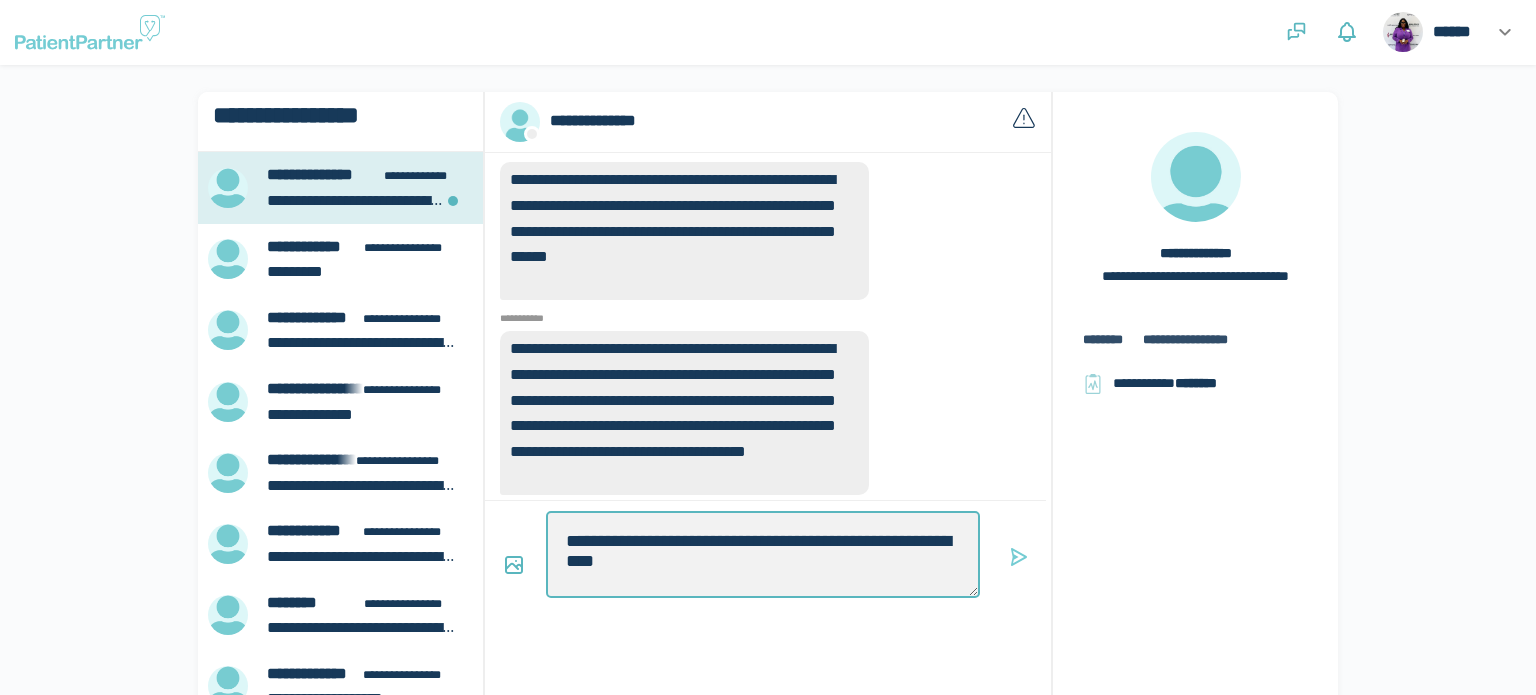 type on "*" 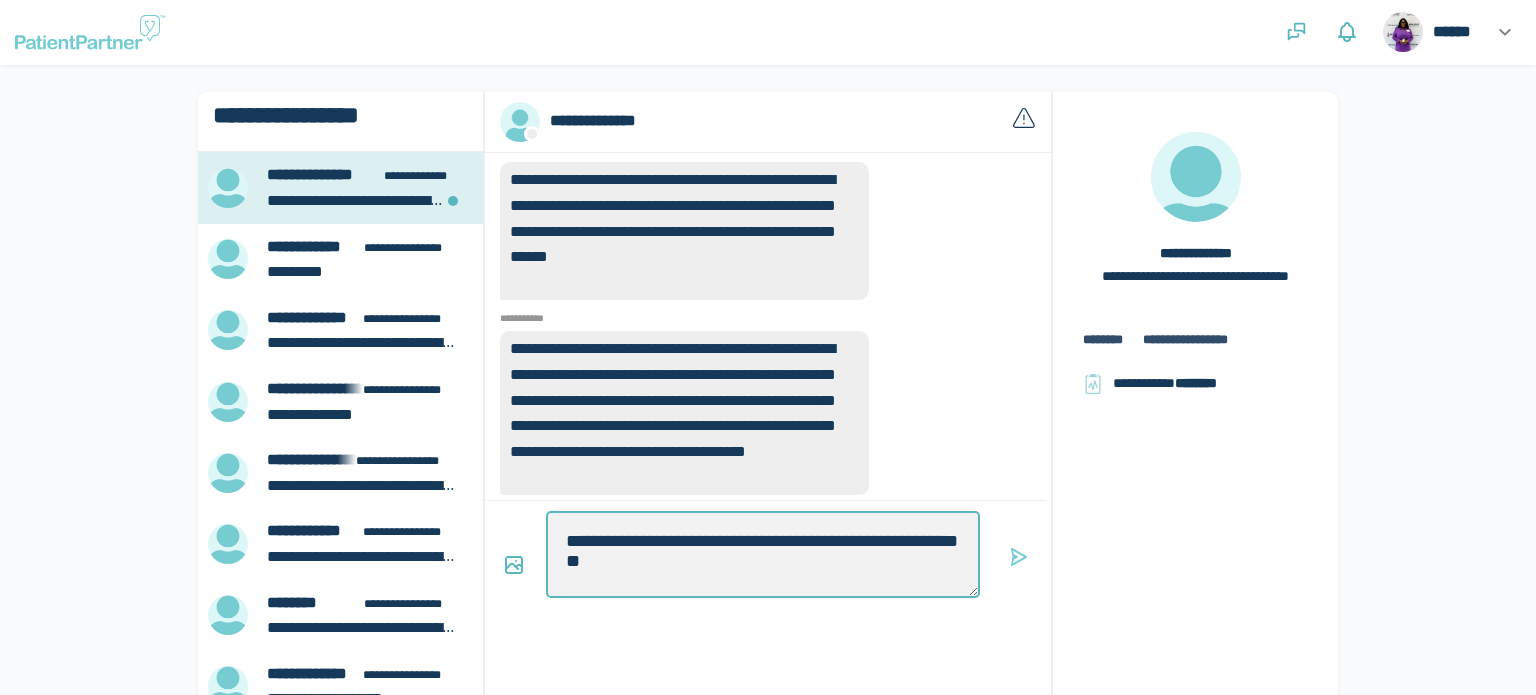 type on "*" 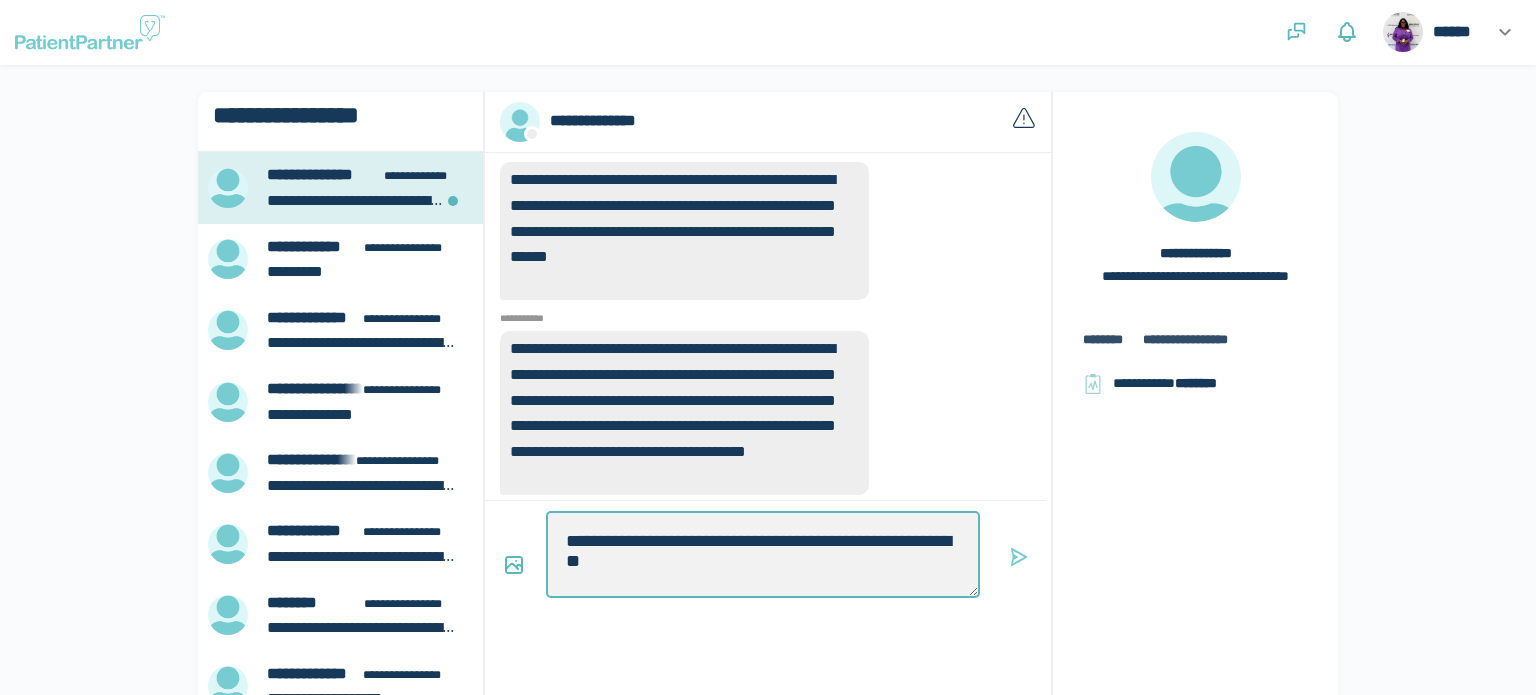 type on "*" 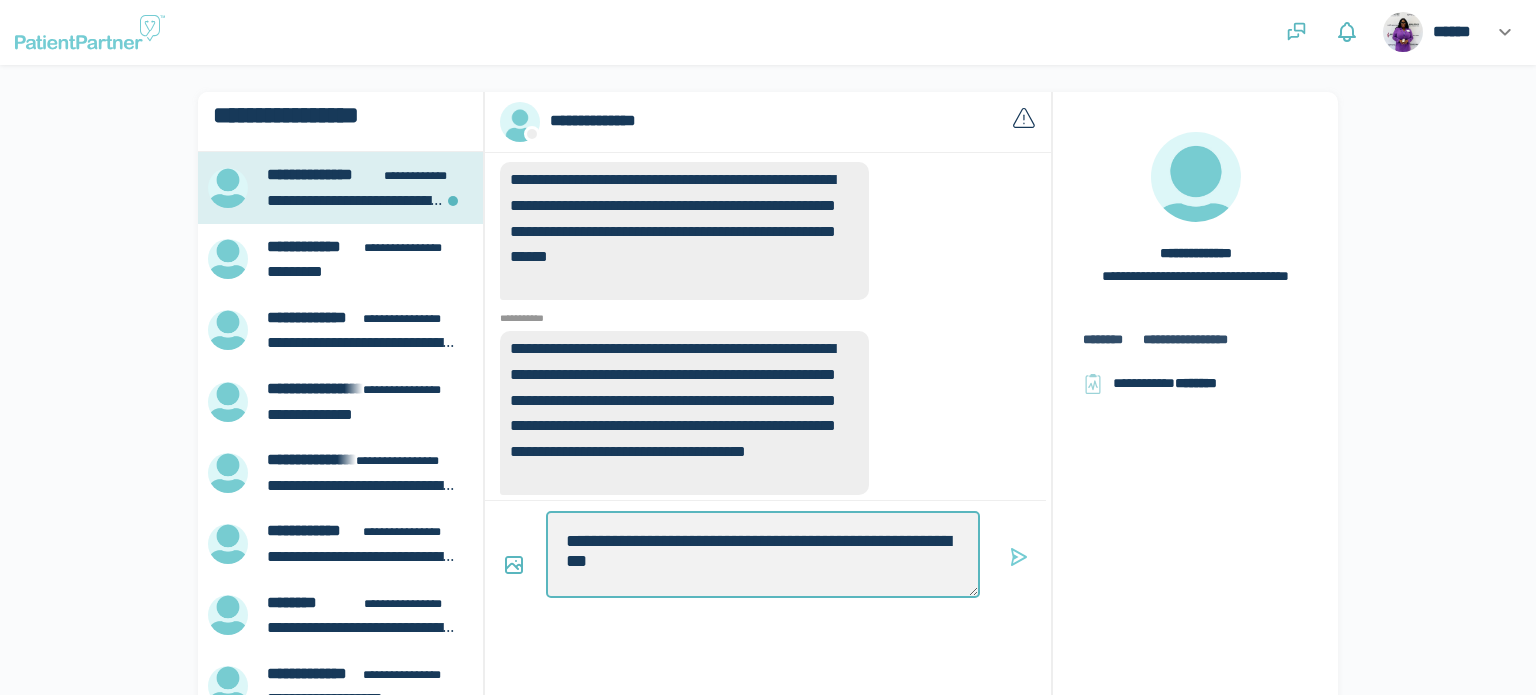 type on "*" 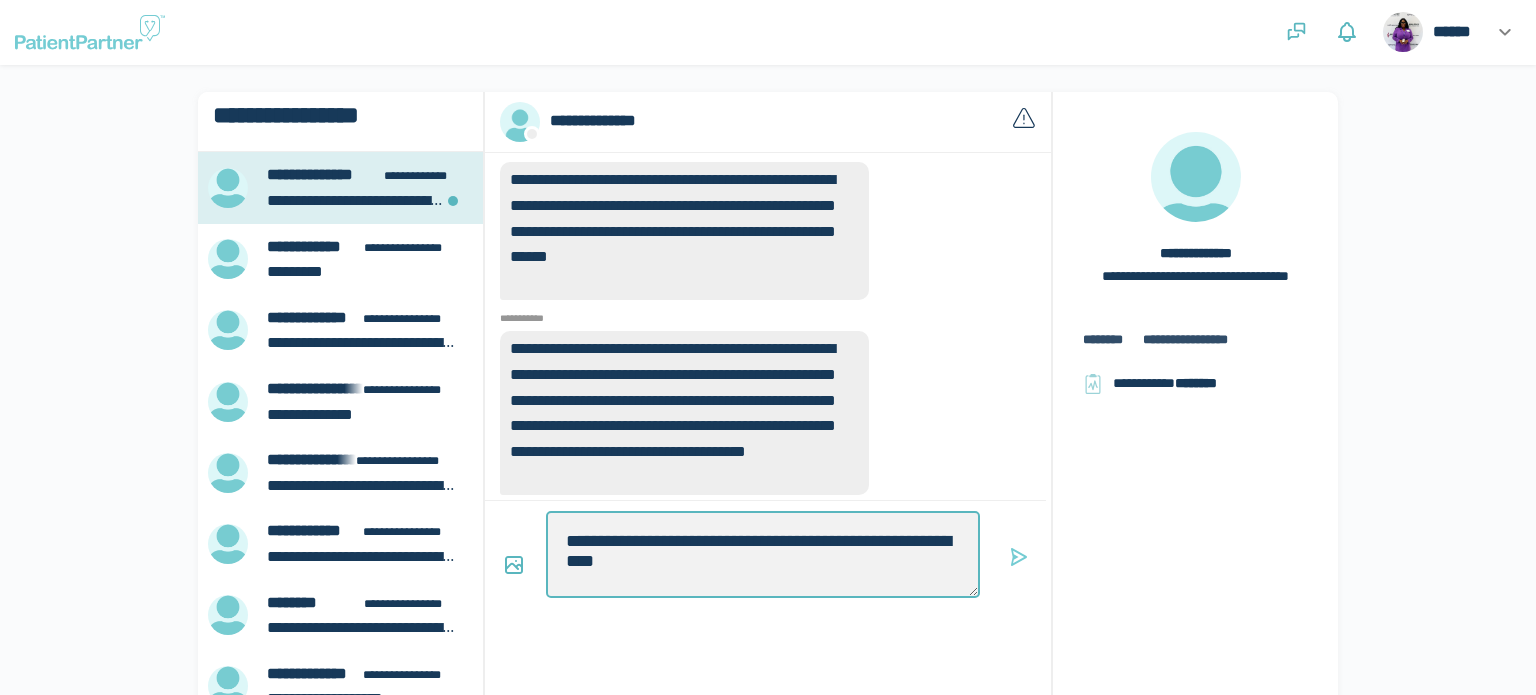 type on "*" 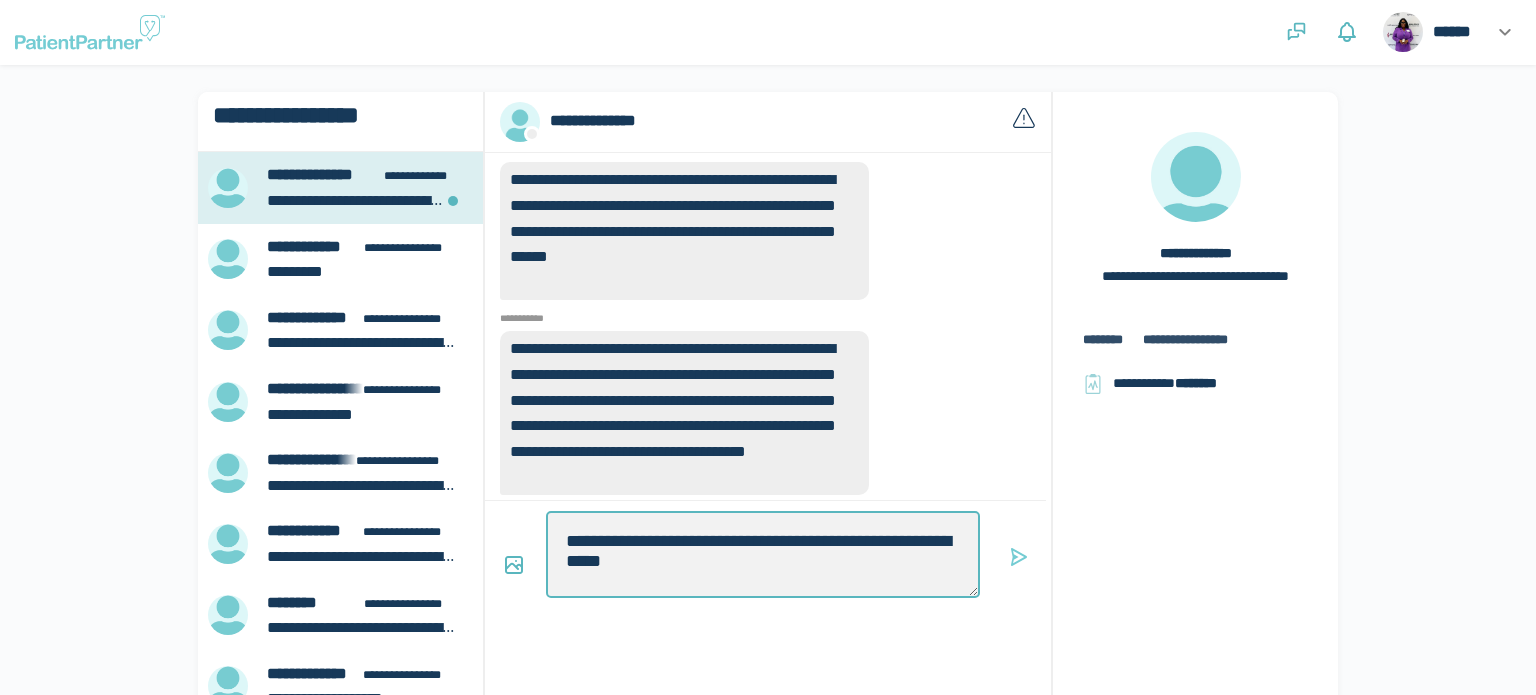type on "*" 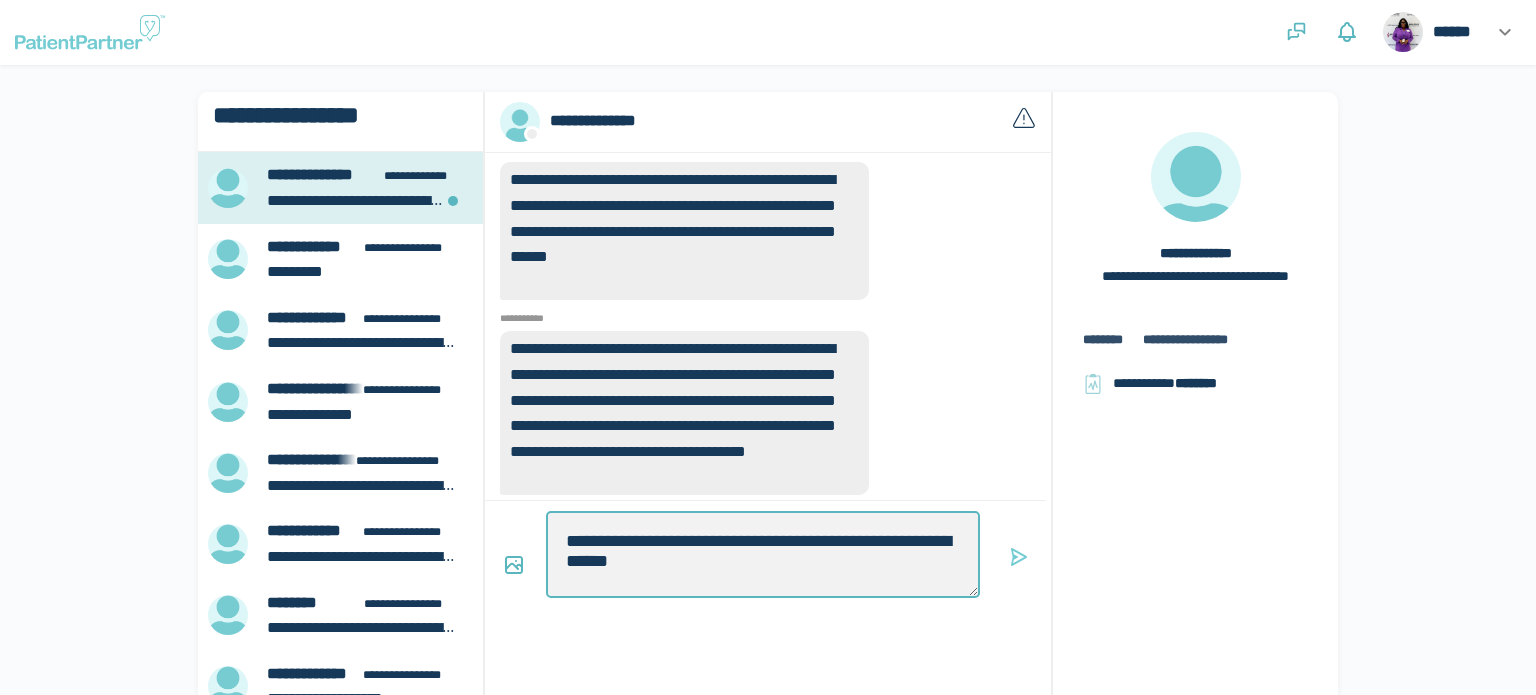 type on "*" 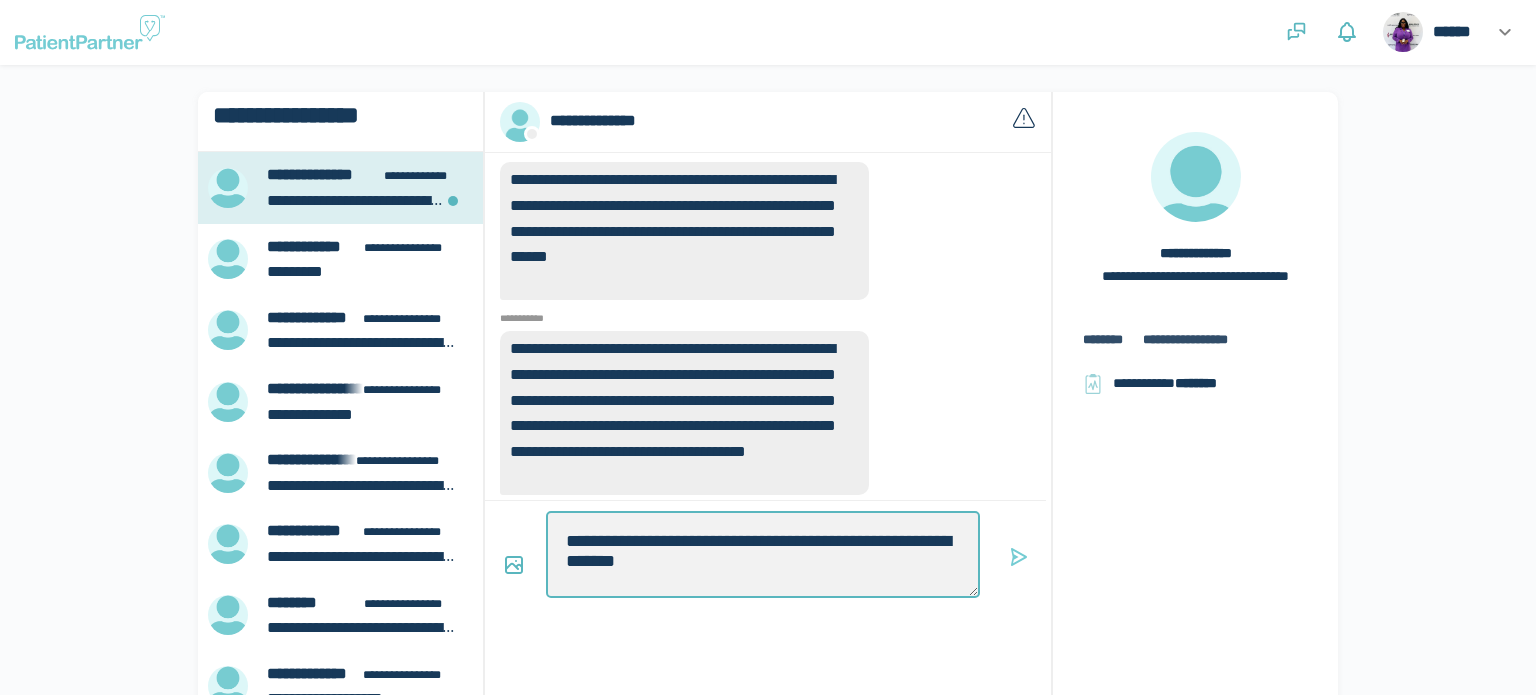 type on "*" 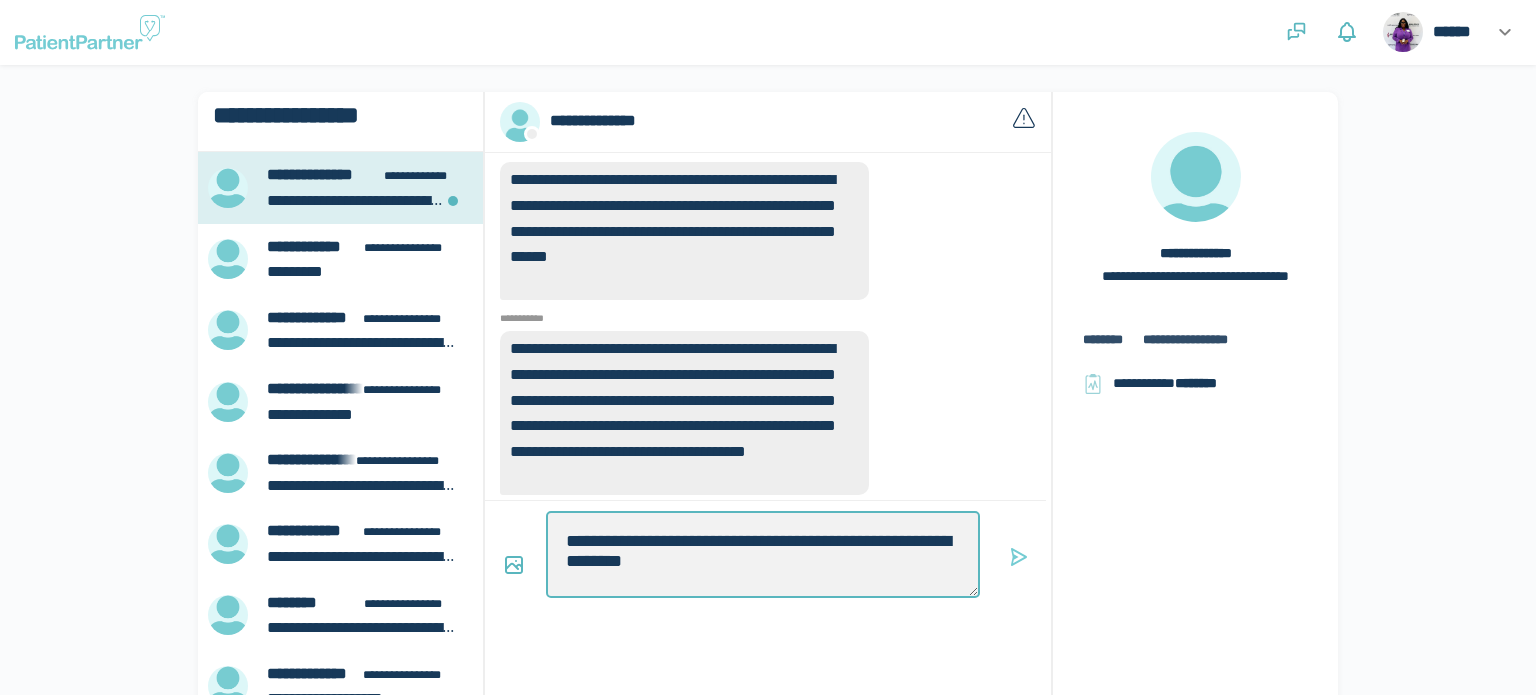 type on "*" 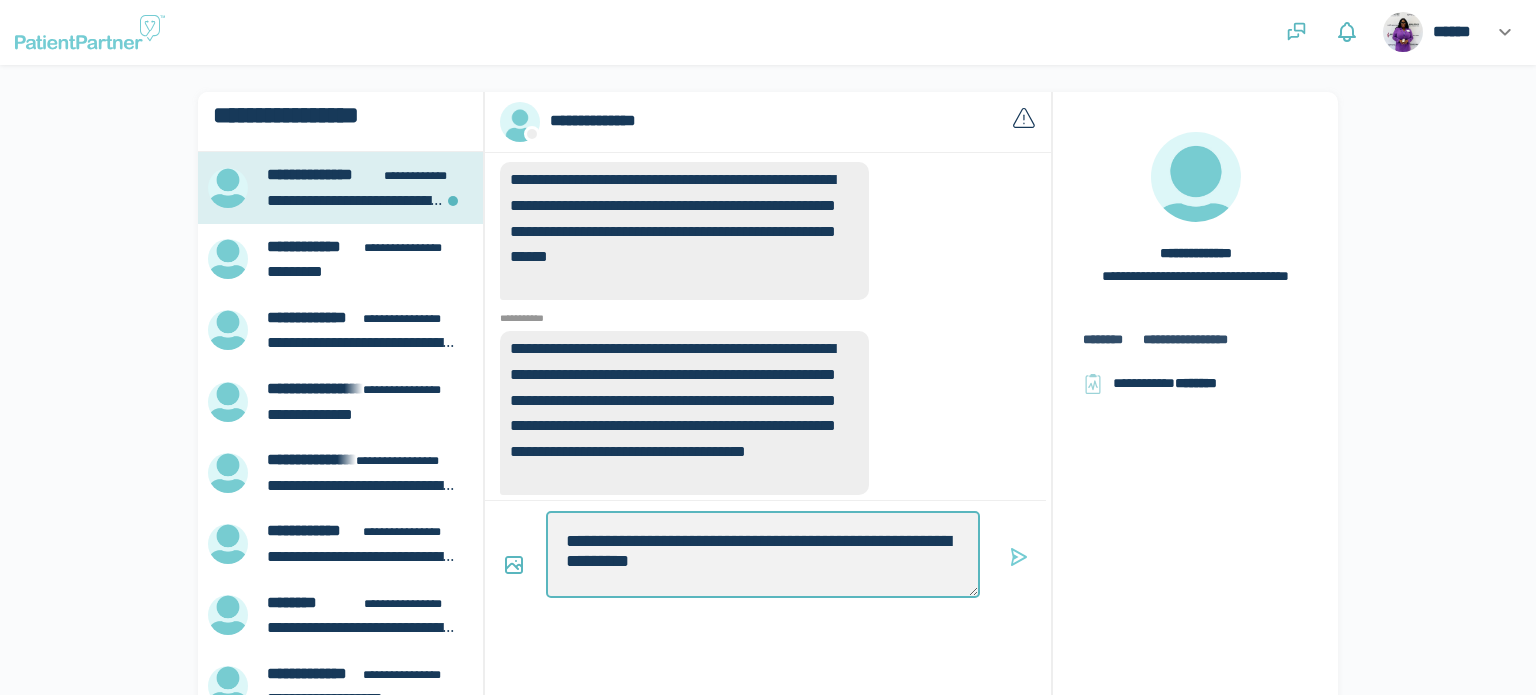 type on "*" 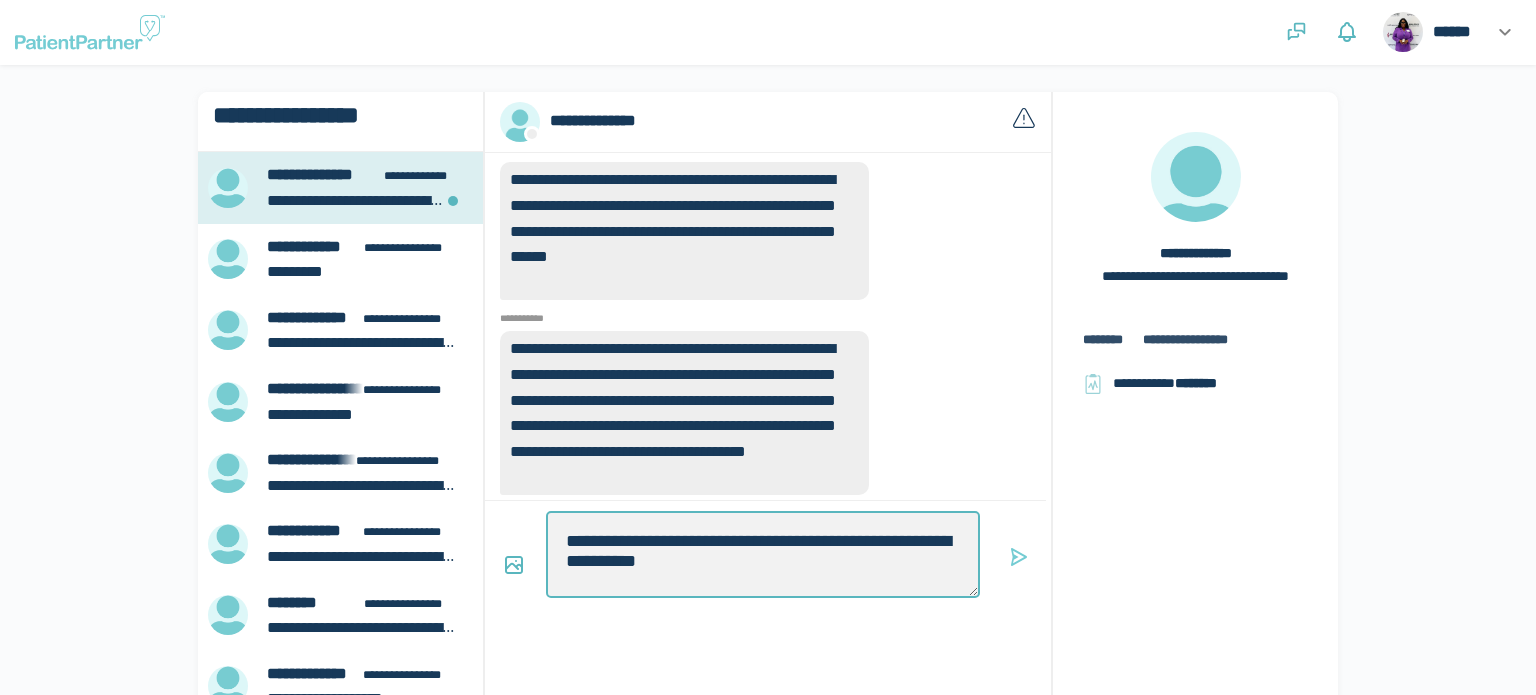 type on "**********" 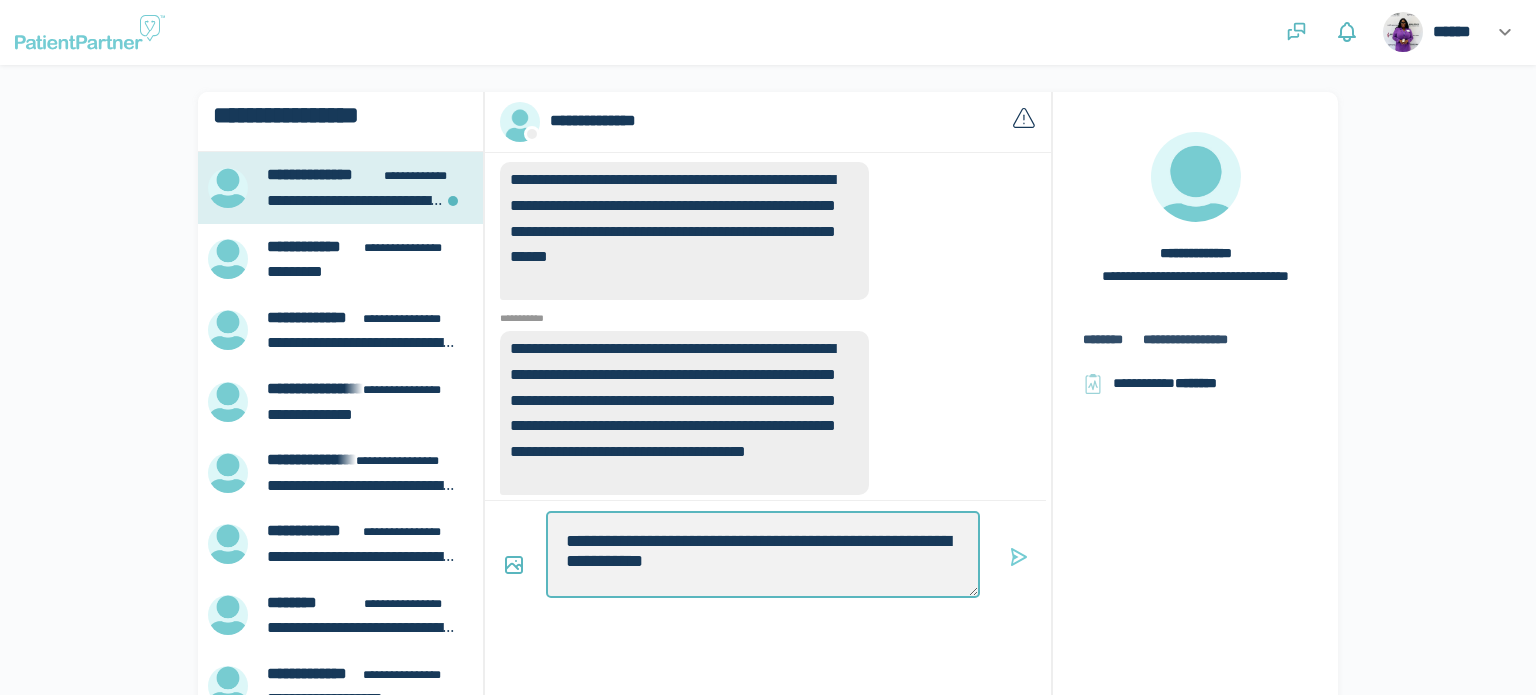 type on "*" 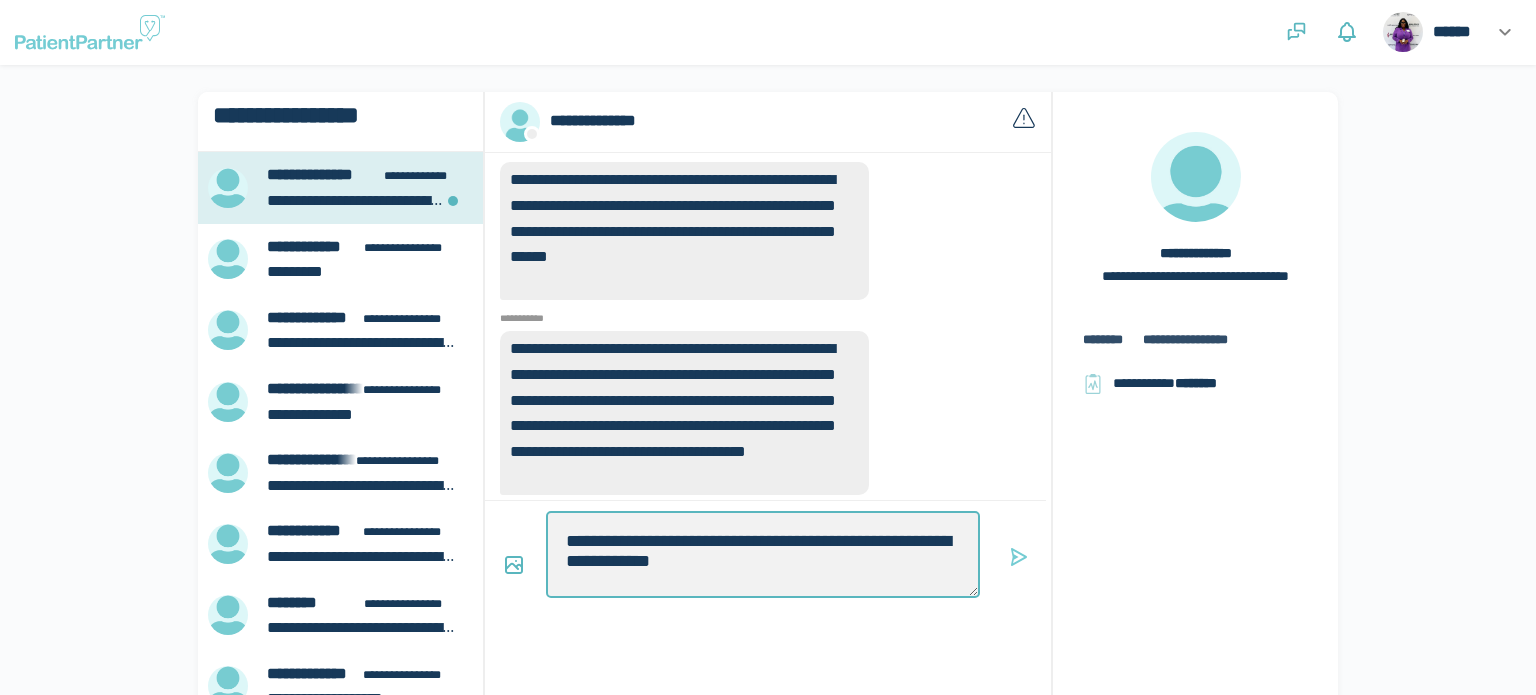 type on "*" 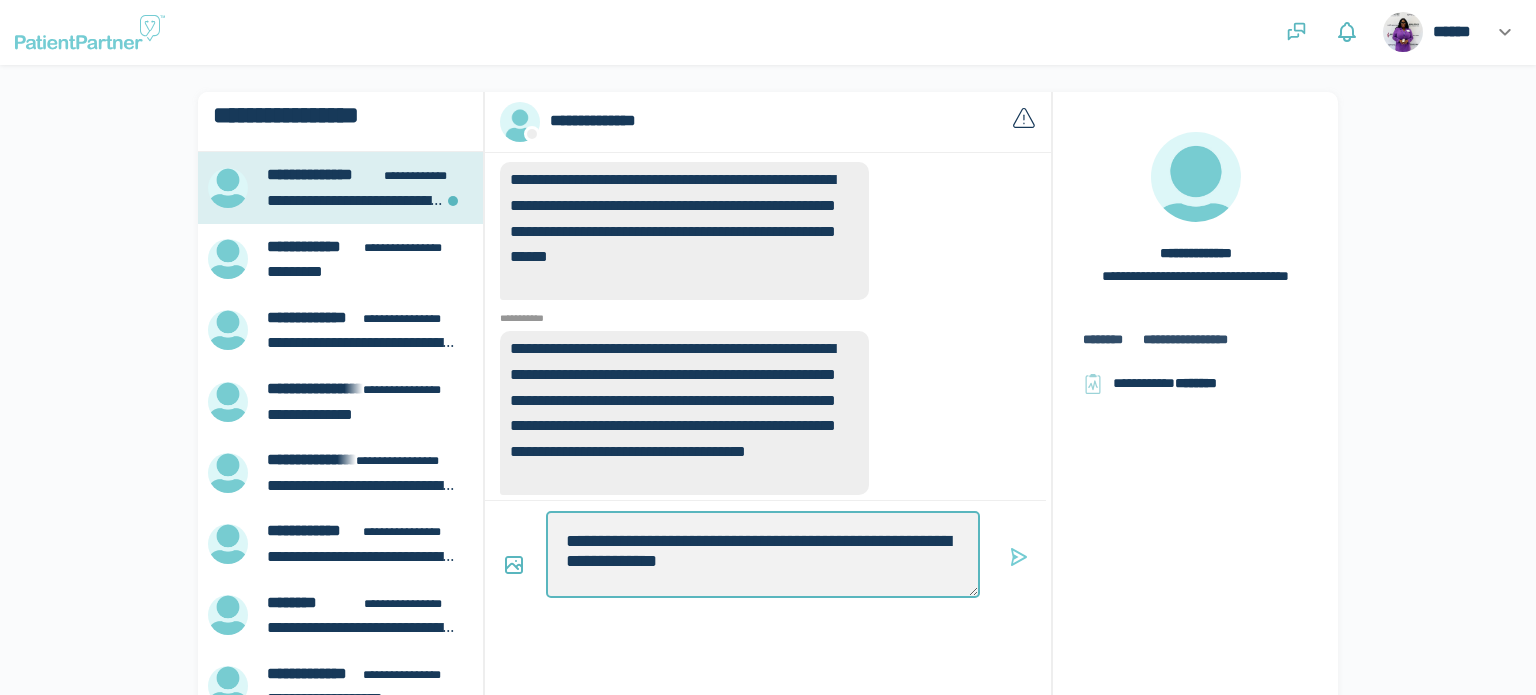 type 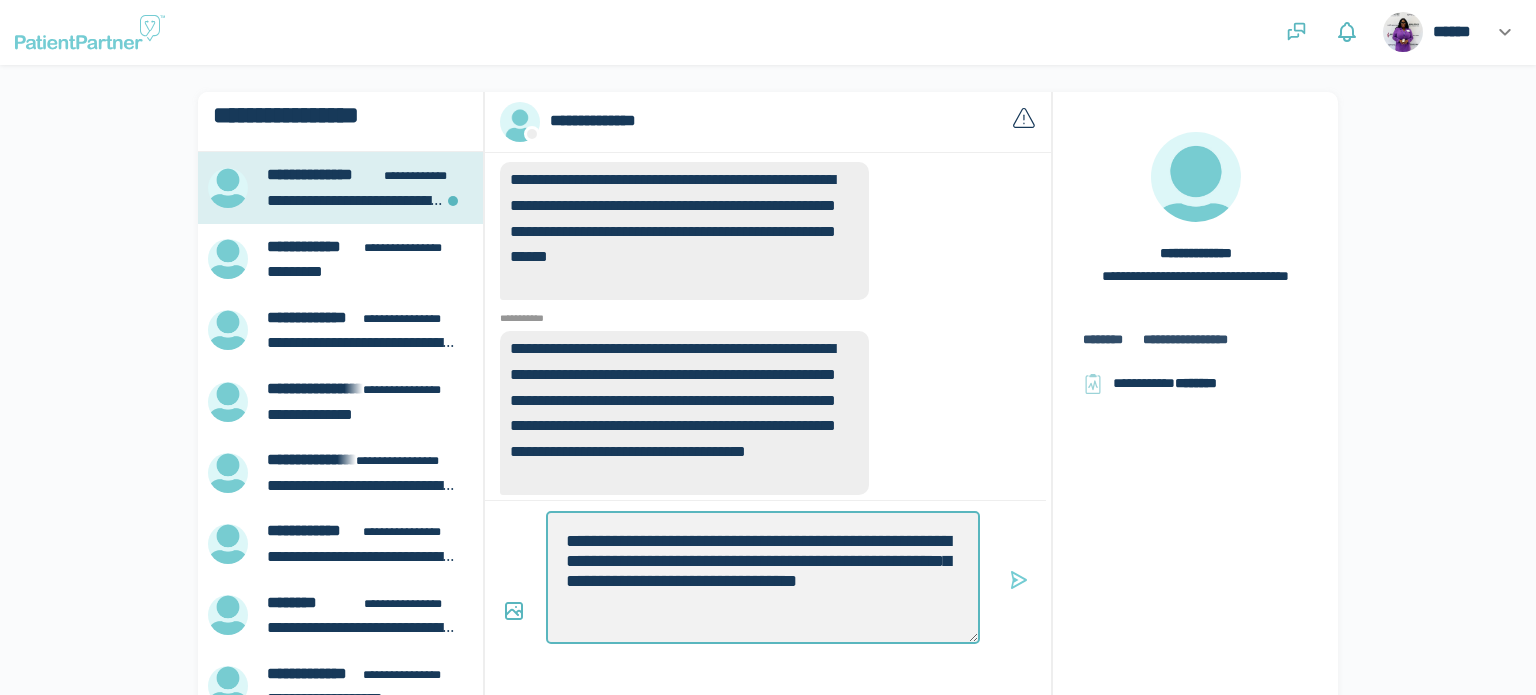 scroll, scrollTop: 0, scrollLeft: 0, axis: both 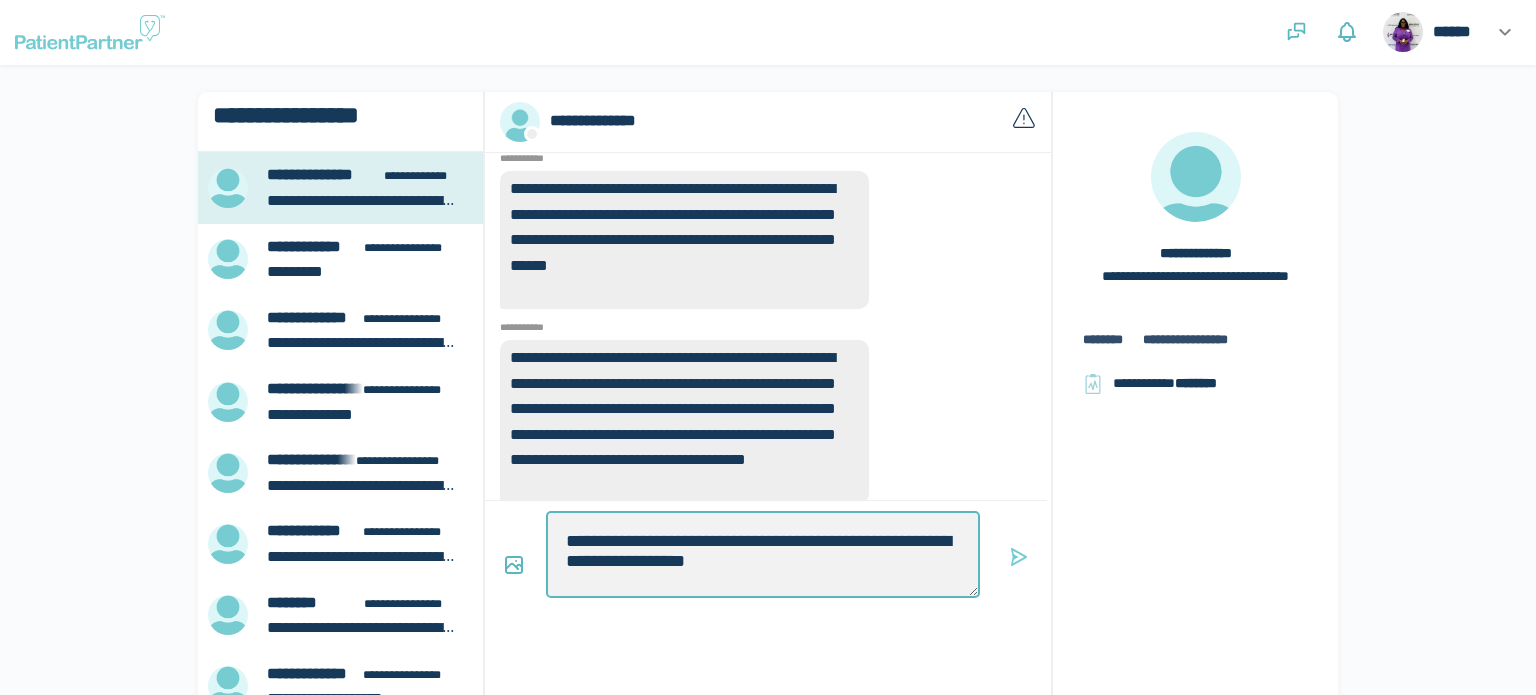 click on "**********" at bounding box center (763, 554) 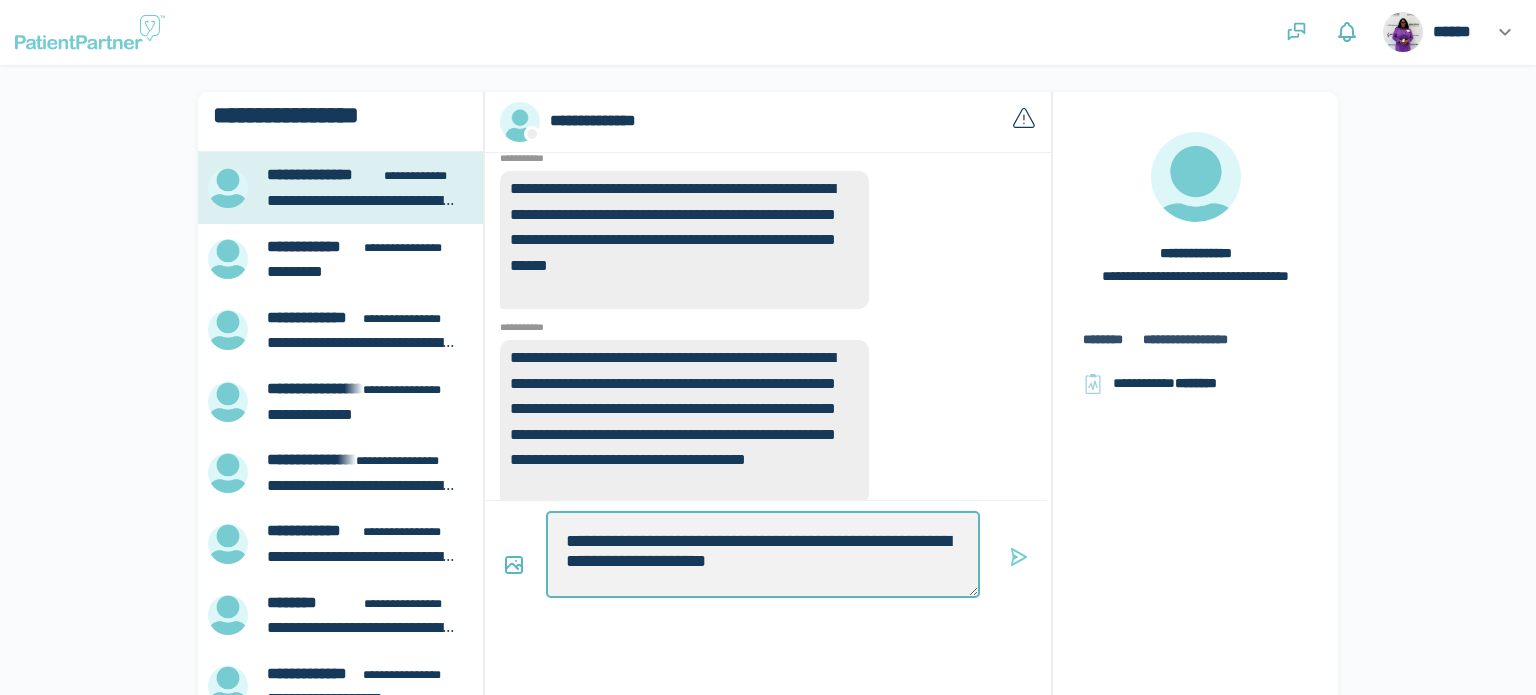 click on "**********" at bounding box center [763, 554] 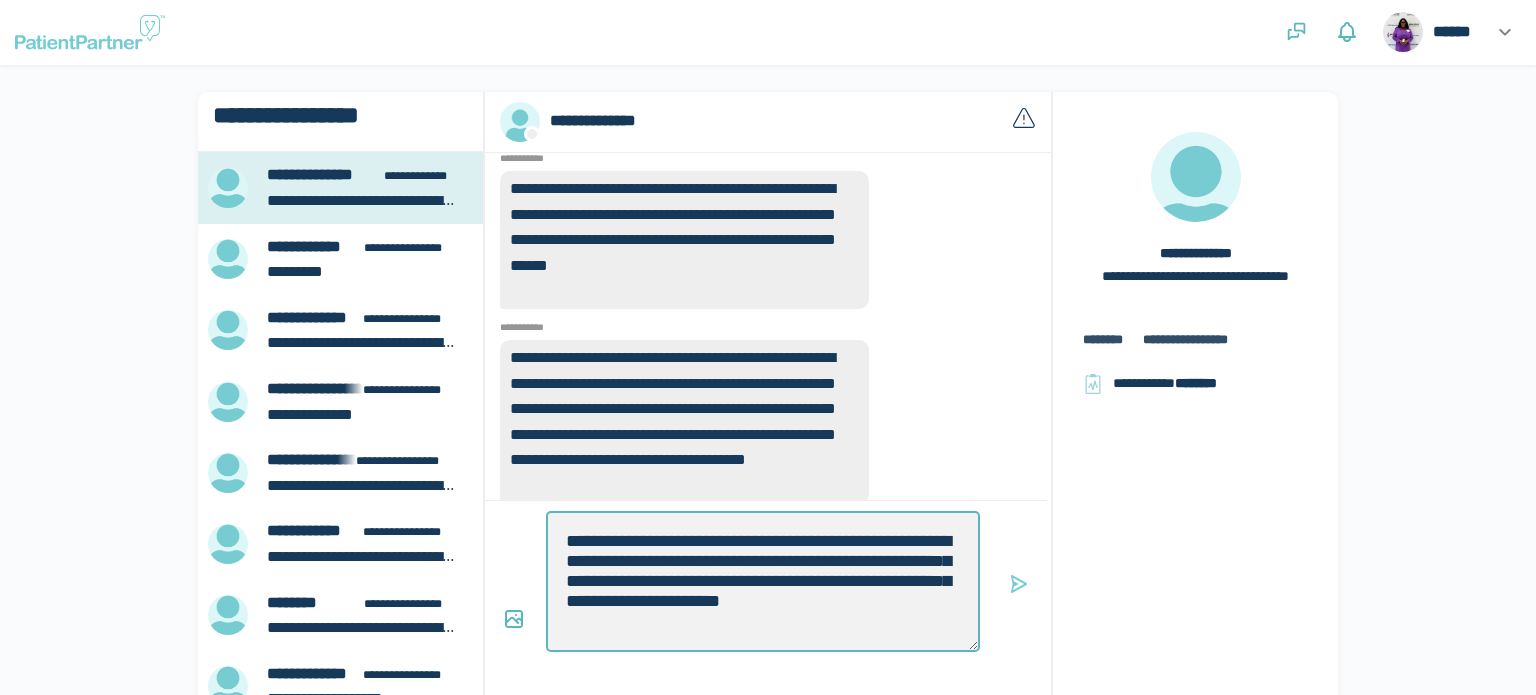 scroll, scrollTop: 0, scrollLeft: 0, axis: both 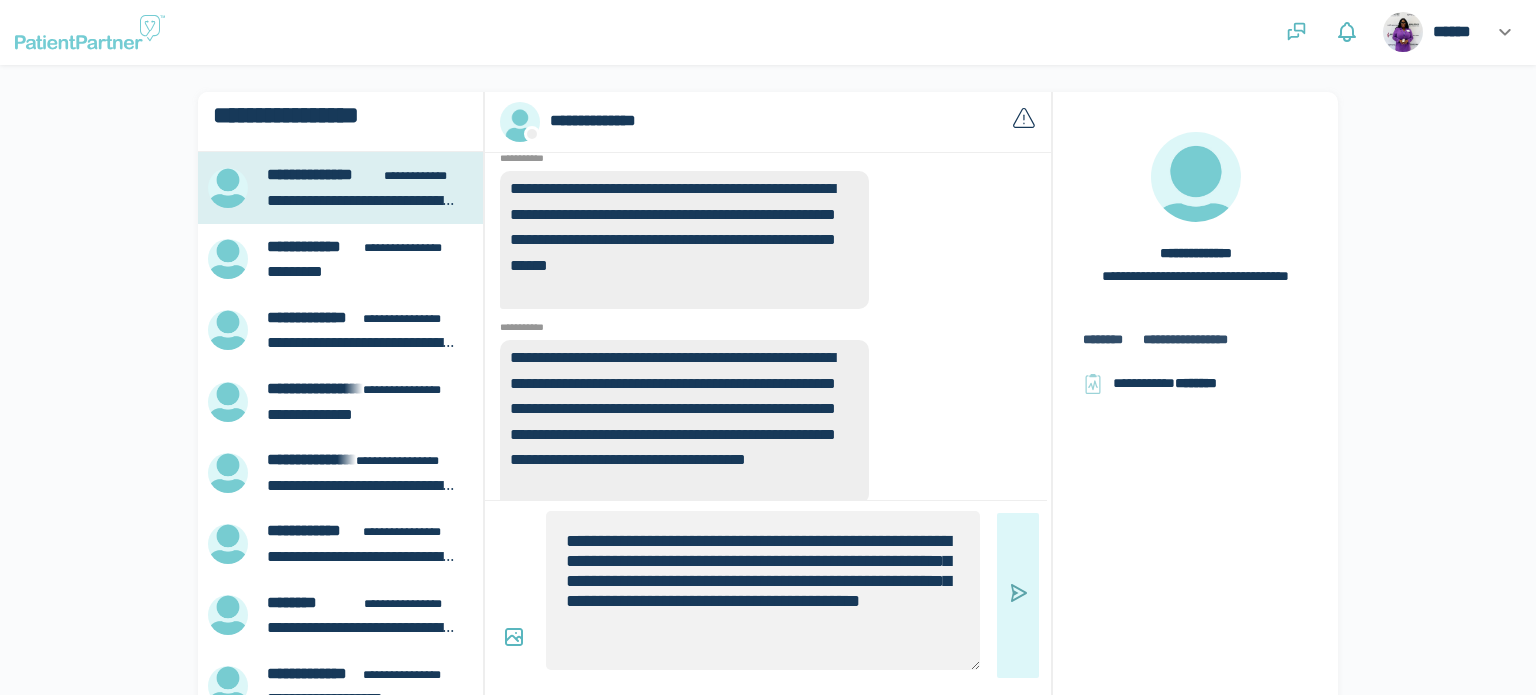 click 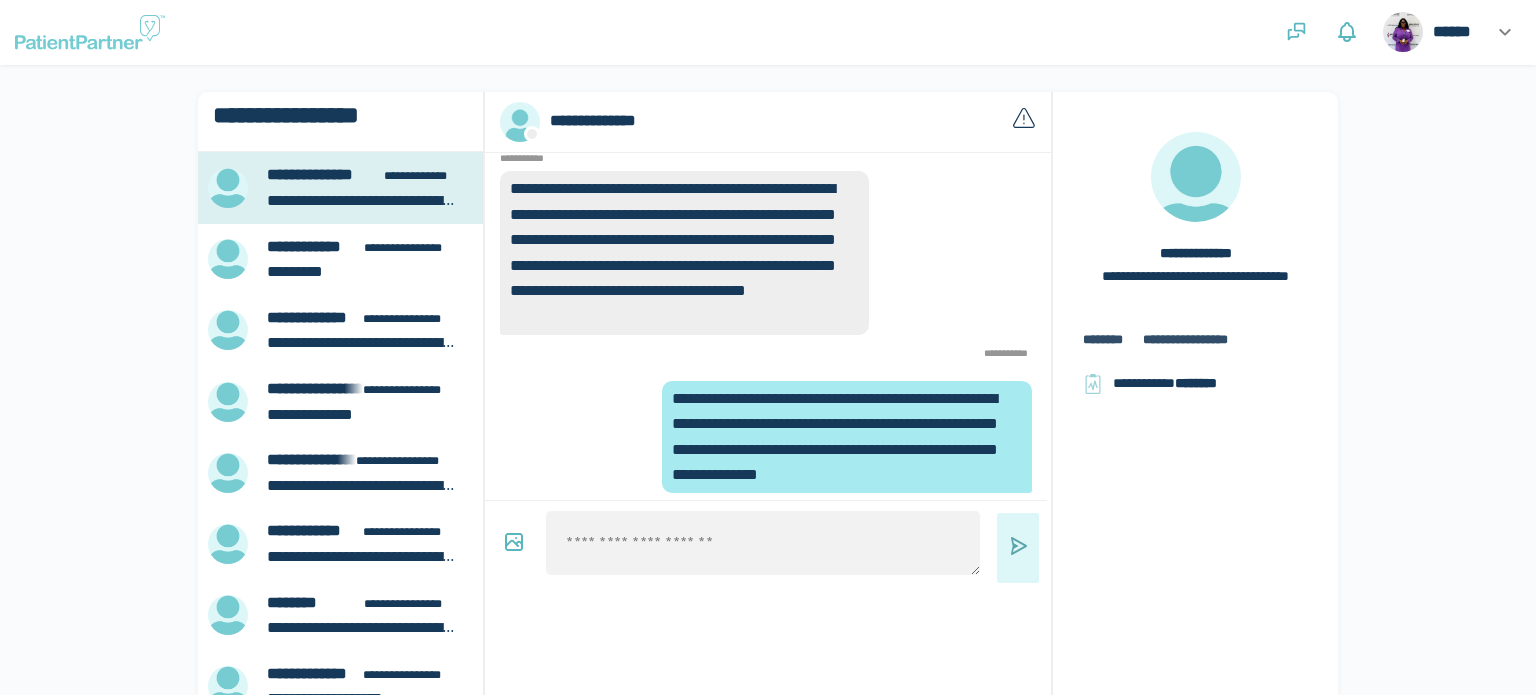 scroll, scrollTop: -335, scrollLeft: 0, axis: vertical 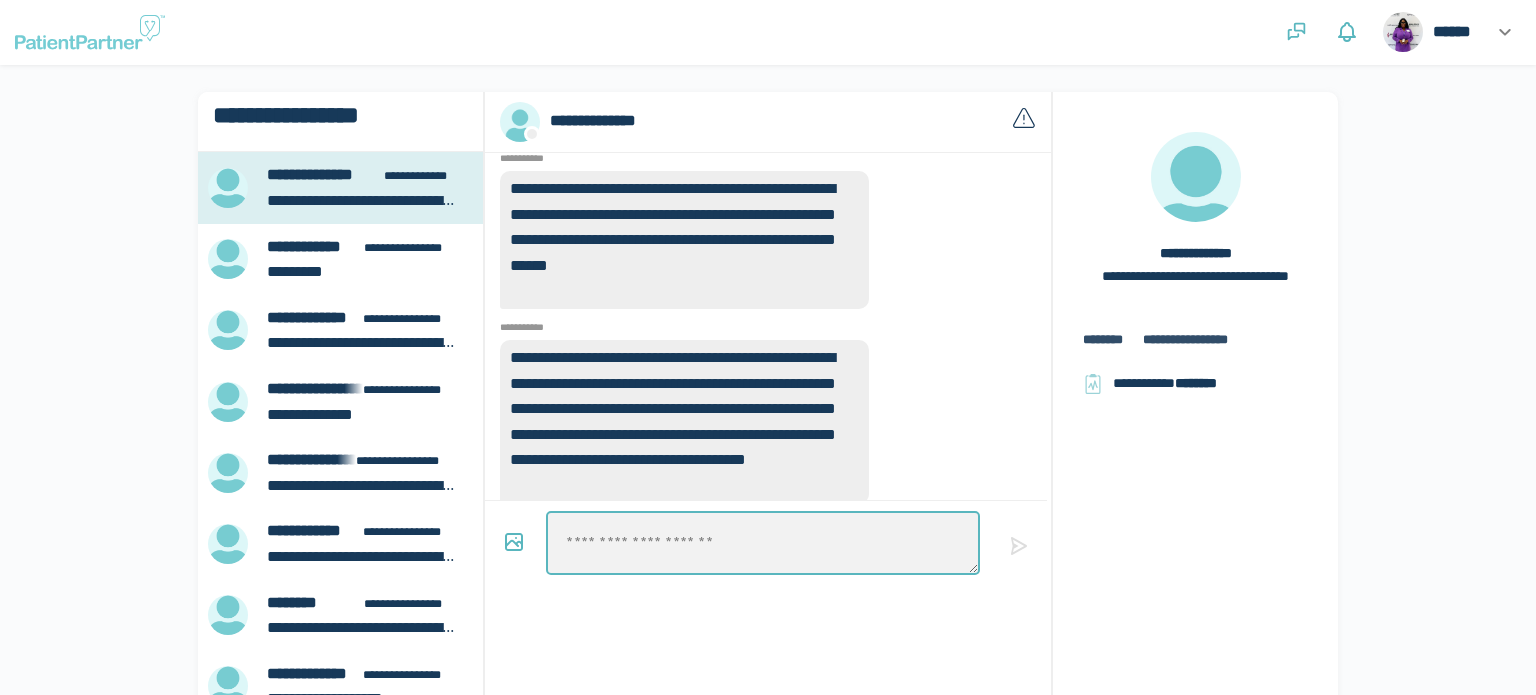 click at bounding box center [763, 543] 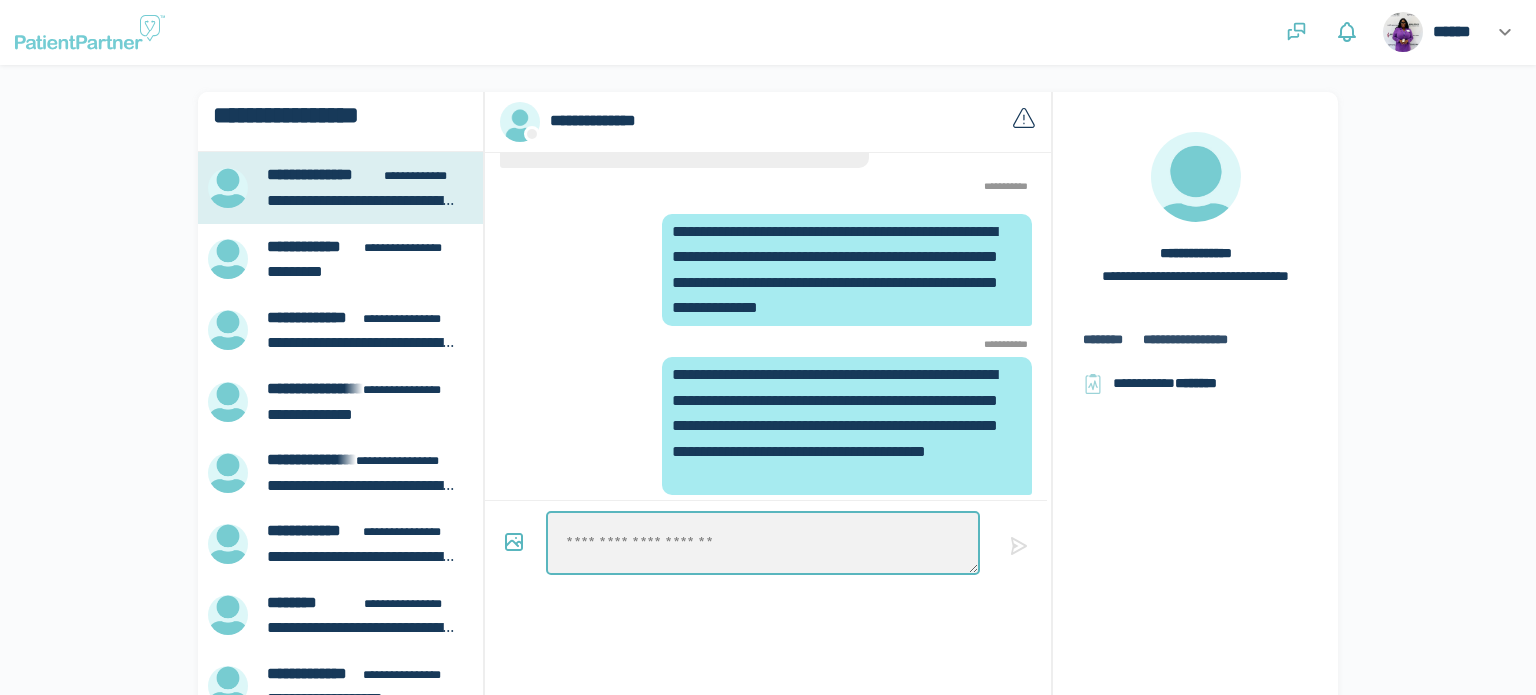 scroll, scrollTop: -364, scrollLeft: 0, axis: vertical 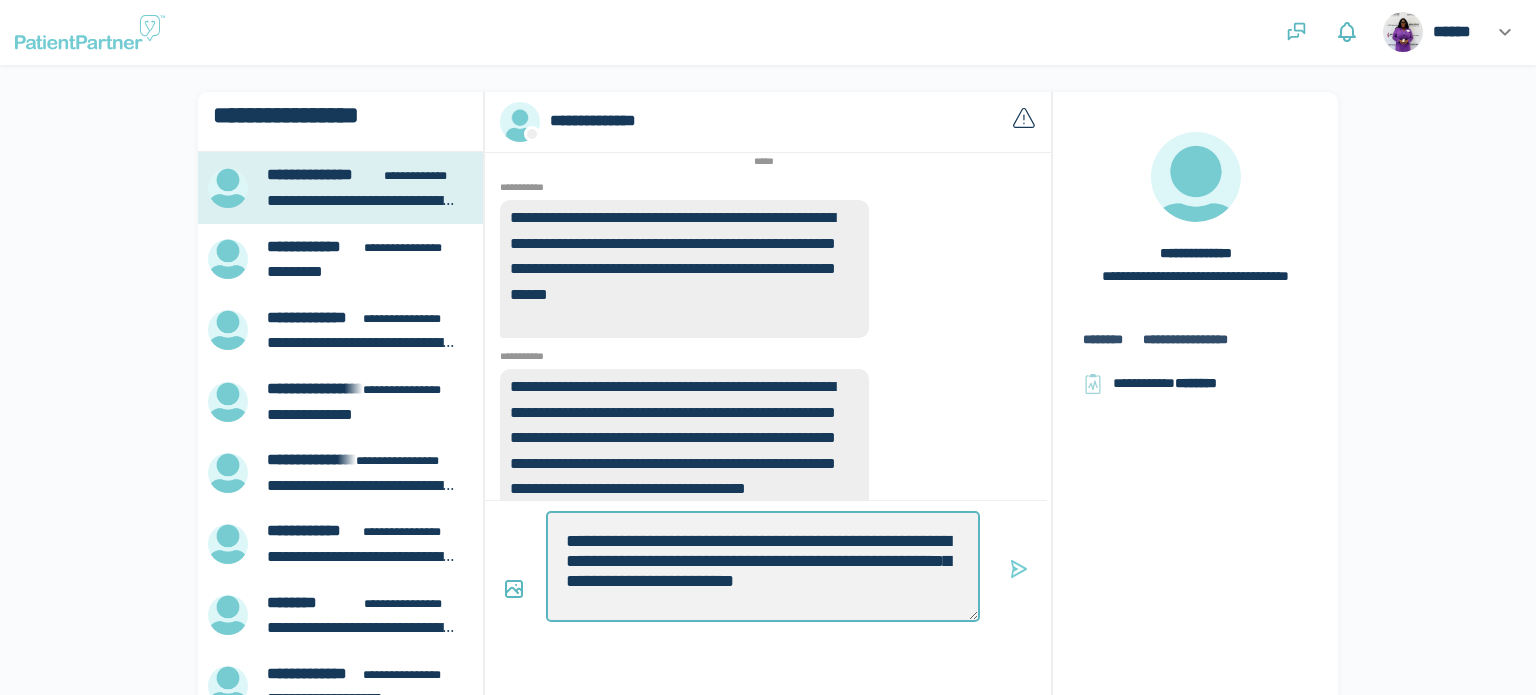 click on "**********" at bounding box center (763, 566) 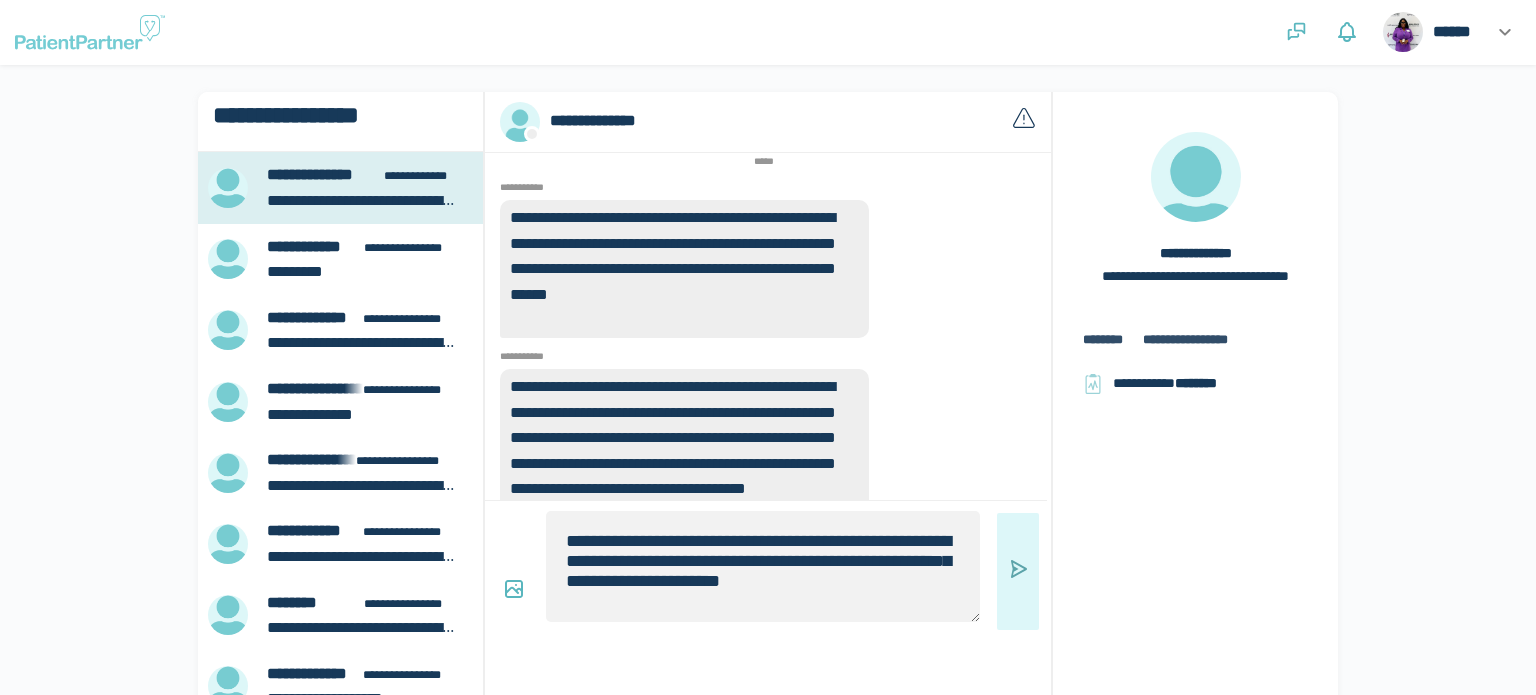 click at bounding box center [1018, 571] 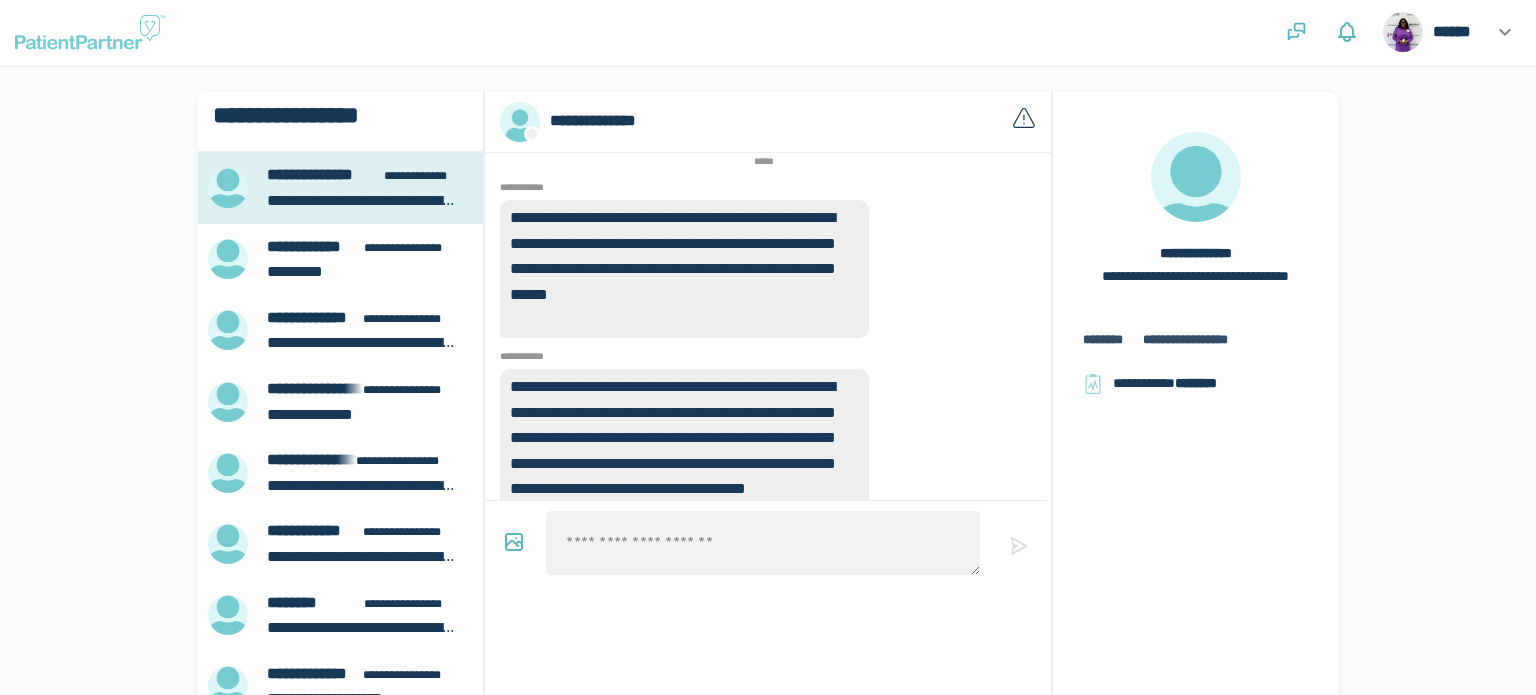 scroll, scrollTop: -508, scrollLeft: 0, axis: vertical 